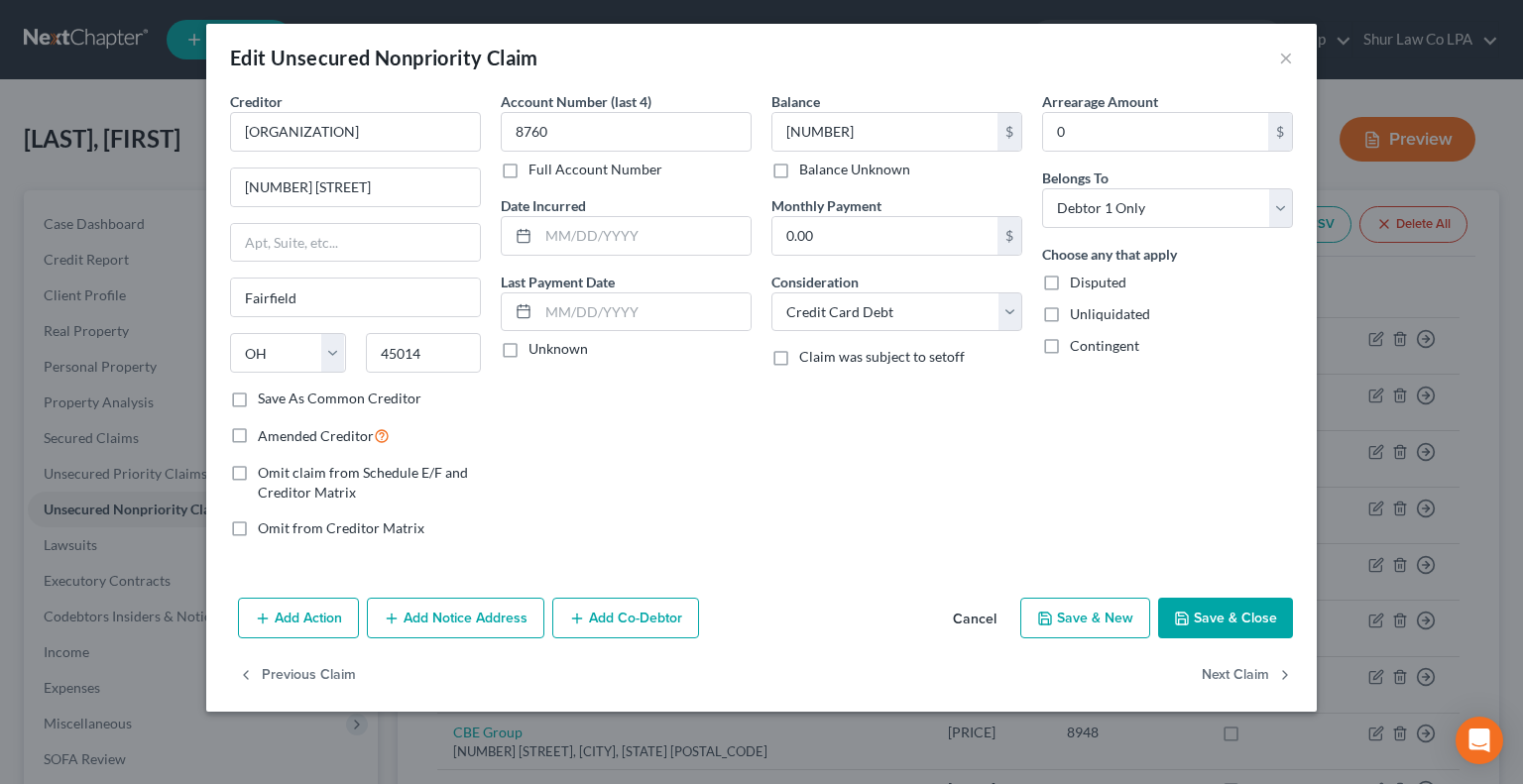 select on "36" 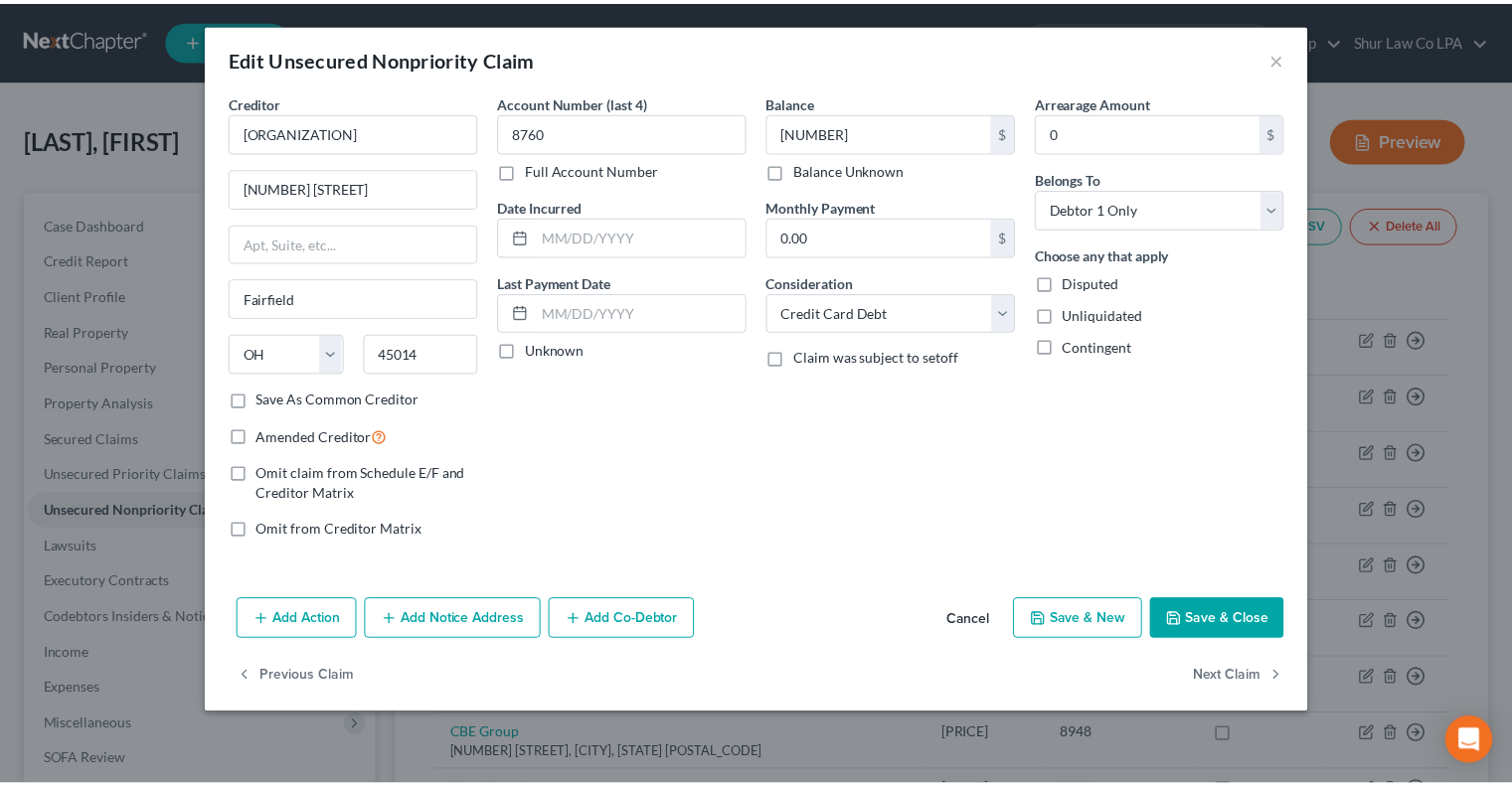 scroll, scrollTop: 123, scrollLeft: 0, axis: vertical 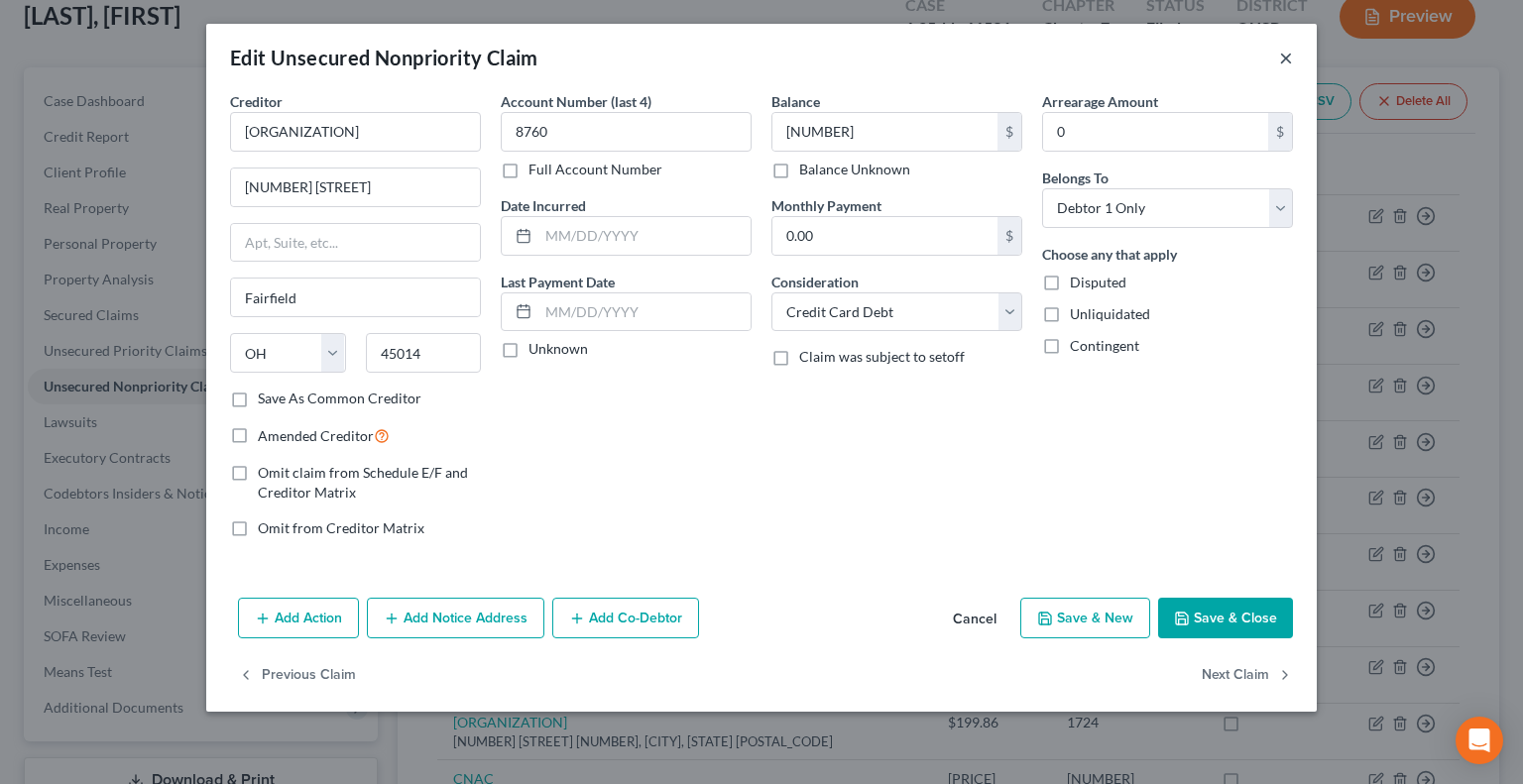 click on "×" at bounding box center [1286, 57] 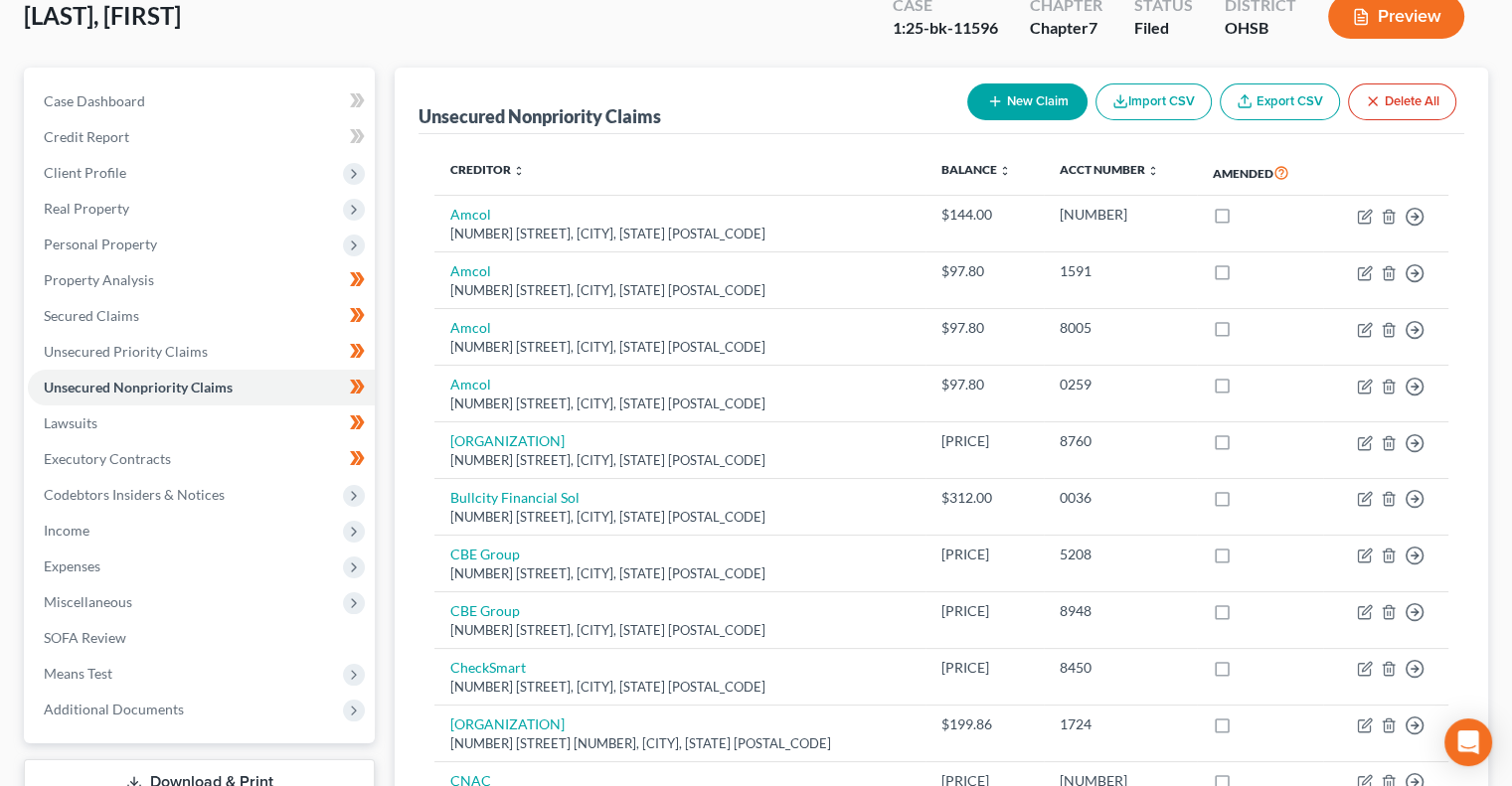 scroll, scrollTop: 0, scrollLeft: 0, axis: both 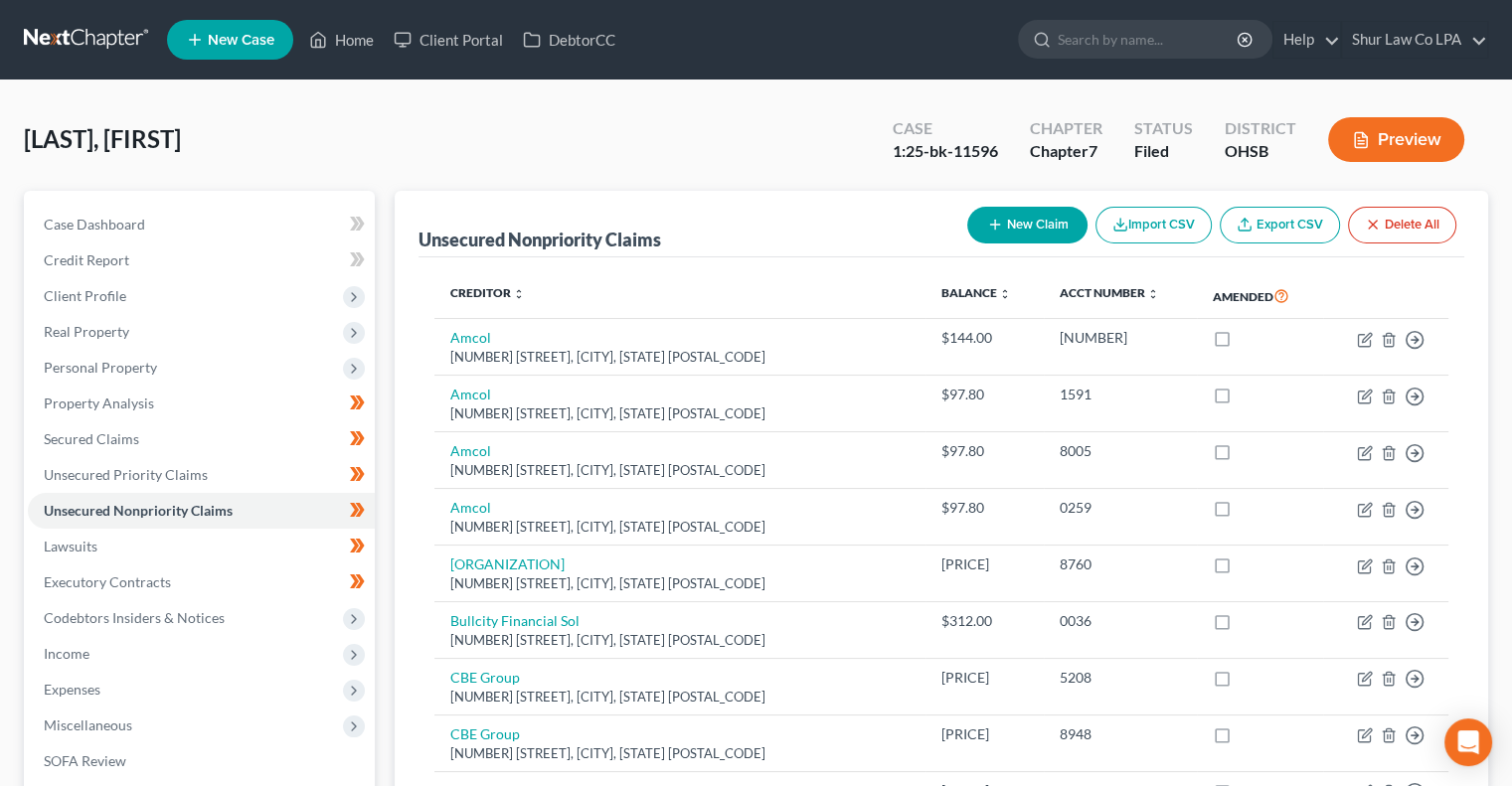 click at bounding box center [87, 40] 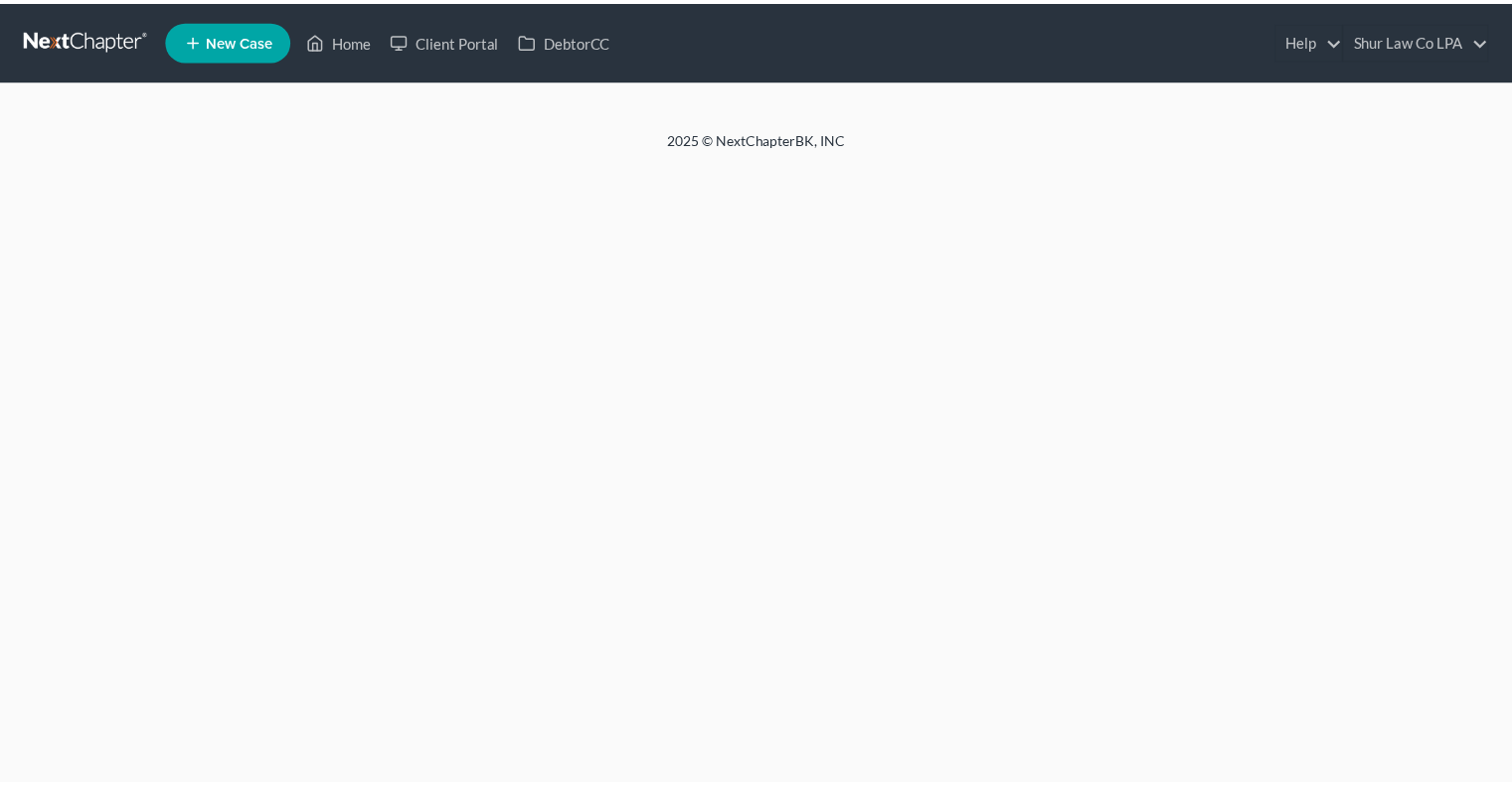 scroll, scrollTop: 0, scrollLeft: 0, axis: both 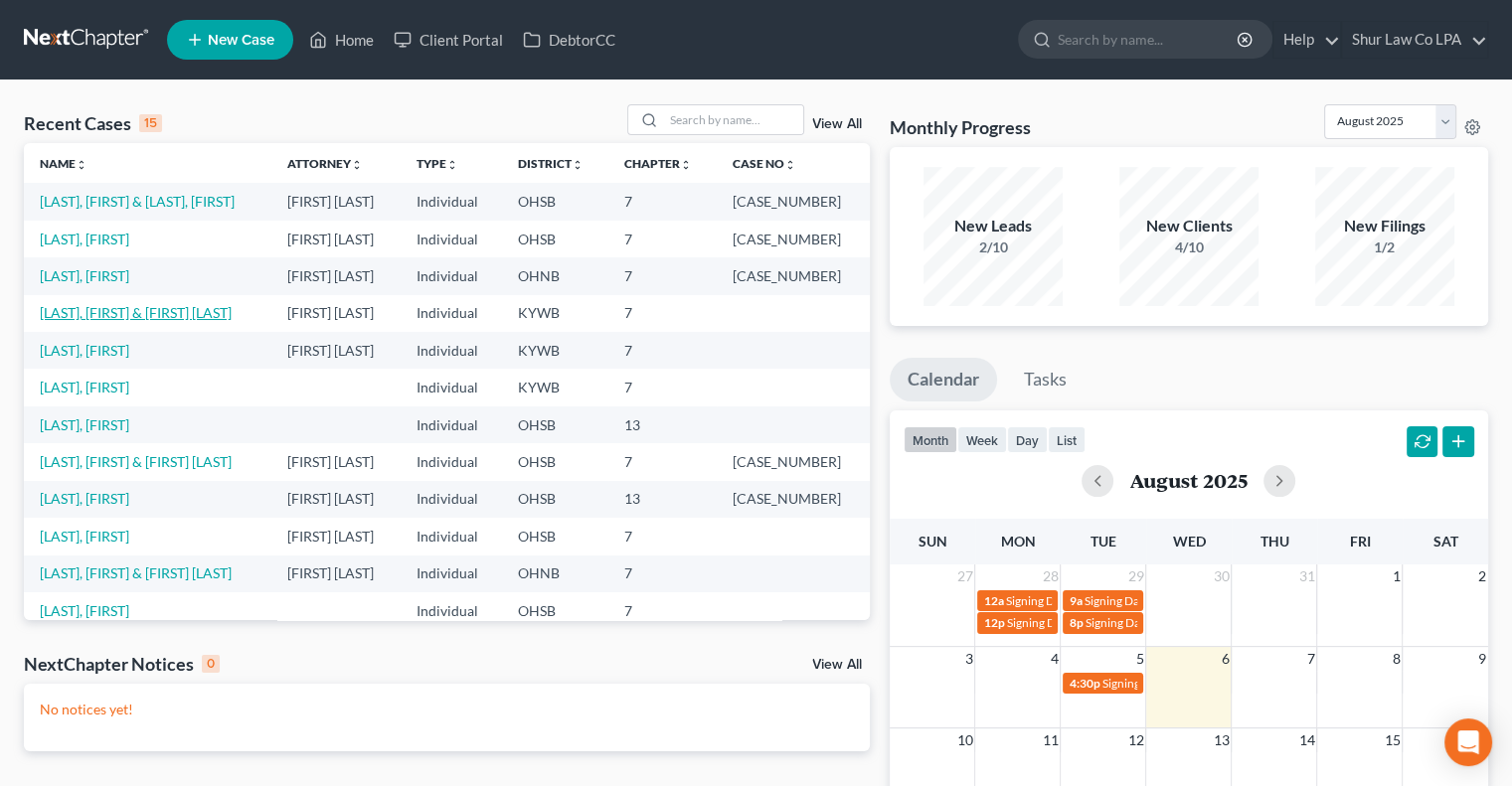 click on "Brown, Craig & Jenny" at bounding box center [135, 312] 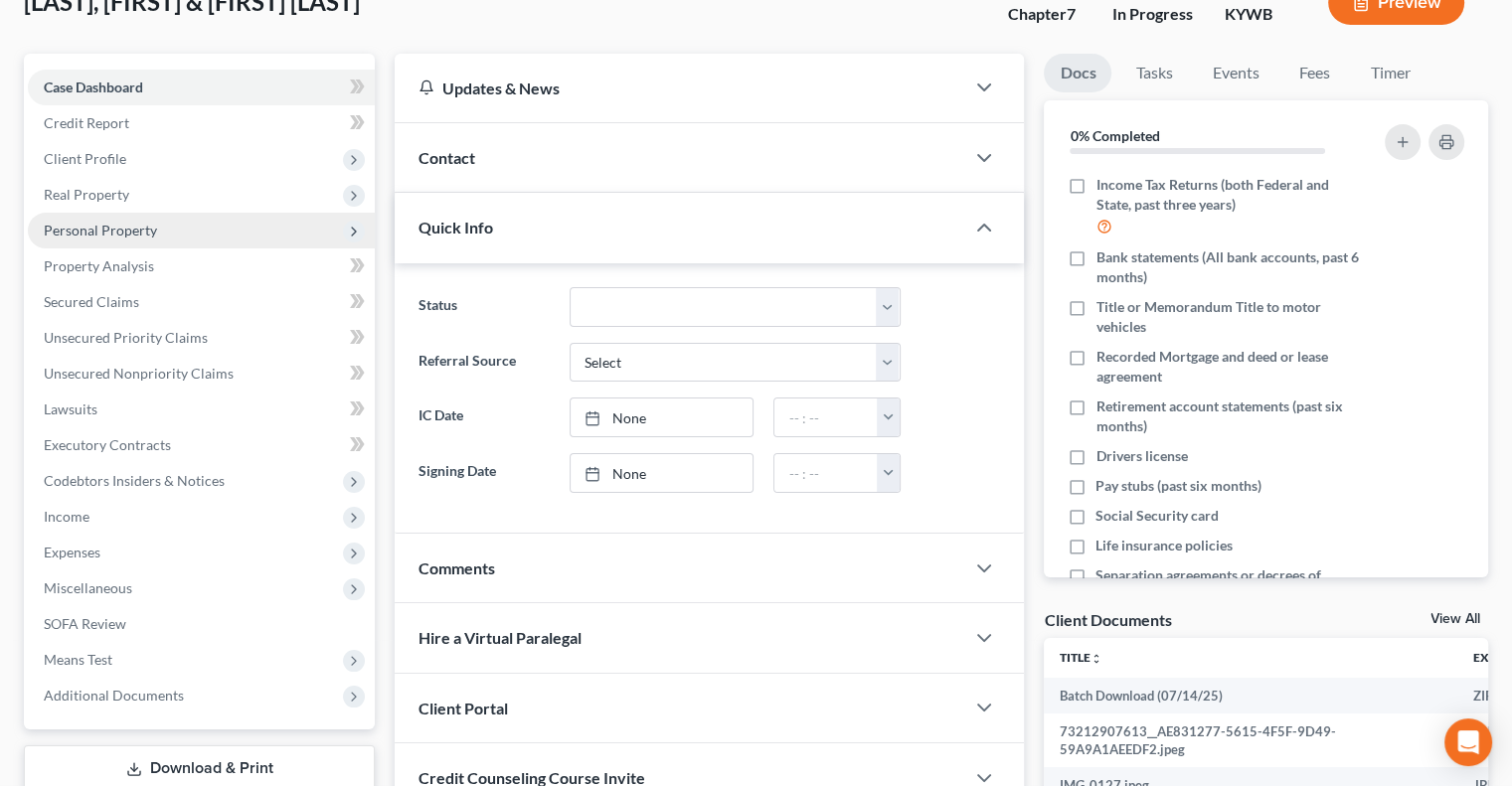 scroll, scrollTop: 0, scrollLeft: 0, axis: both 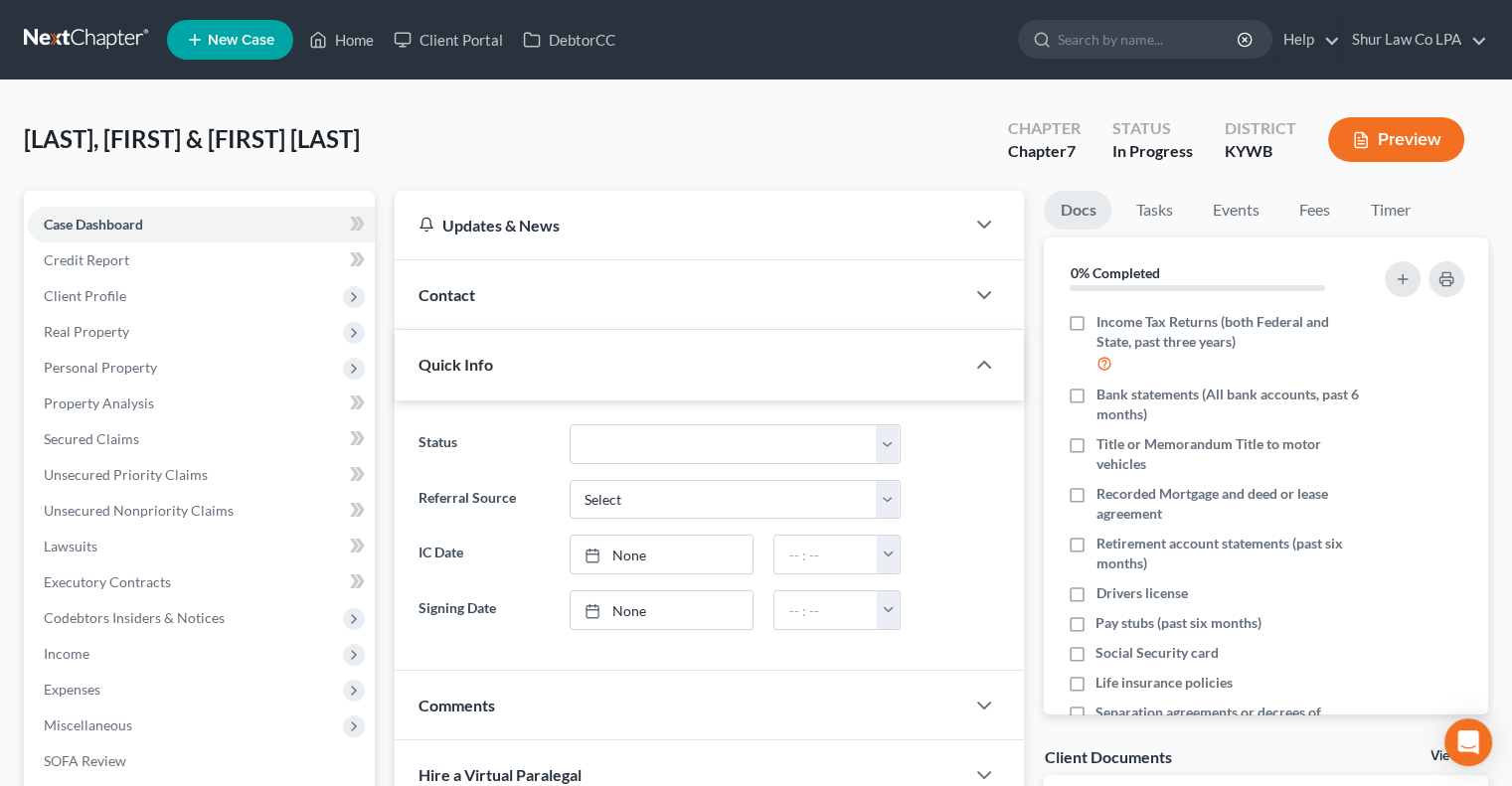 click at bounding box center [87, 40] 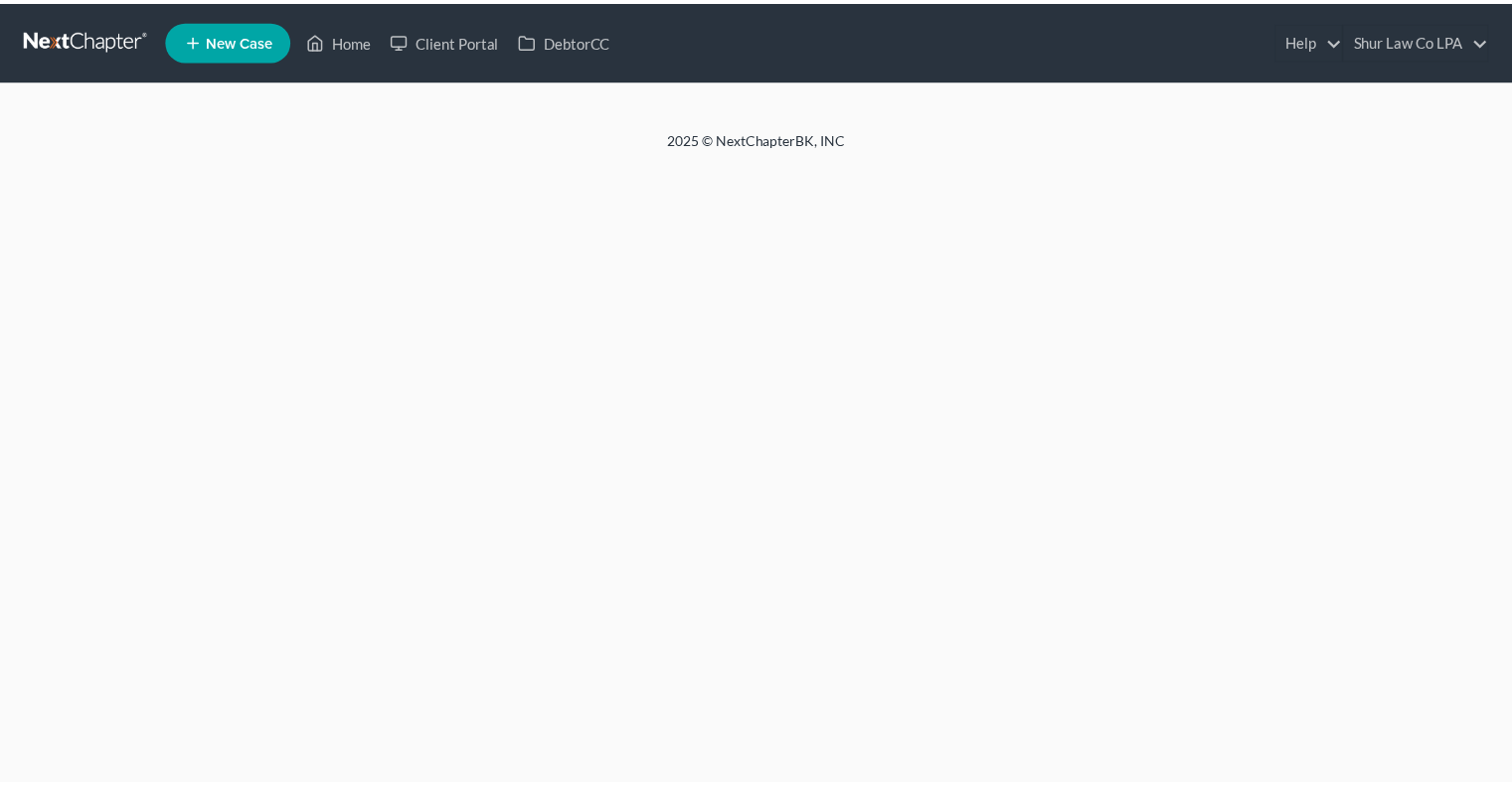 scroll, scrollTop: 0, scrollLeft: 0, axis: both 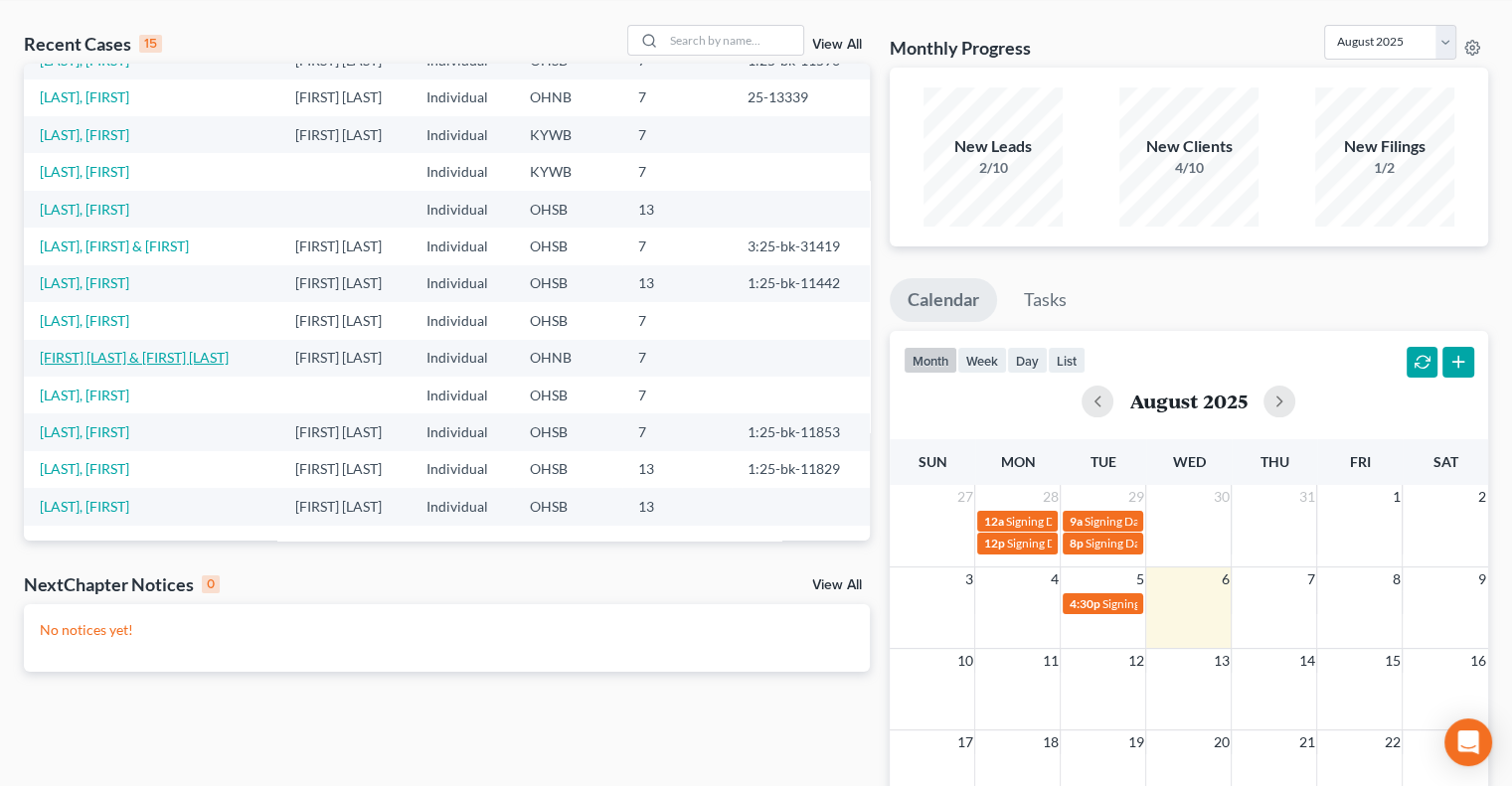 click on "Gibson, Emily & Christopher" at bounding box center (134, 357) 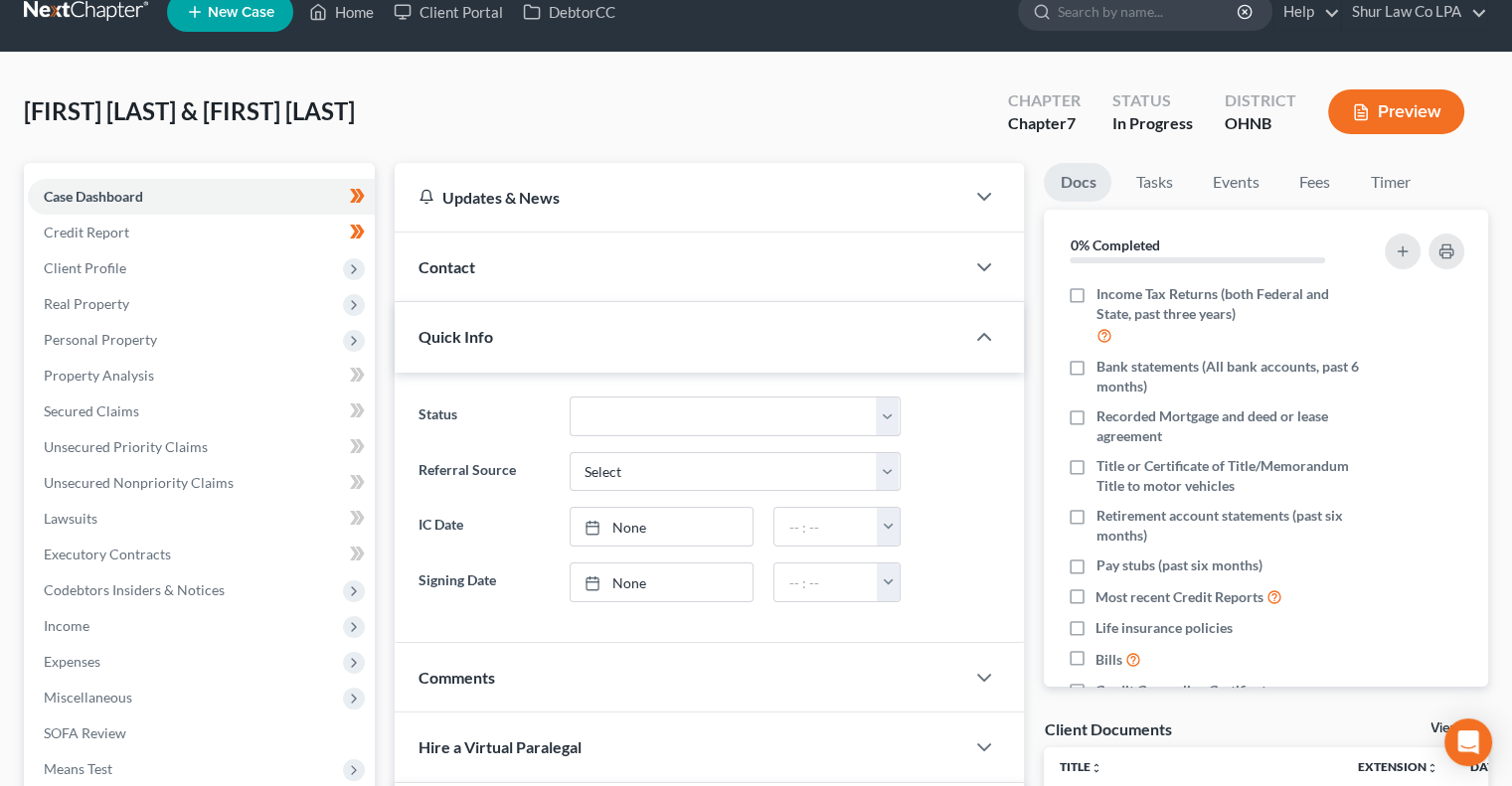 scroll, scrollTop: 0, scrollLeft: 0, axis: both 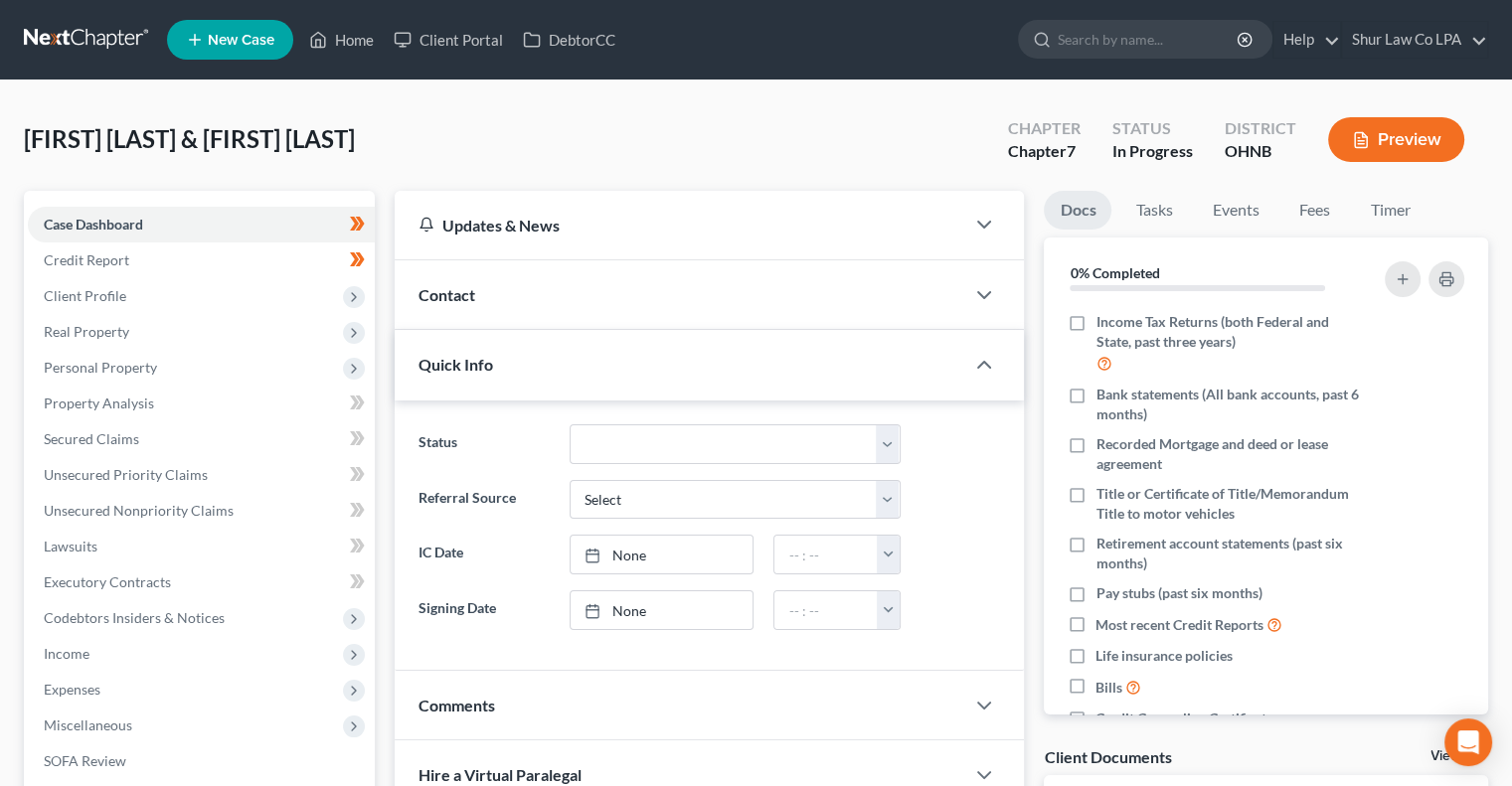 drag, startPoint x: 165, startPoint y: 63, endPoint x: 354, endPoint y: 79, distance: 189.676 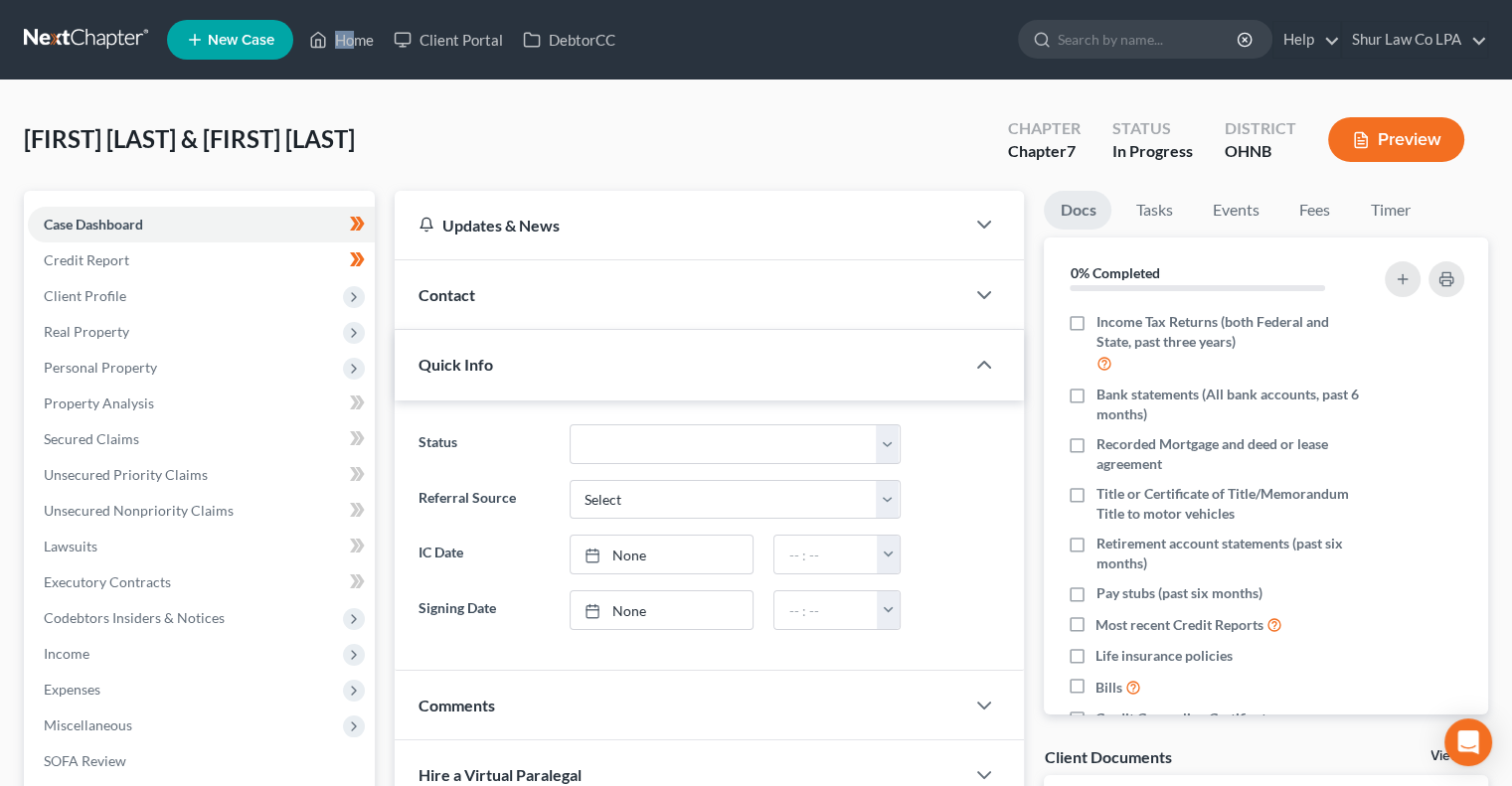 click at bounding box center (87, 40) 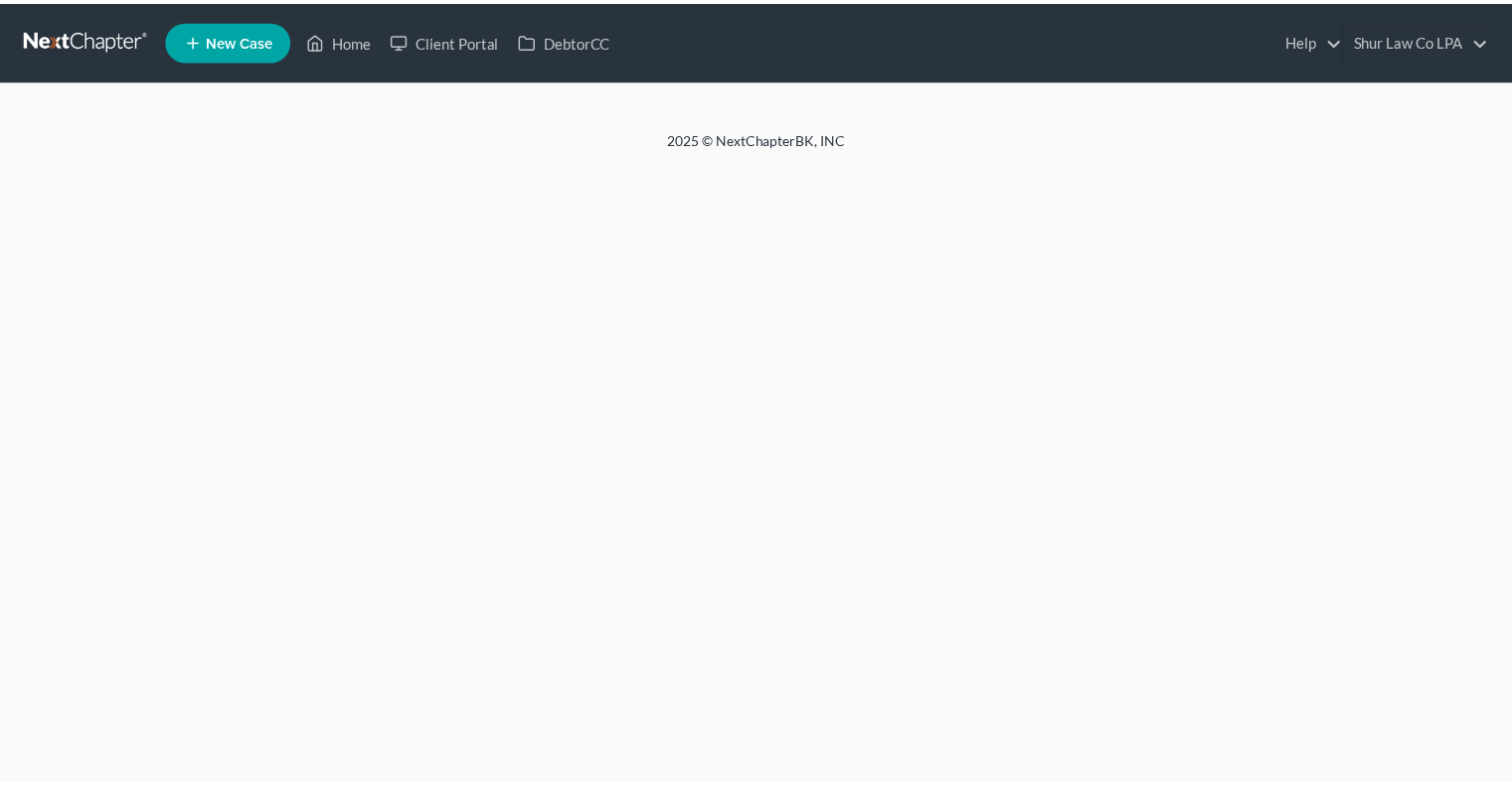 scroll, scrollTop: 0, scrollLeft: 0, axis: both 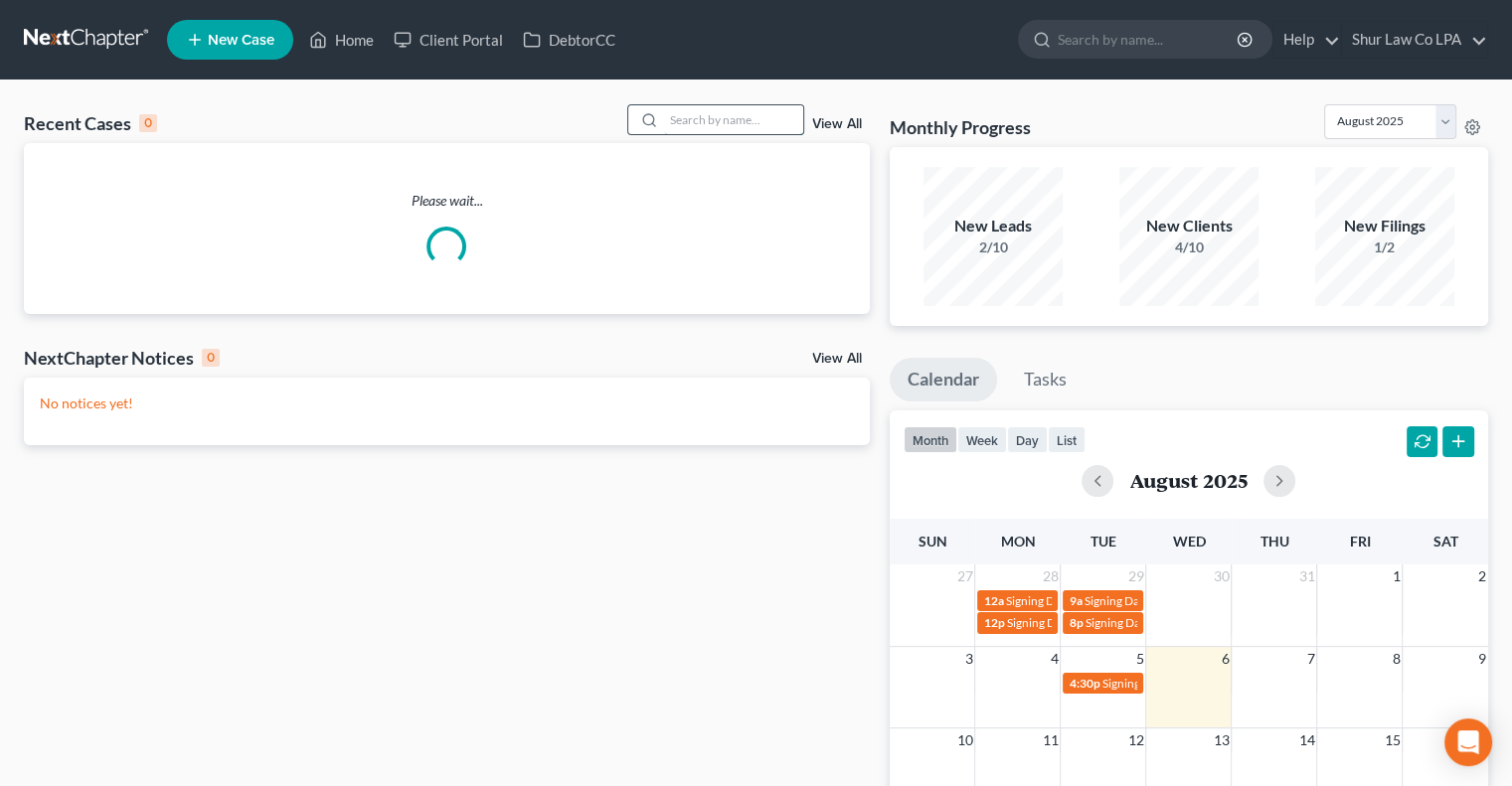 click at bounding box center [734, 119] 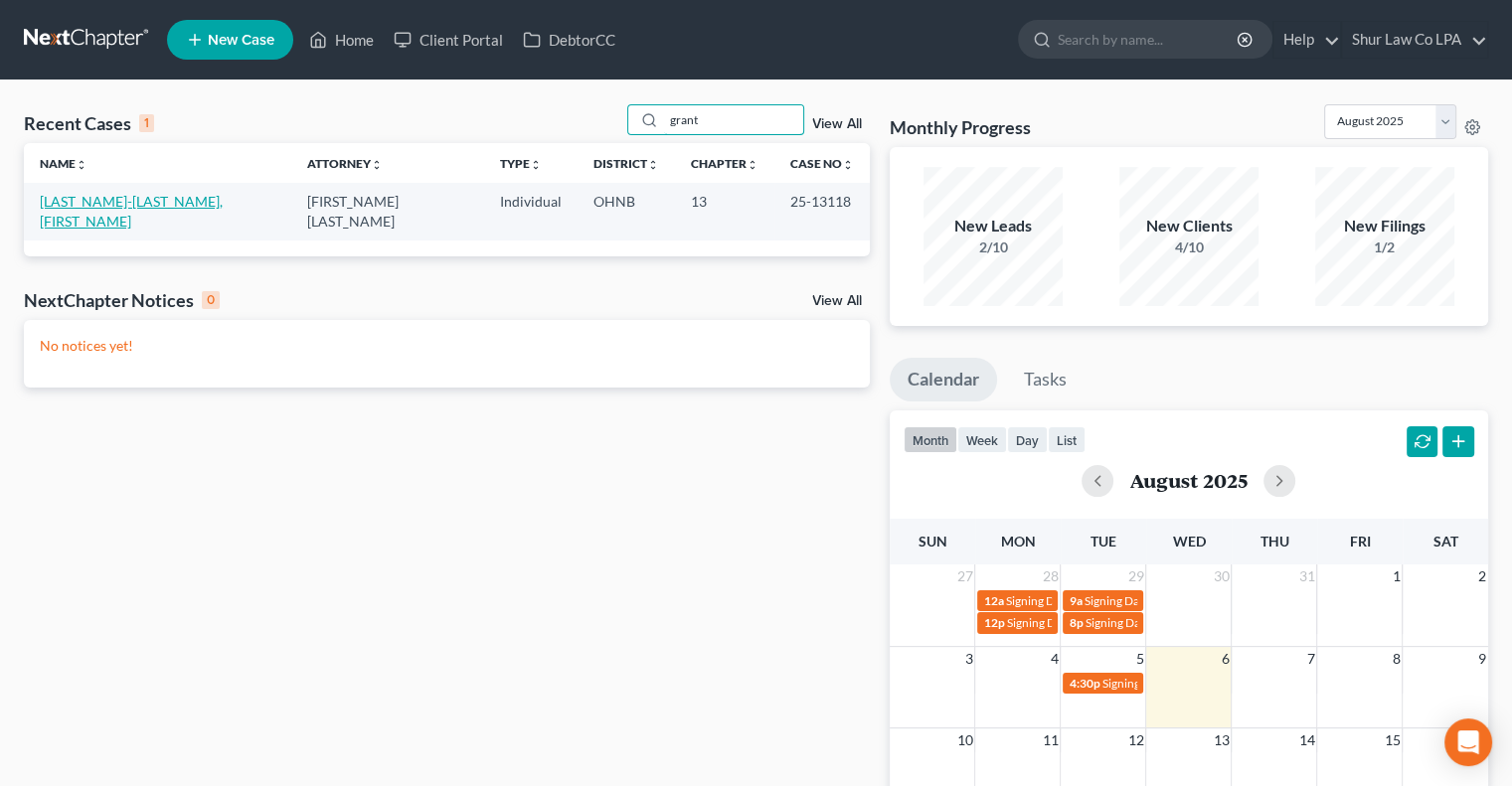 type on "grant" 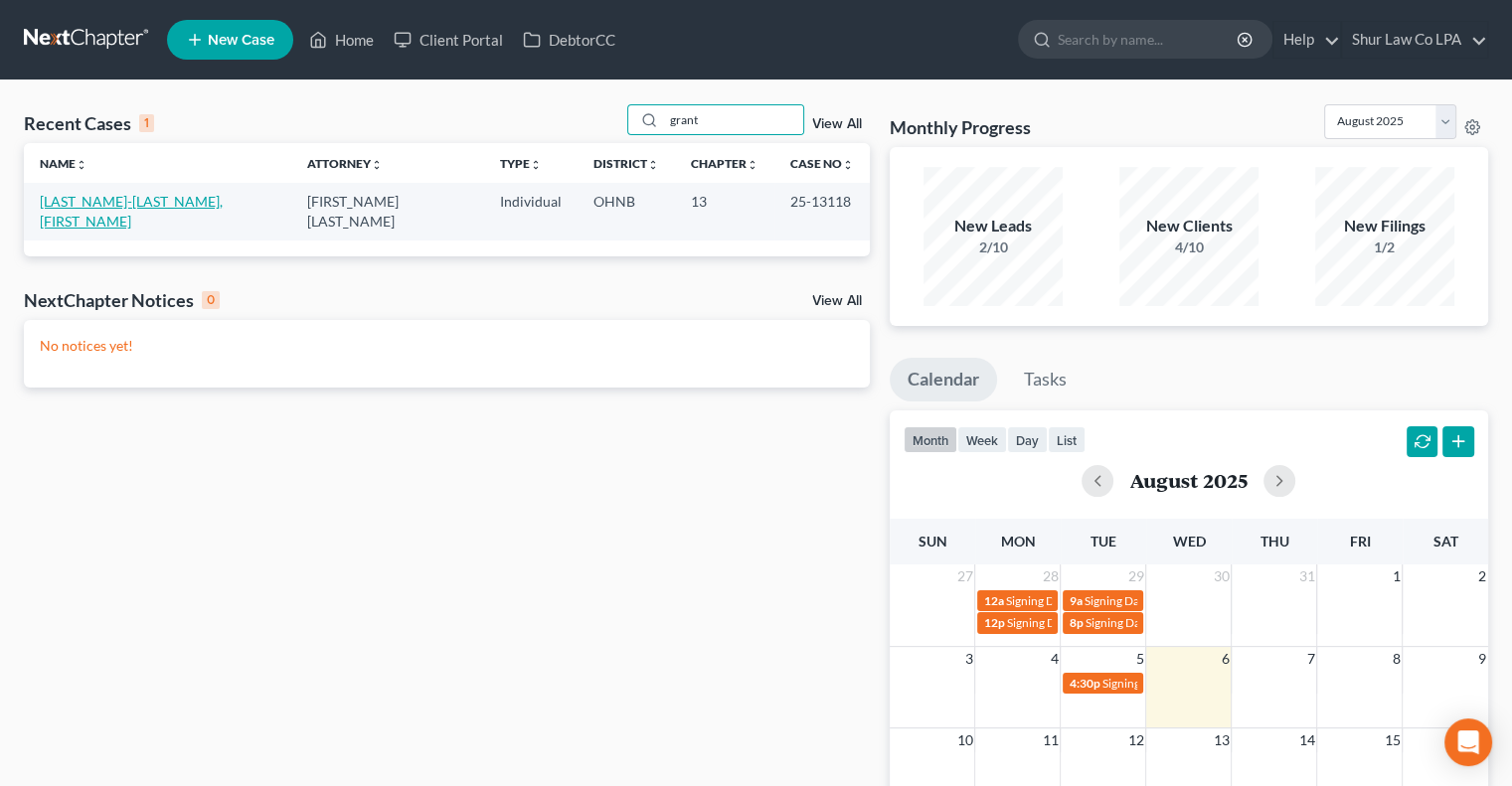 click on "Grant-Whitehead, Orlean" at bounding box center (131, 211) 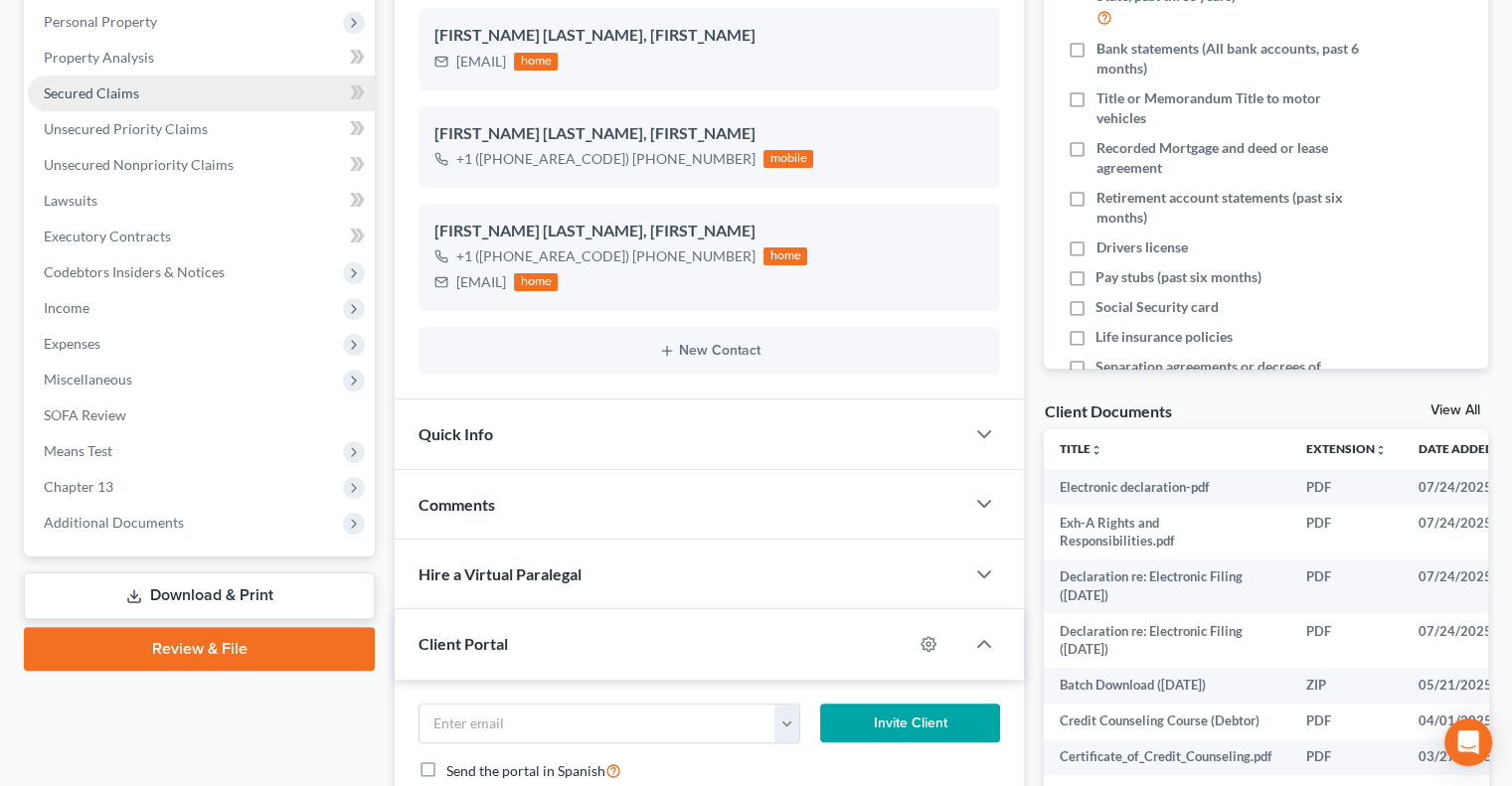 scroll, scrollTop: 354, scrollLeft: 0, axis: vertical 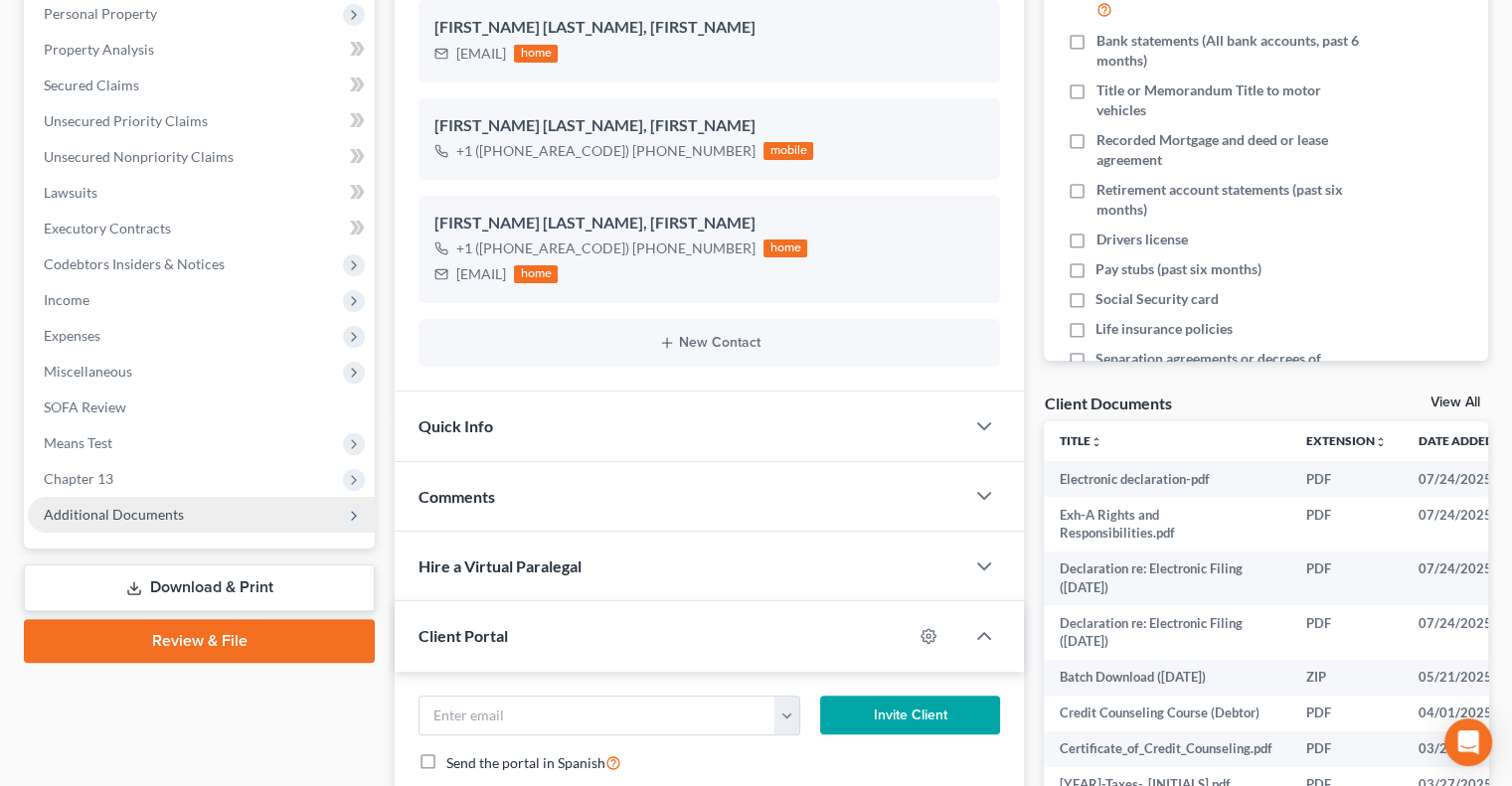 click on "Additional Documents" at bounding box center [201, 515] 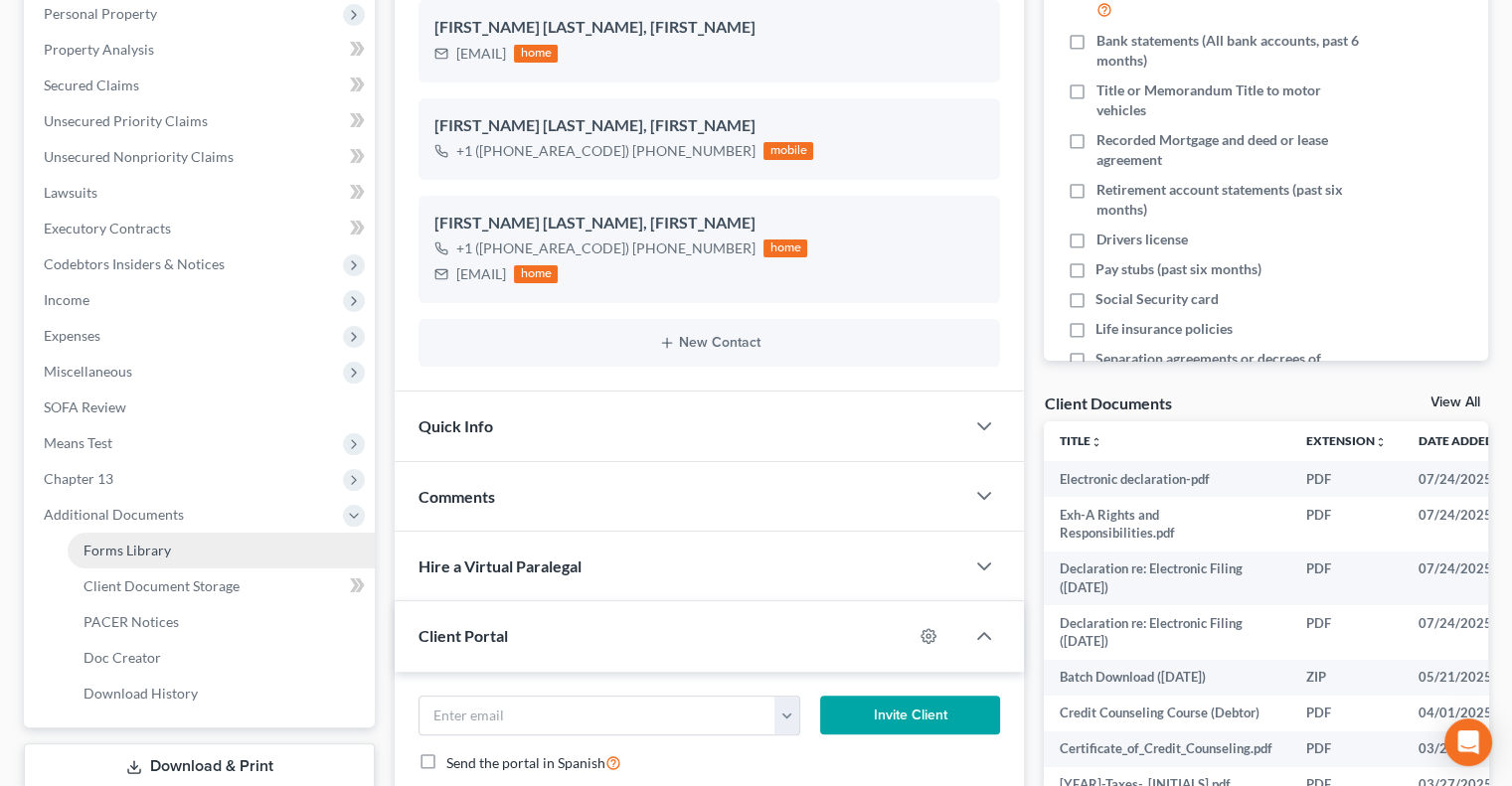 click on "Forms Library" at bounding box center (221, 550) 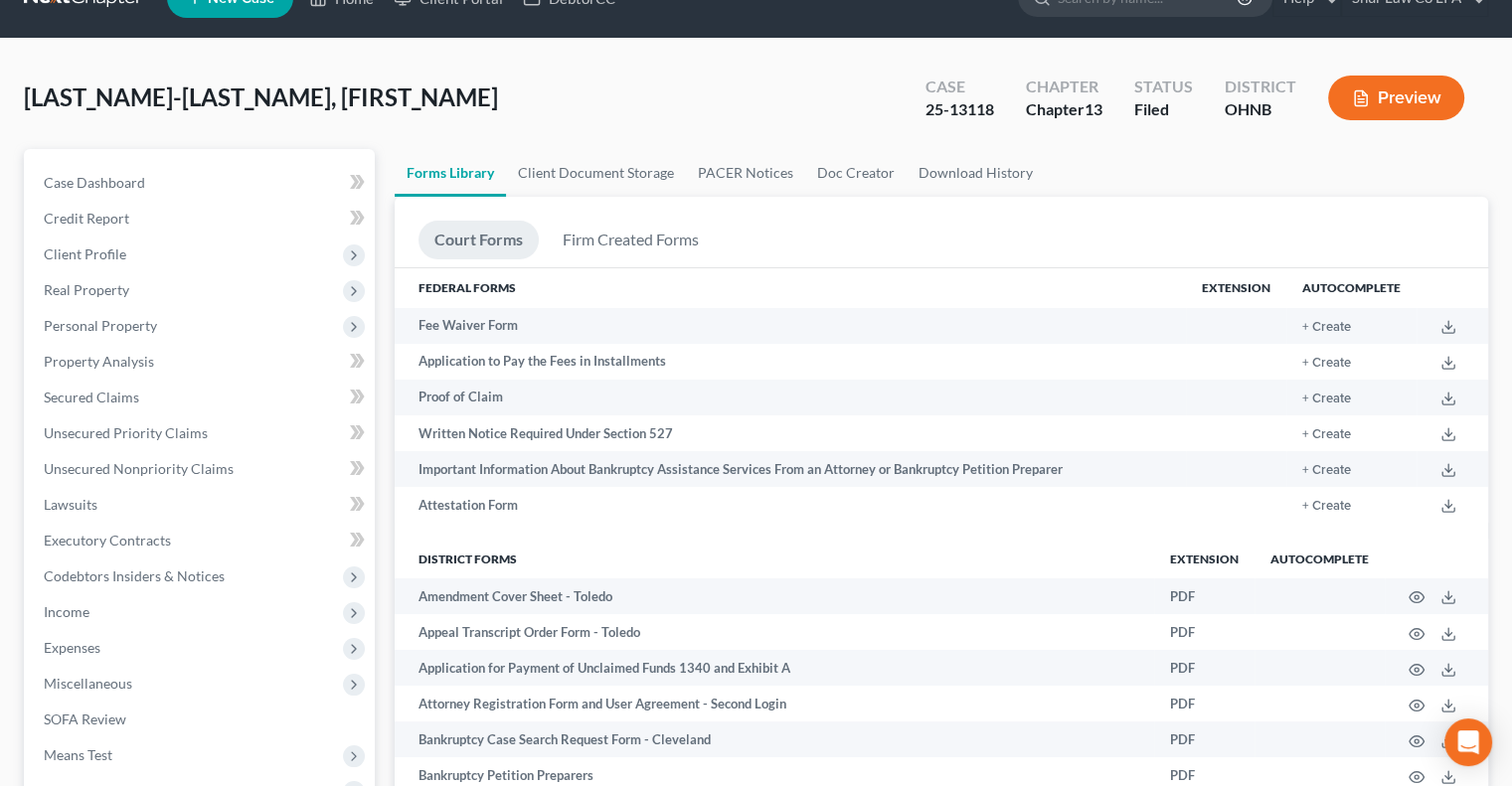 scroll, scrollTop: 0, scrollLeft: 0, axis: both 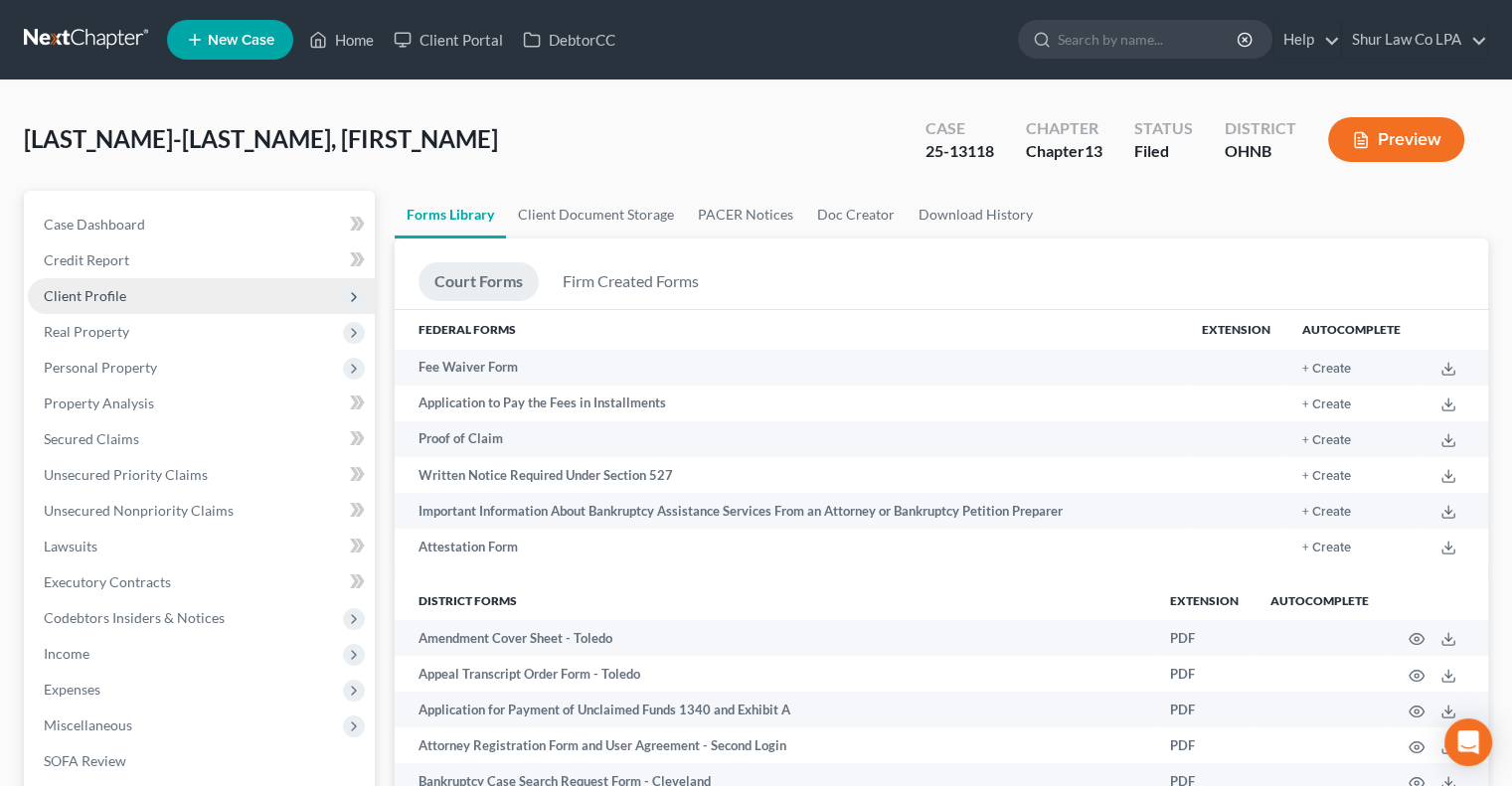 click on "Client Profile" at bounding box center (201, 296) 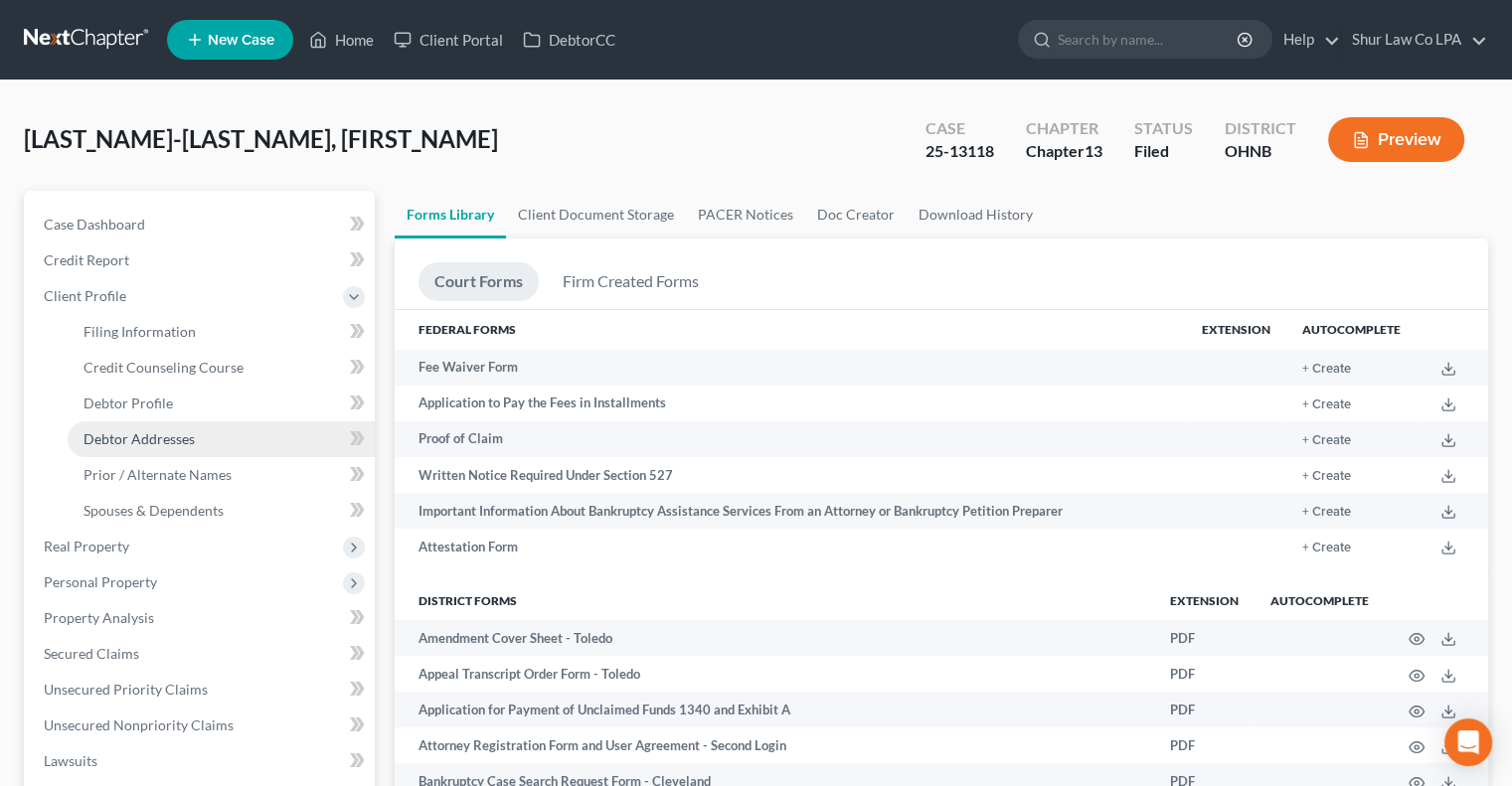 click on "Debtor Addresses" at bounding box center (139, 438) 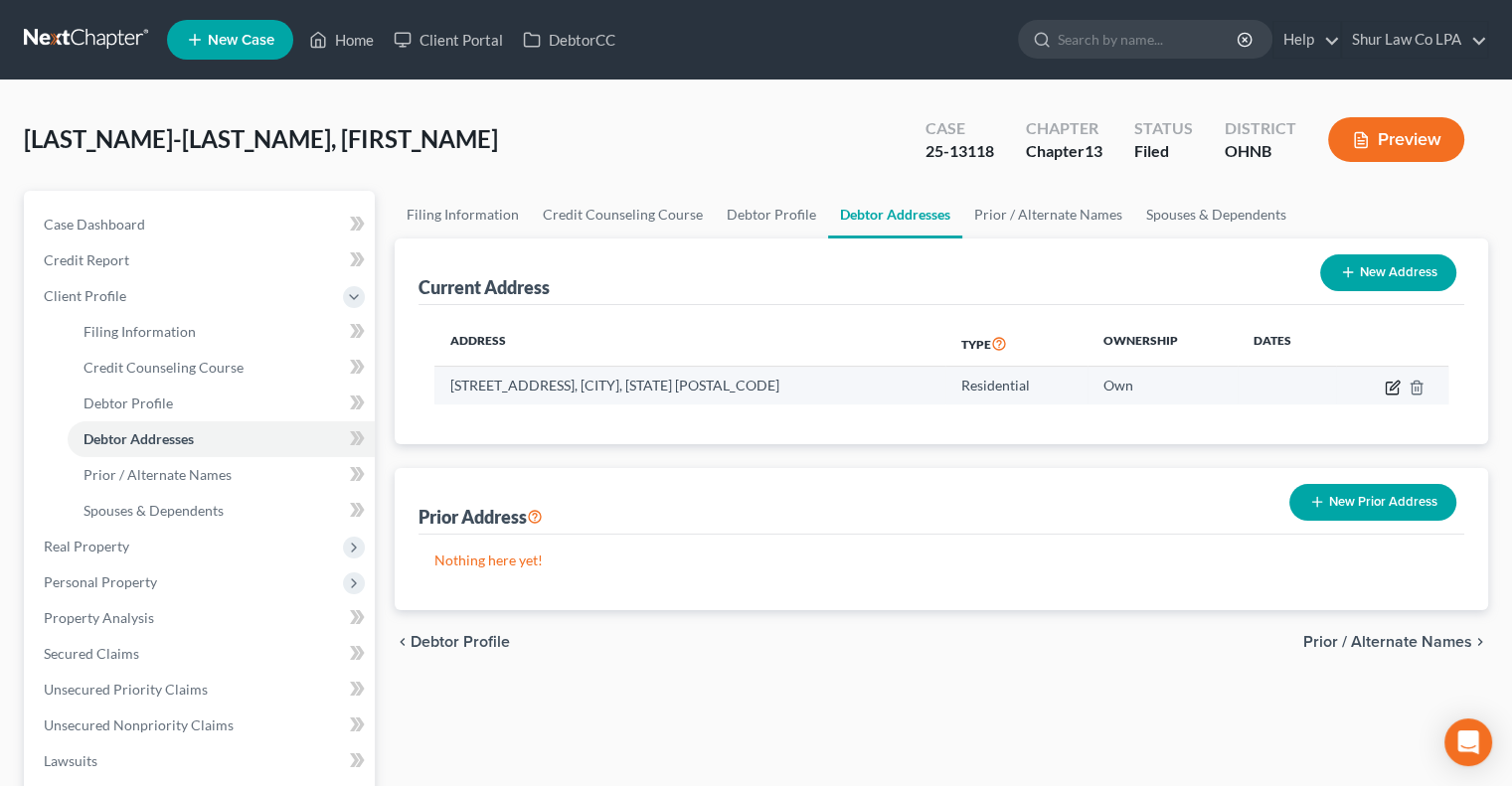 click 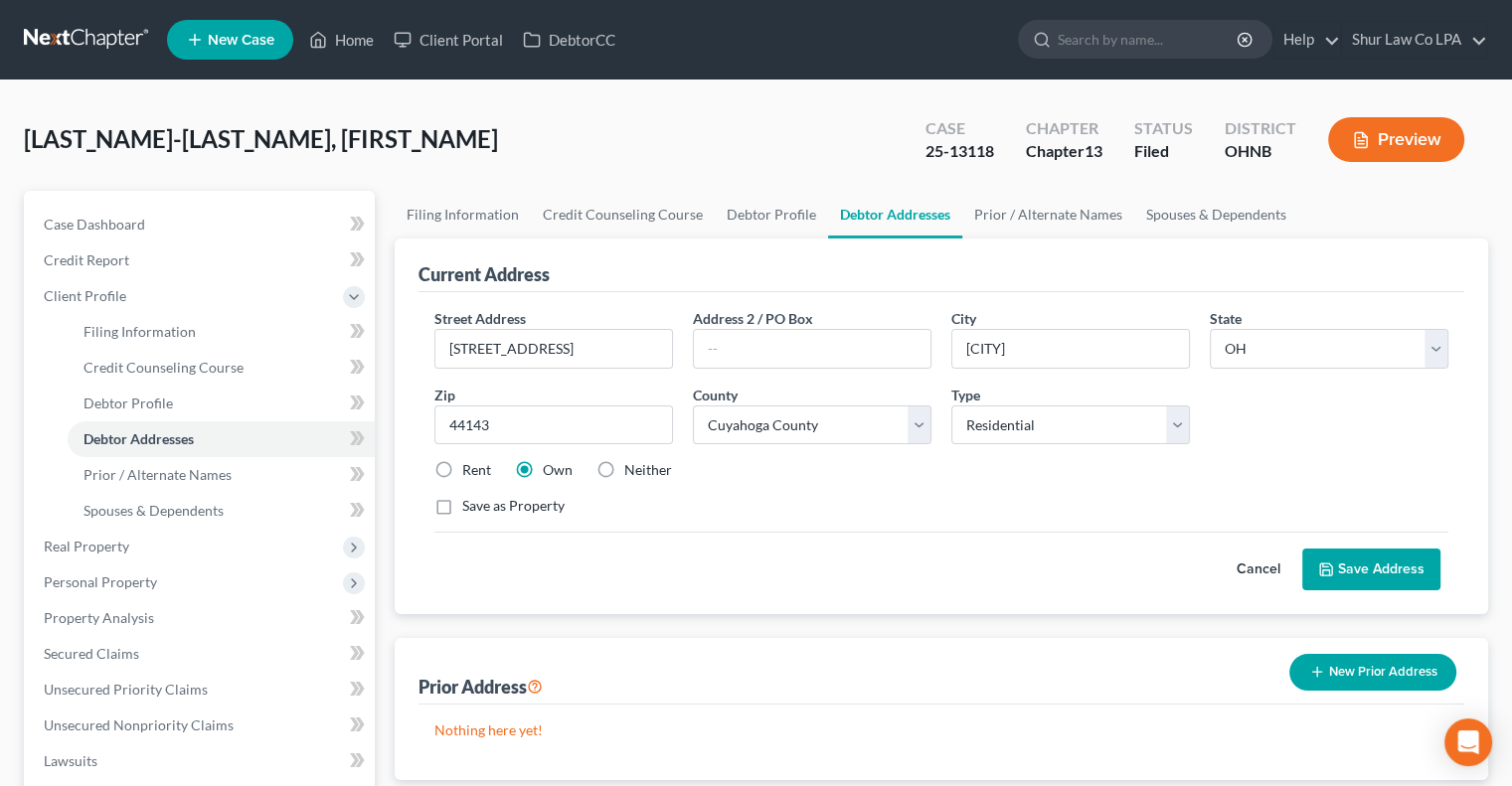 click on "Cancel" at bounding box center [1259, 569] 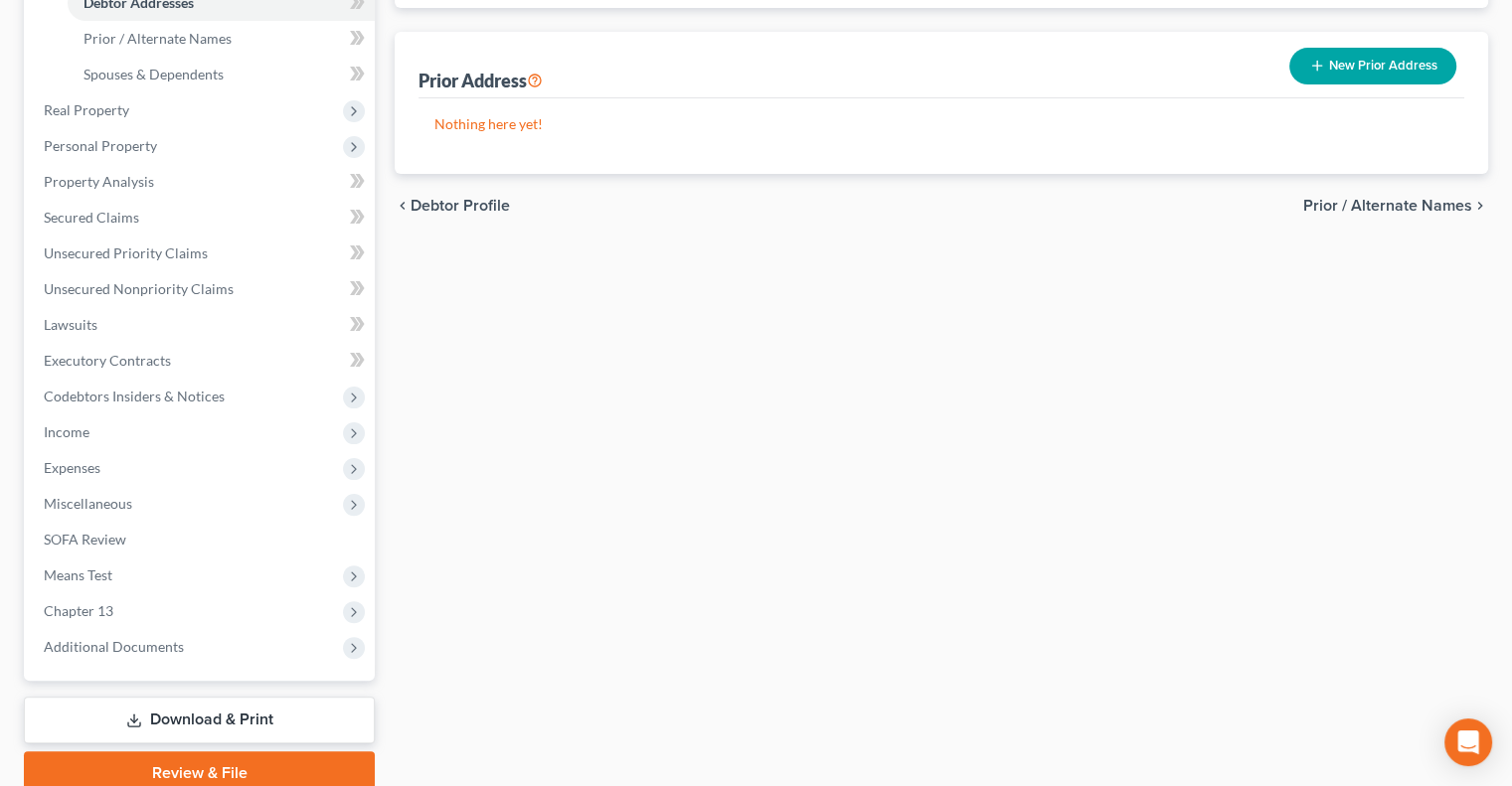 scroll, scrollTop: 464, scrollLeft: 0, axis: vertical 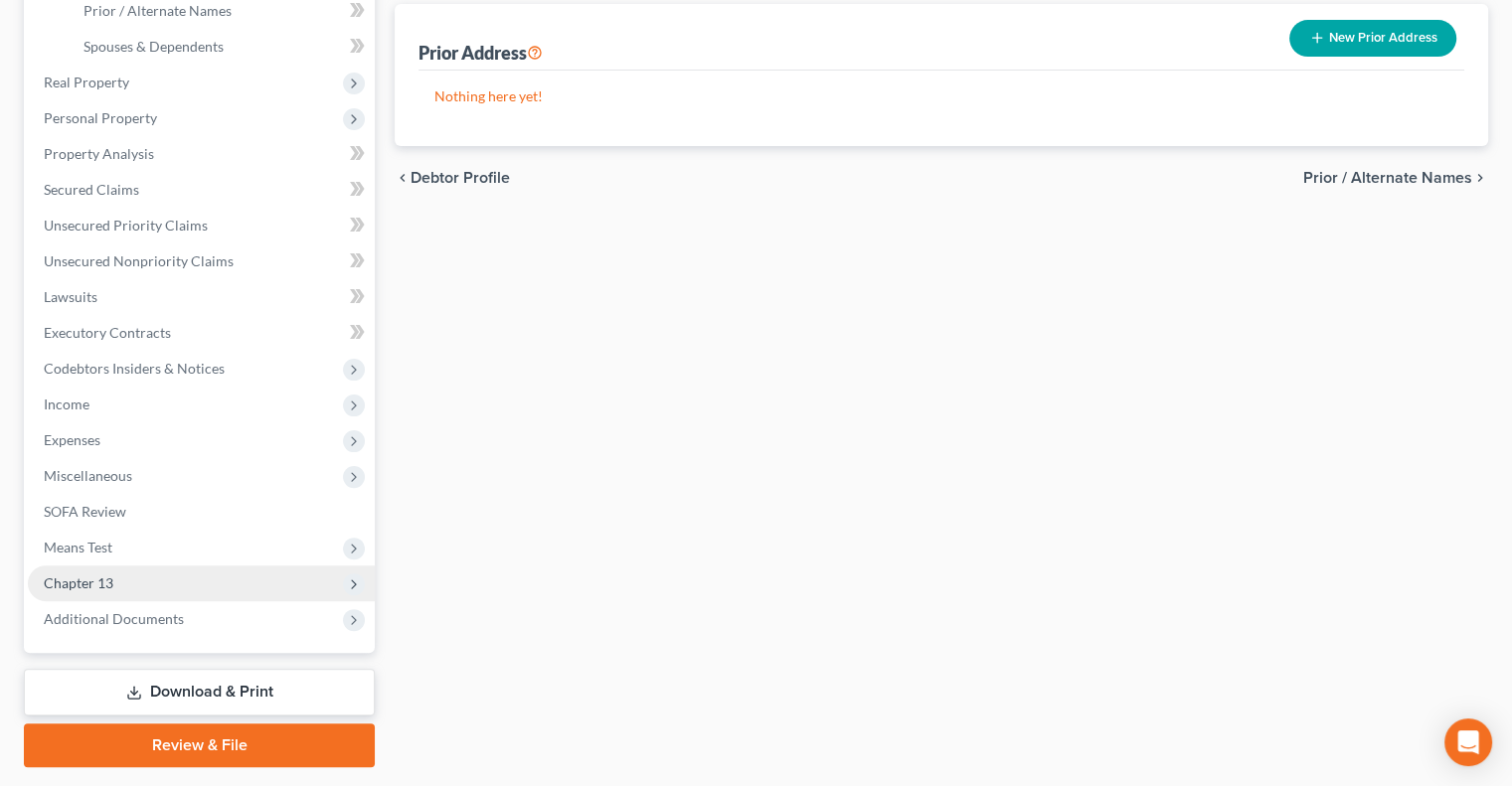 click on "Chapter 13" at bounding box center [201, 583] 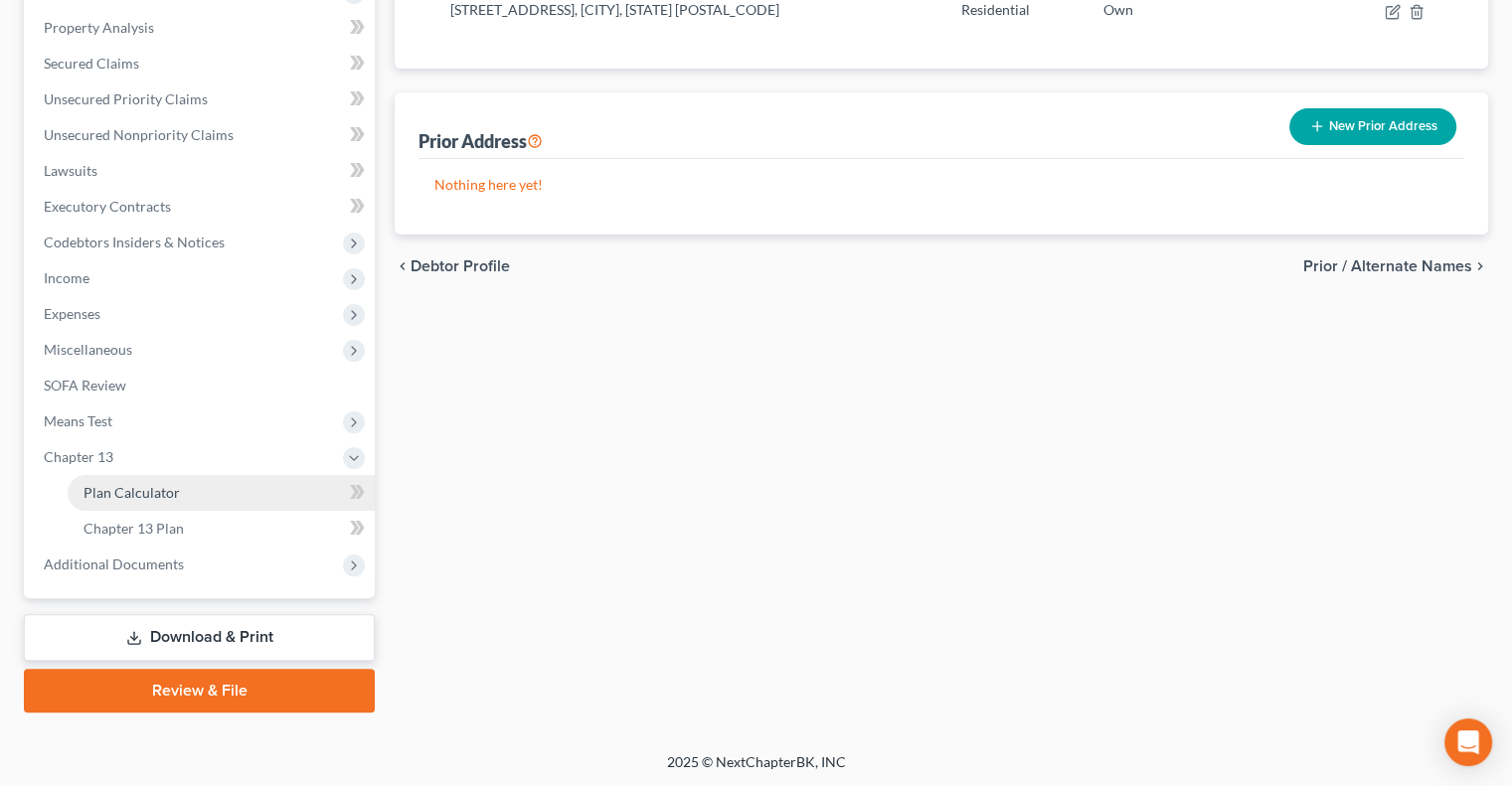 click on "Plan Calculator" at bounding box center (131, 492) 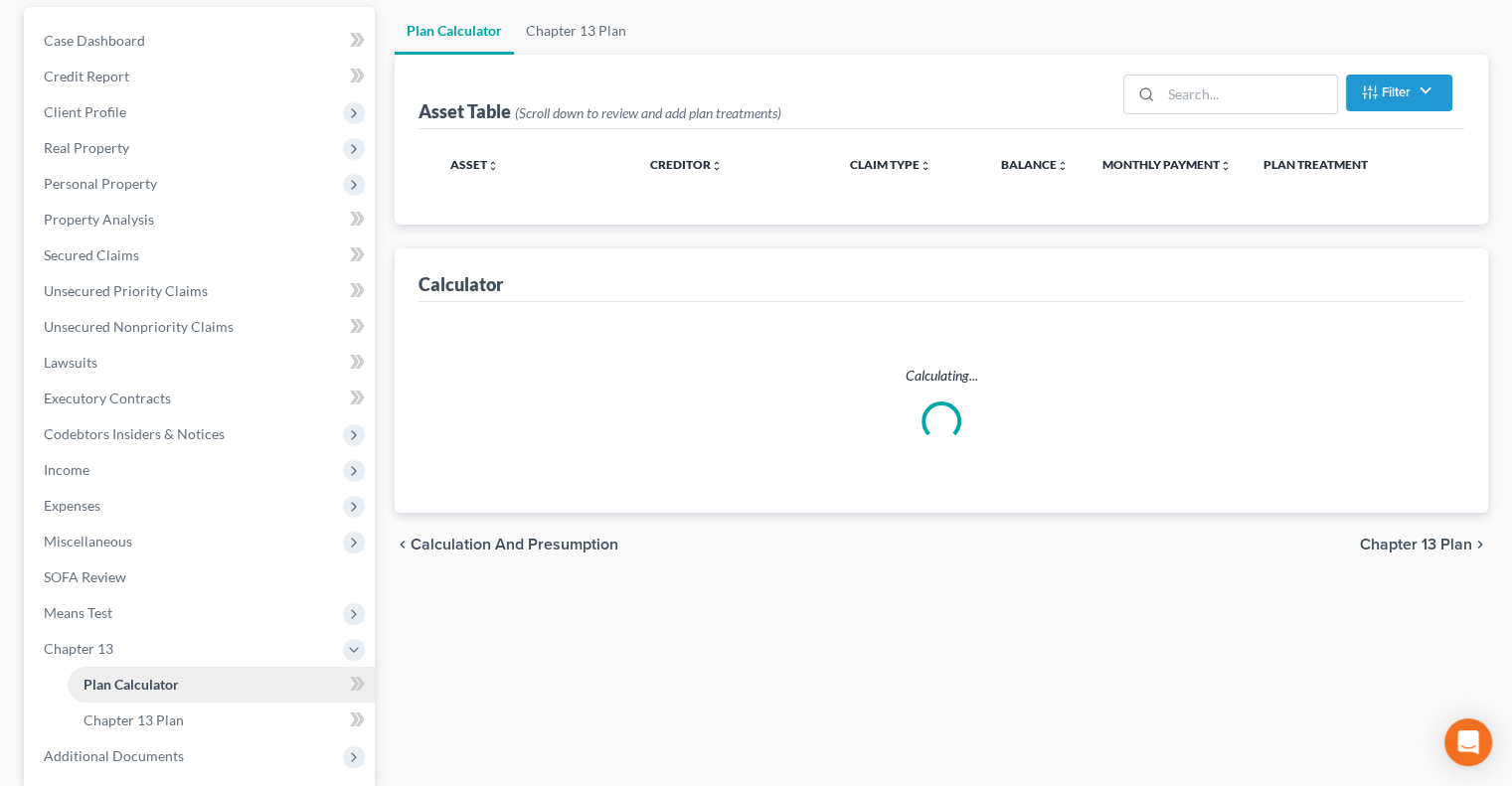 scroll, scrollTop: 0, scrollLeft: 0, axis: both 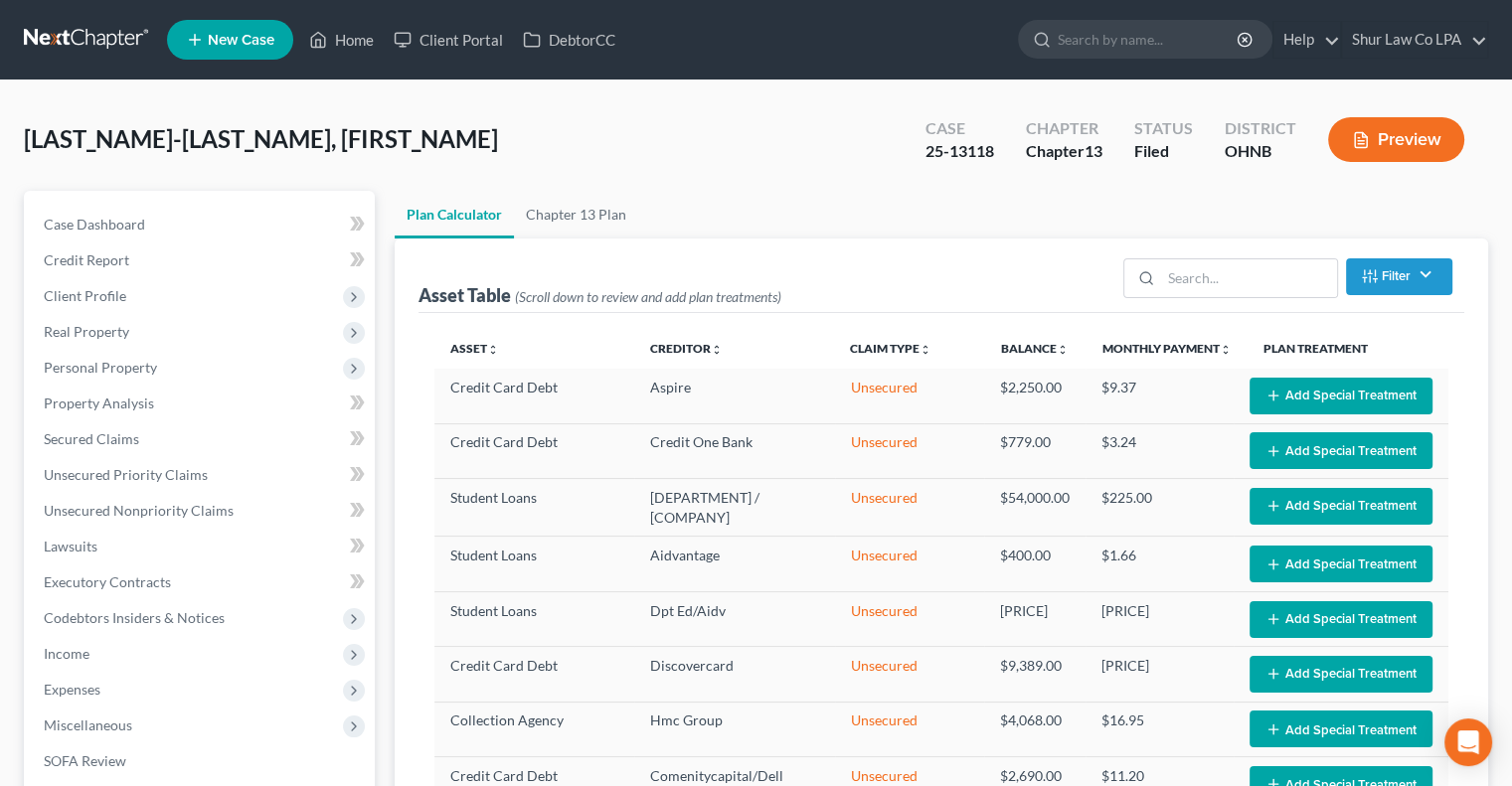 select on "59" 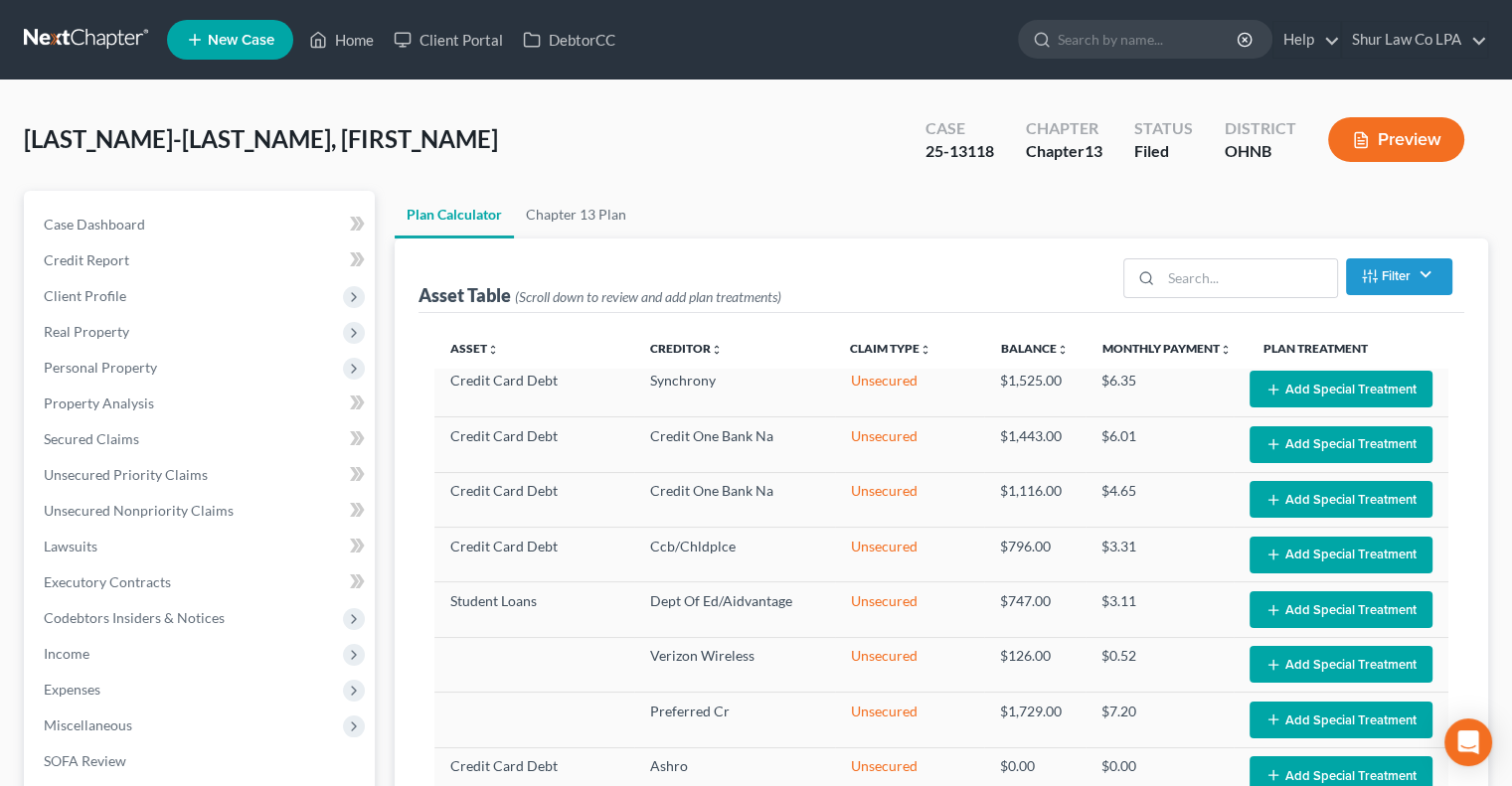 scroll, scrollTop: 1133, scrollLeft: 0, axis: vertical 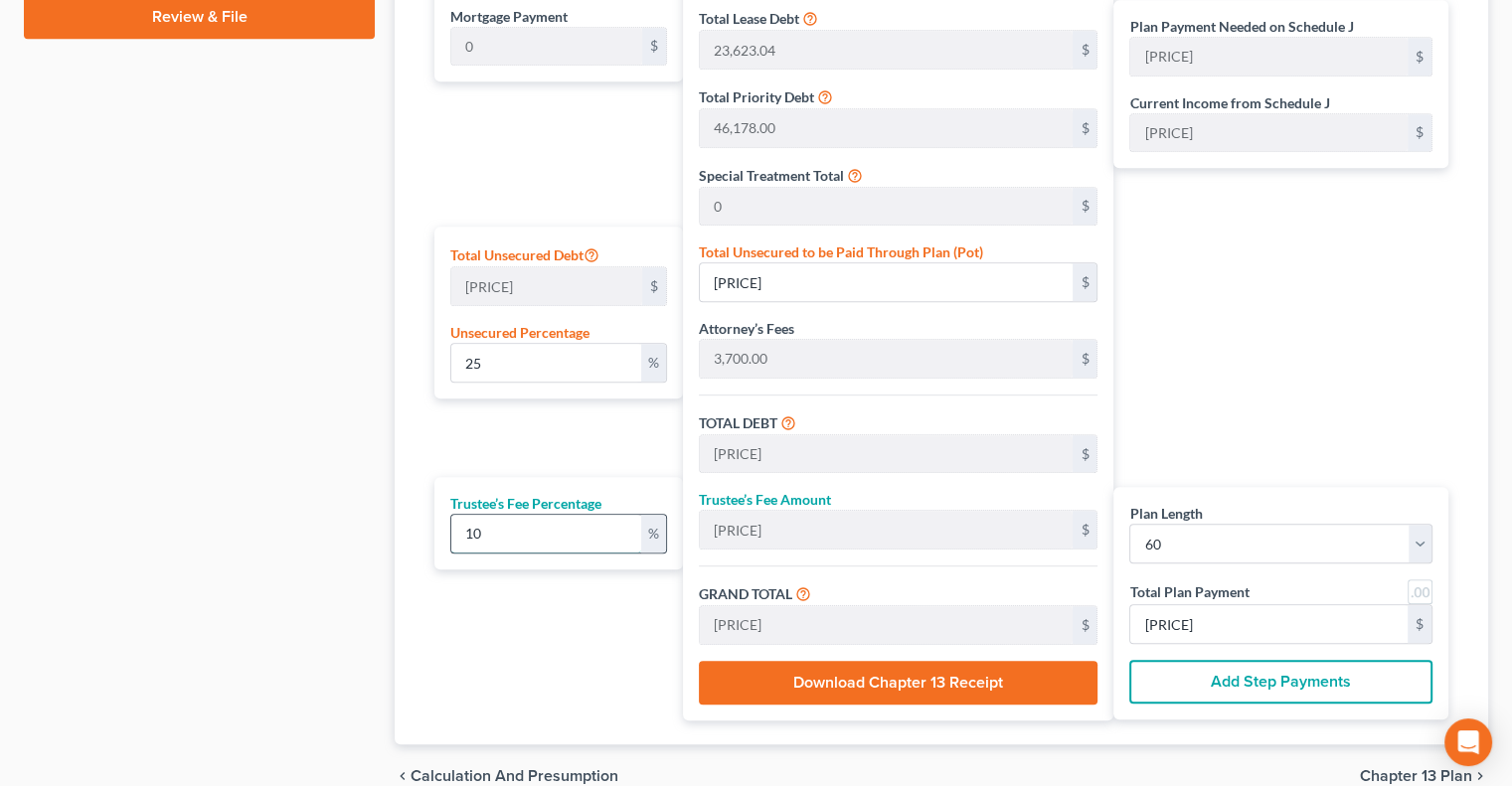 click on "10" at bounding box center [546, 534] 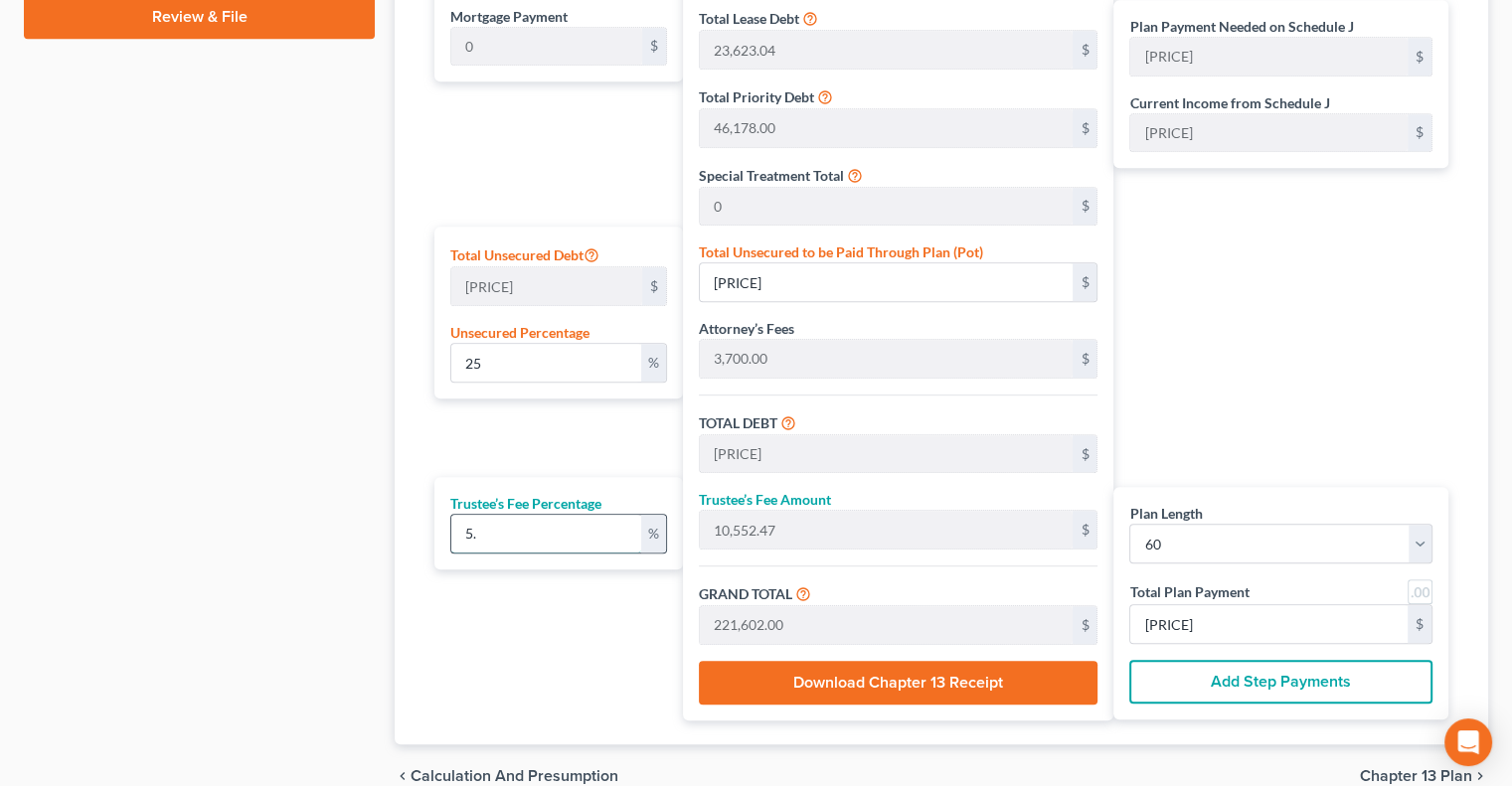 type on "5.5" 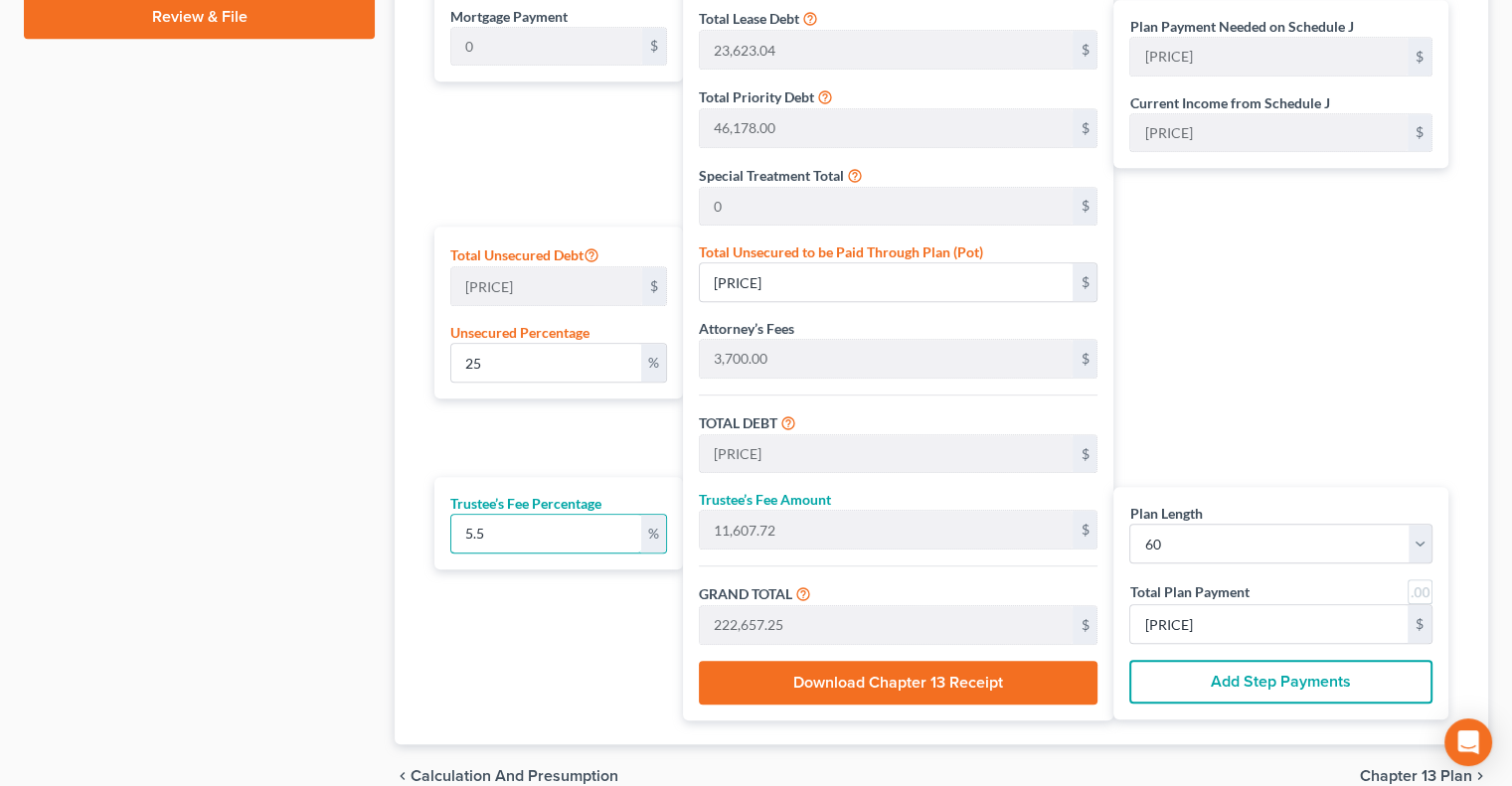 type on "5.5" 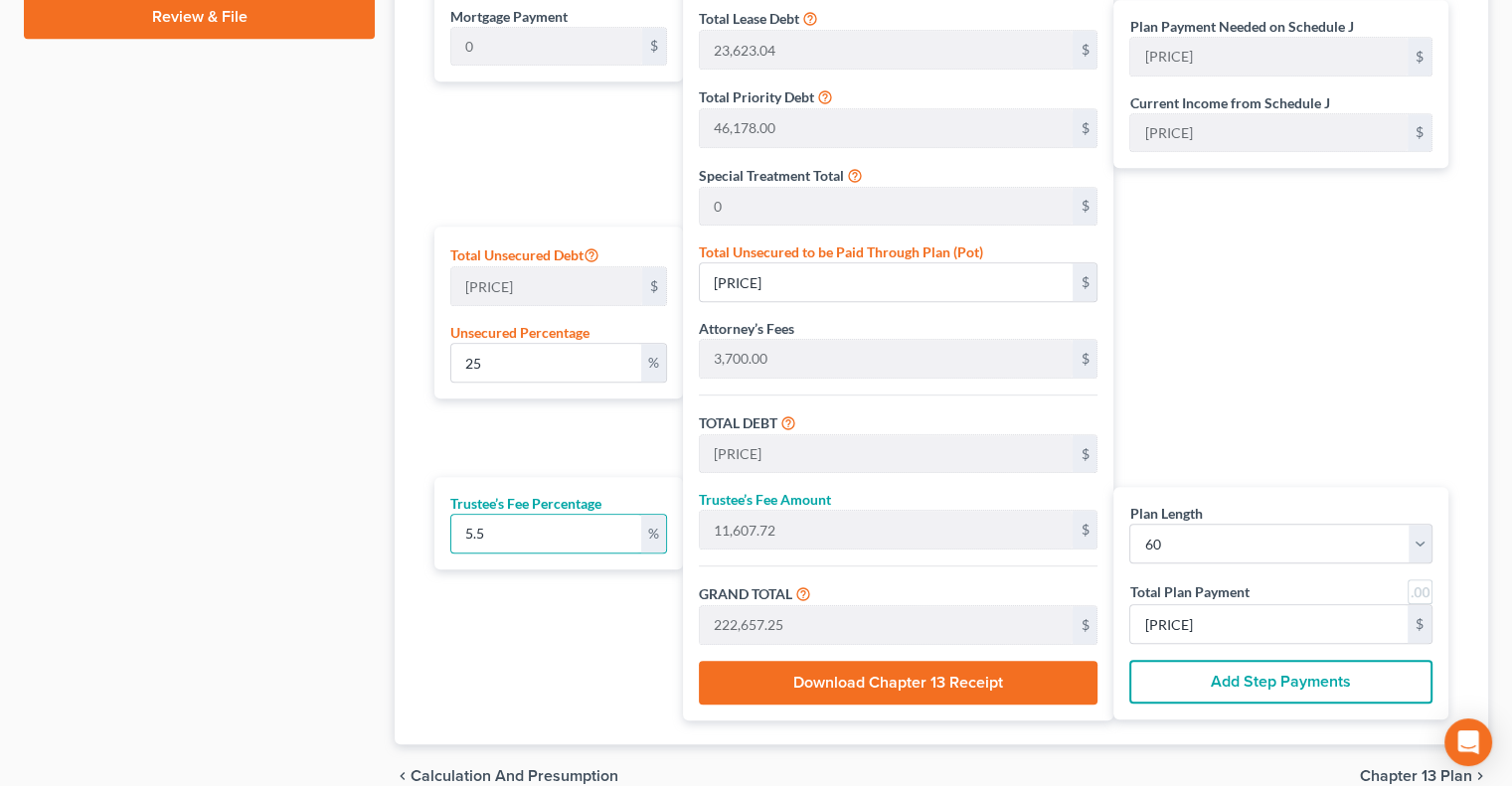click on "Plan Length  1 2 3 4 5 6 7 8 9 10 11 12 13 14 15 16 17 18 19 20 21 22 23 24 25 26 27 28 29 30 31 32 33 34 35 36 37 38 39 40 41 42 43 44 45 46 47 48 49 50 51 52 53 54 55 56 57 58 59 60 61 62 63 64 65 66 67 68 69 70 71 72 73 74 75 76 77 78 79 80 81 82 83 84 Mortgage Payment 0 $ Total Unsecured Debt  175,641.95 $ Unsecured Percentage 25 % Trustee’s Fee Percentage 5.5 %" at bounding box center [554, 317] 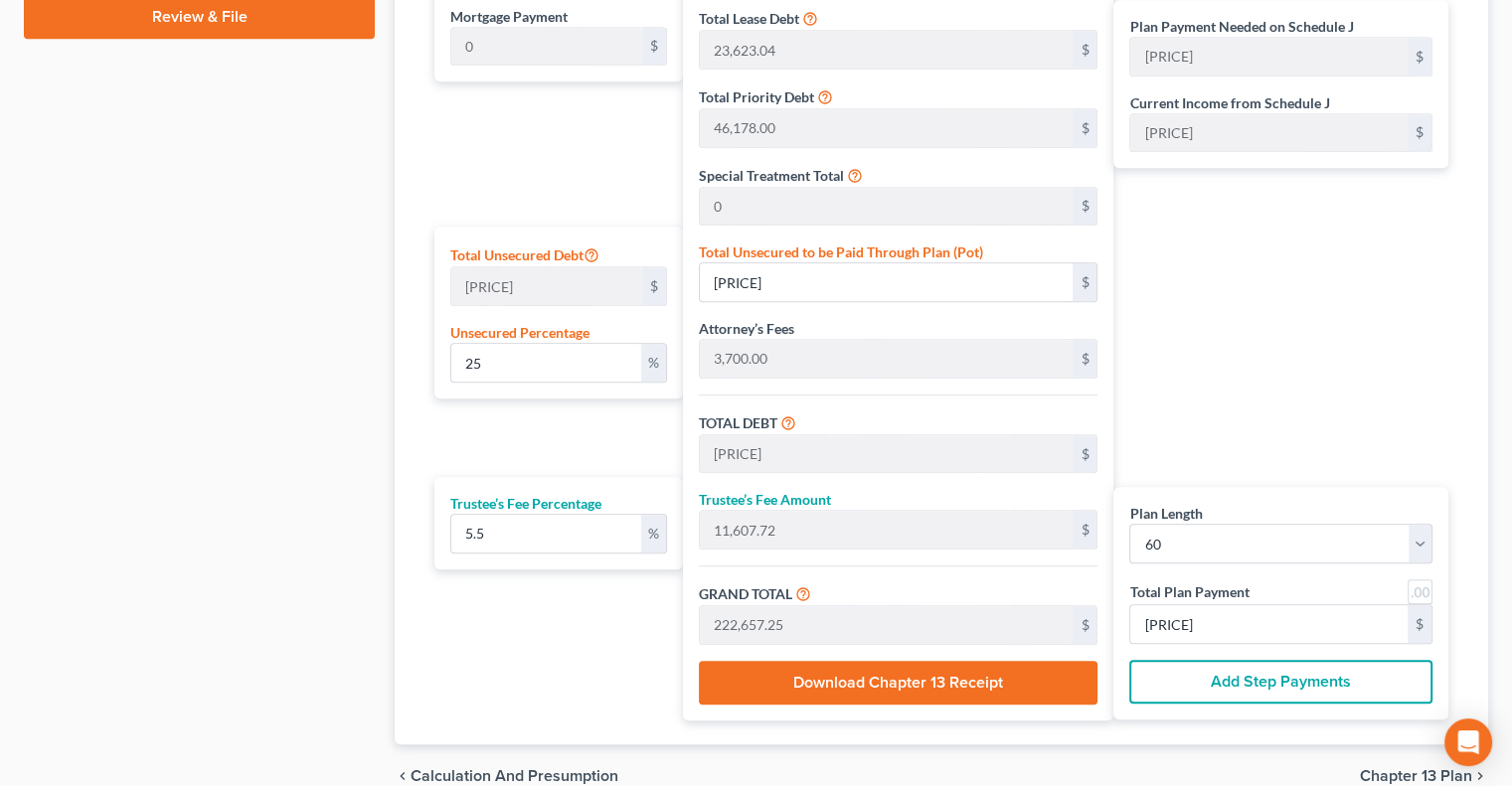 click on "Plan Length  1 2 3 4 5 6 7 8 9 10 11 12 13 14 15 16 17 18 19 20 21 22 23 24 25 26 27 28 29 30 31 32 33 34 35 36 37 38 39 40 41 42 43 44 45 46 47 48 49 50 51 52 53 54 55 56 57 58 59 60 61 62 63 64 65 66 67 68 69 70 71 72 73 74 75 76 77 78 79 80 81 82 83 84 Mortgage Payment 0 $ Total Unsecured Debt  175,641.95 $ Unsecured Percentage 25 % Trustee’s Fee Percentage 5.5 %" at bounding box center [554, 317] 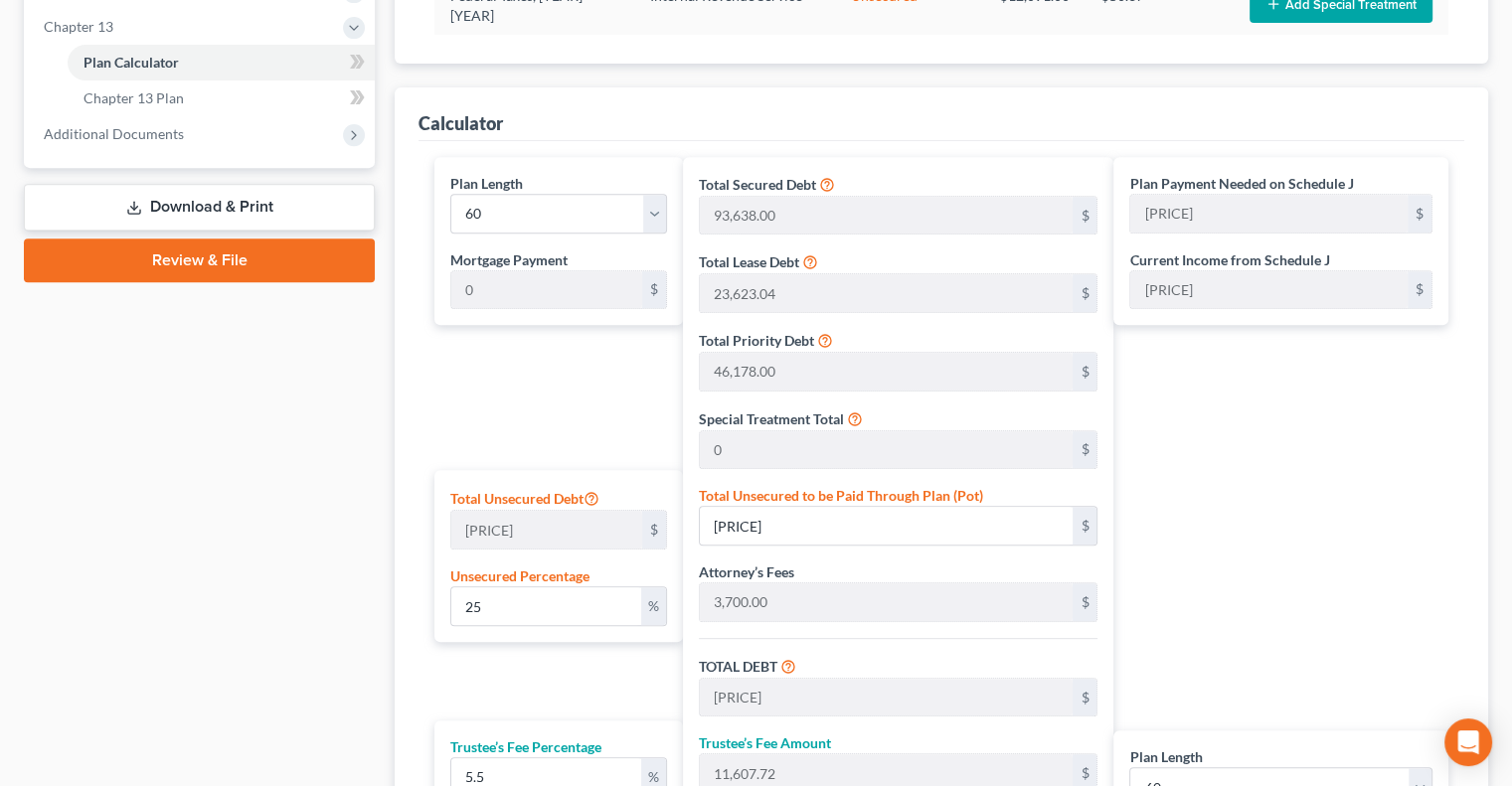 scroll, scrollTop: 805, scrollLeft: 0, axis: vertical 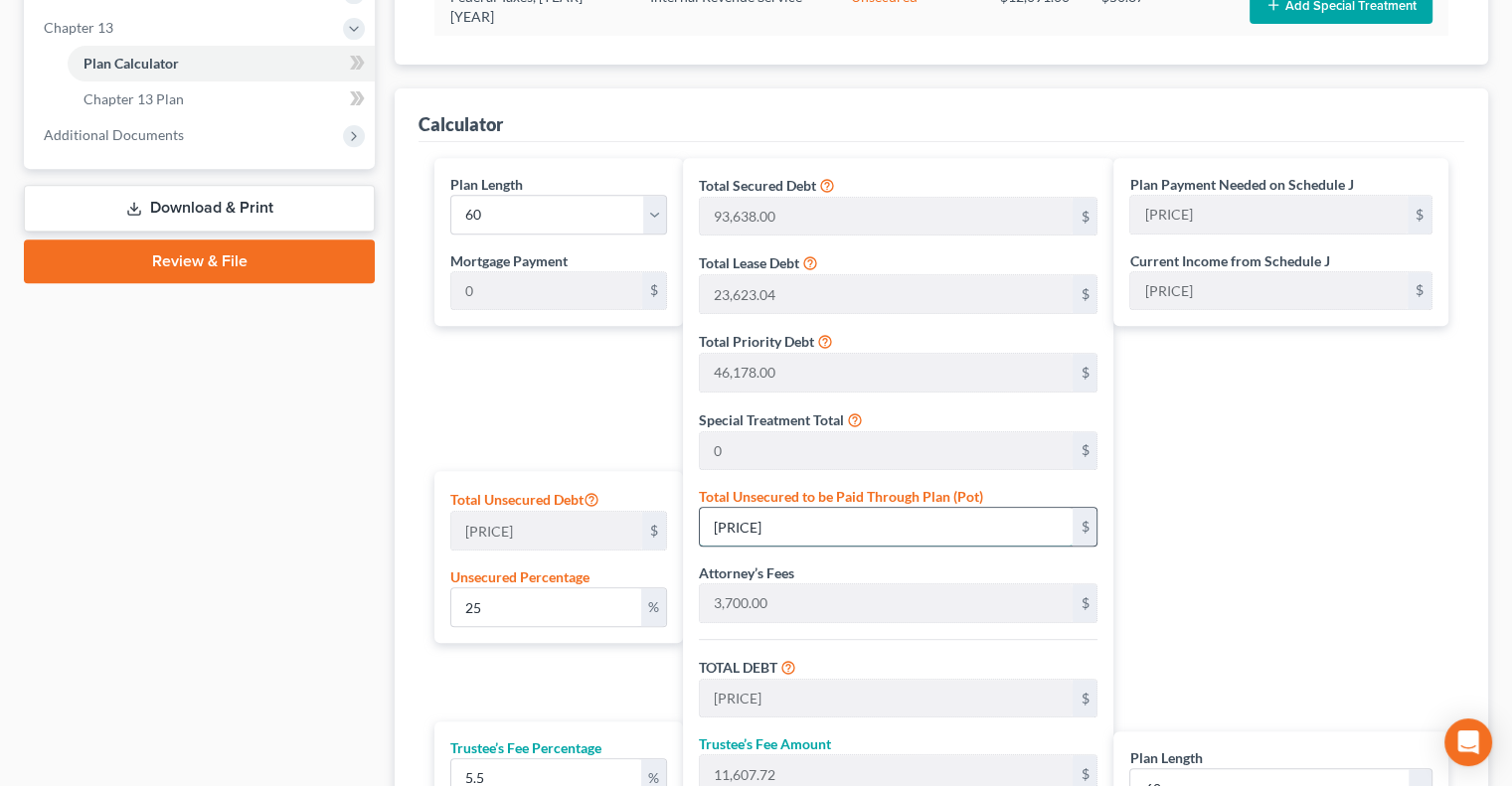 drag, startPoint x: 763, startPoint y: 524, endPoint x: 779, endPoint y: 532, distance: 17.888544 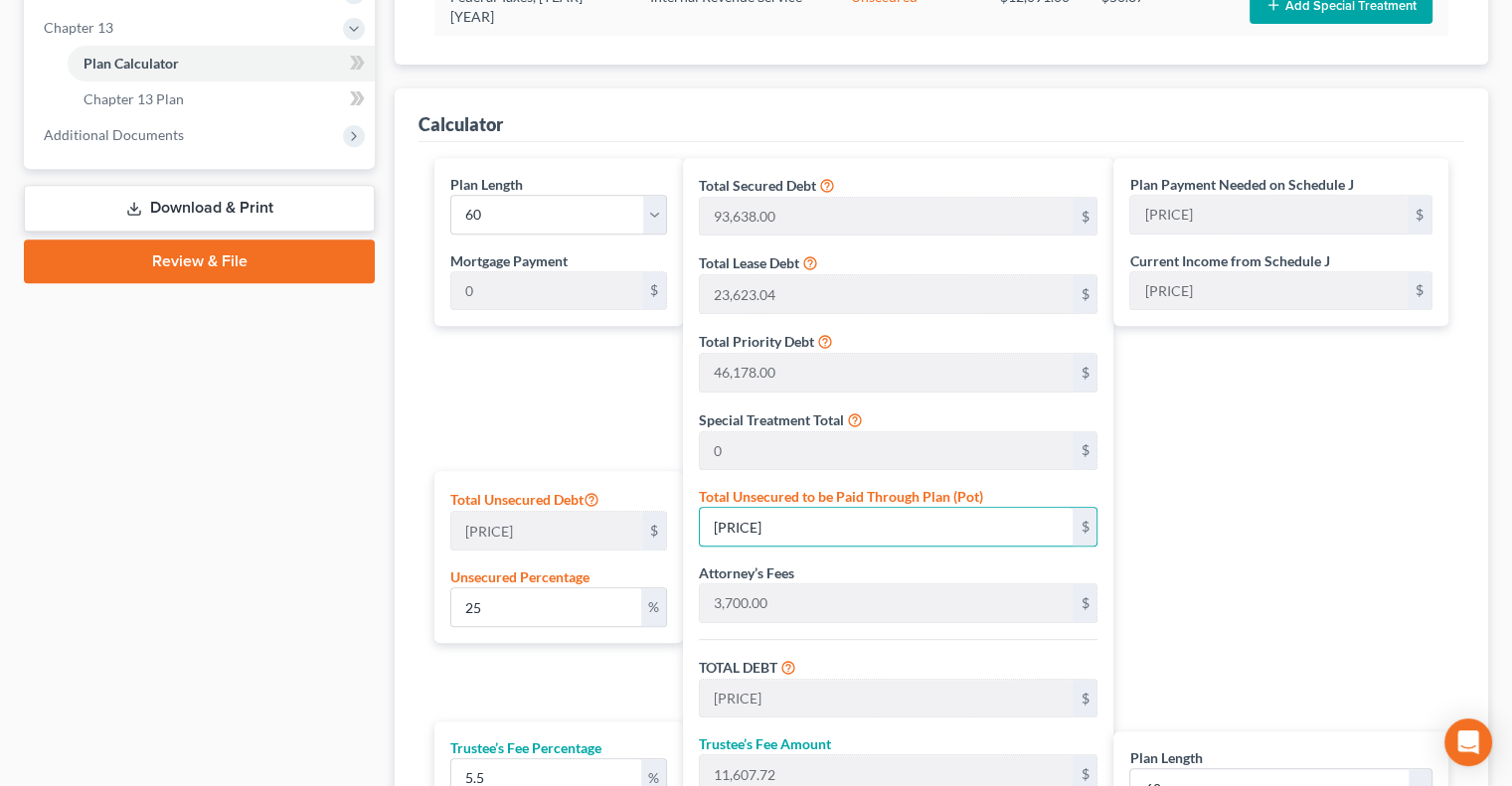 click on "Plan Payment Needed on Schedule J 3,710.95 $ Current Income from Schedule J 1,355.56 $ Plan Length  1 2 3 4 5 6 7 8 9 10 11 12 13 14 15 16 17 18 19 20 21 22 23 24 25 26 27 28 29 30 31 32 33 34 35 36 37 38 39 40 41 42 43 44 45 46 47 48 49 50 51 52 53 54 55 56 57 58 59 60 61 62 63 64 65 66 67 68 69 70 71 72 73 74 75 76 77 78 79 80 81 82 83 84 Total Plan Payment 3,710.95 $ Add Step Payments" at bounding box center (1285, 561) 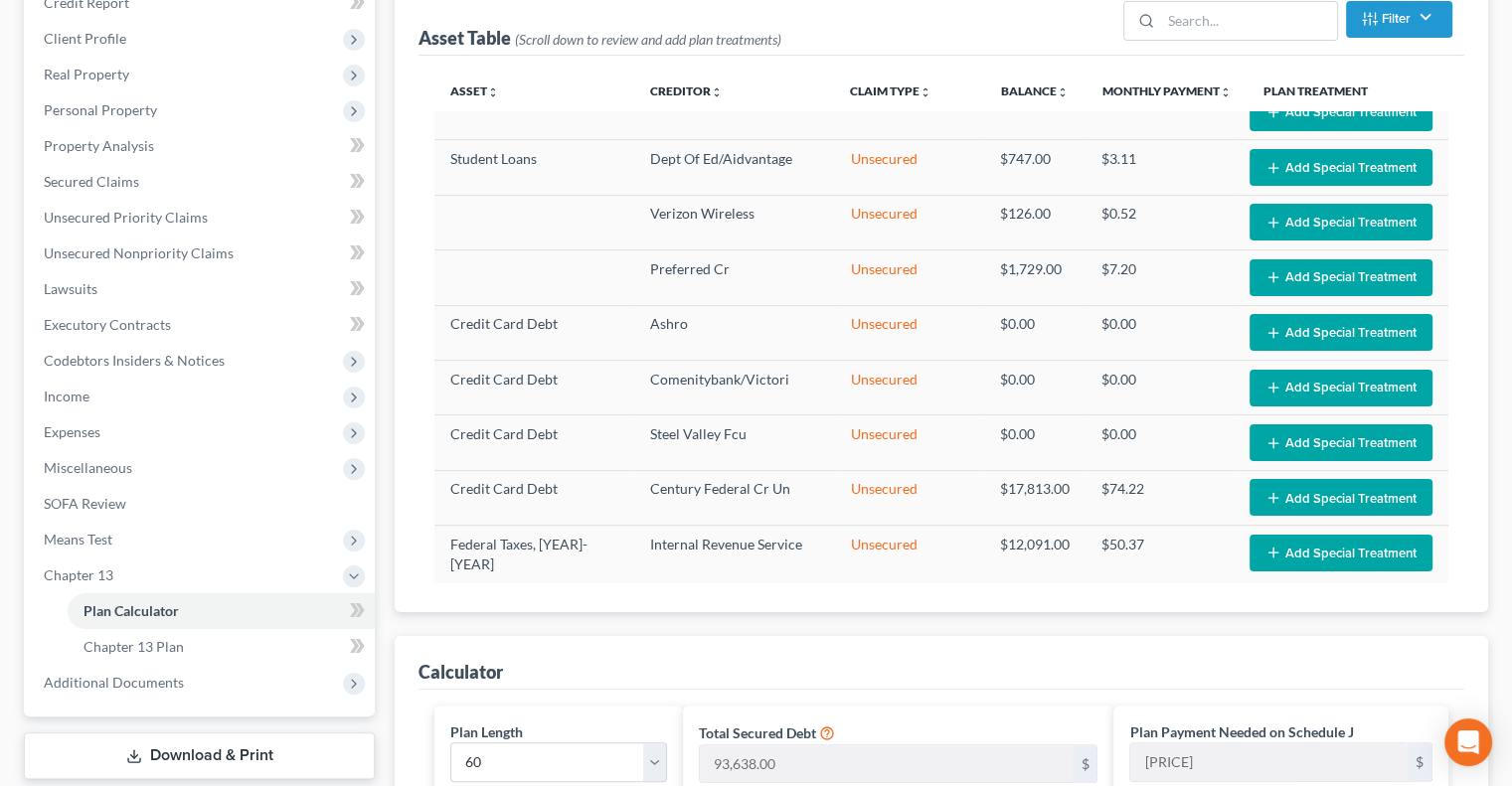 scroll, scrollTop: 242, scrollLeft: 0, axis: vertical 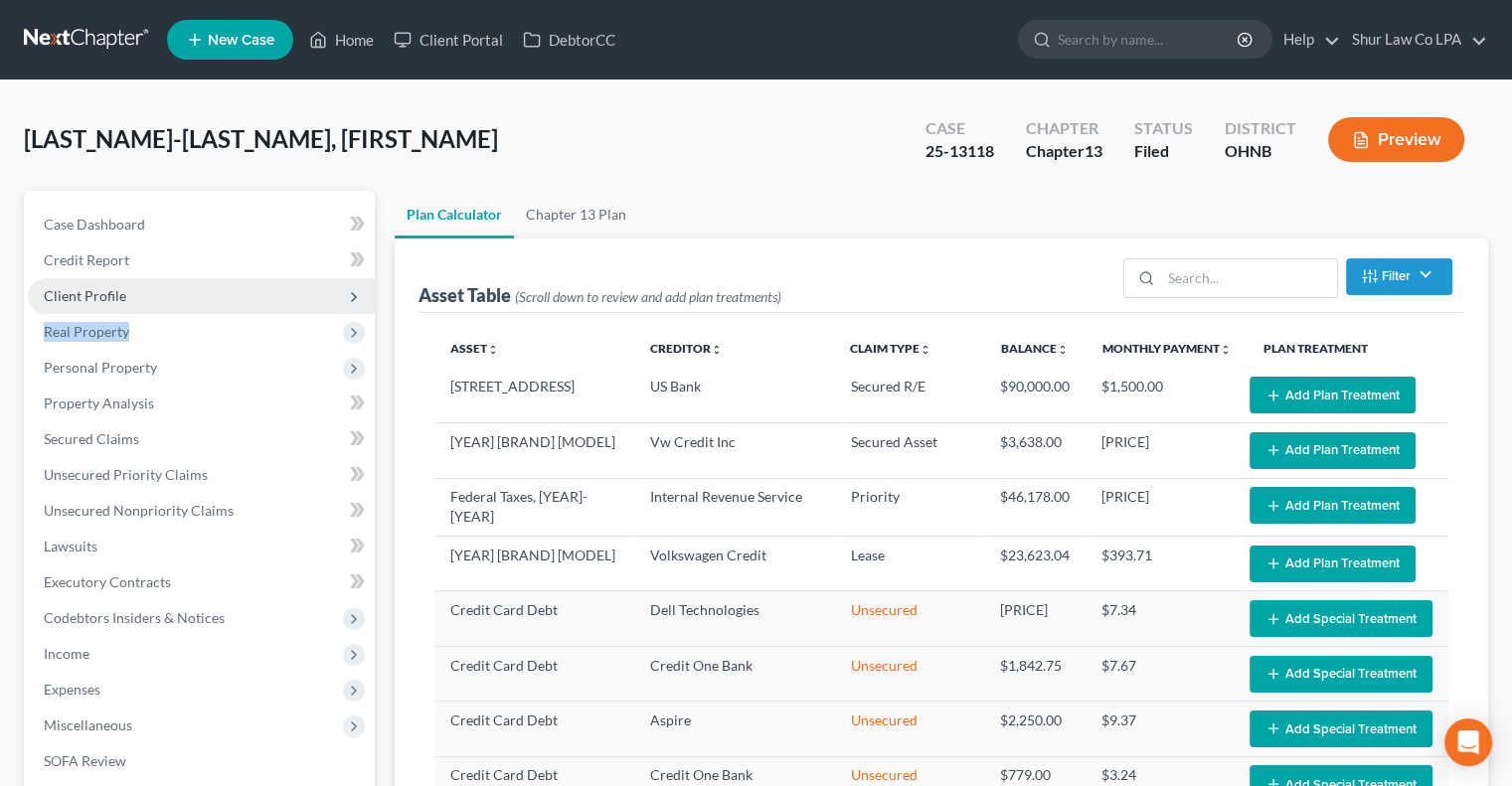 drag, startPoint x: 155, startPoint y: 321, endPoint x: 151, endPoint y: 297, distance: 24.33105 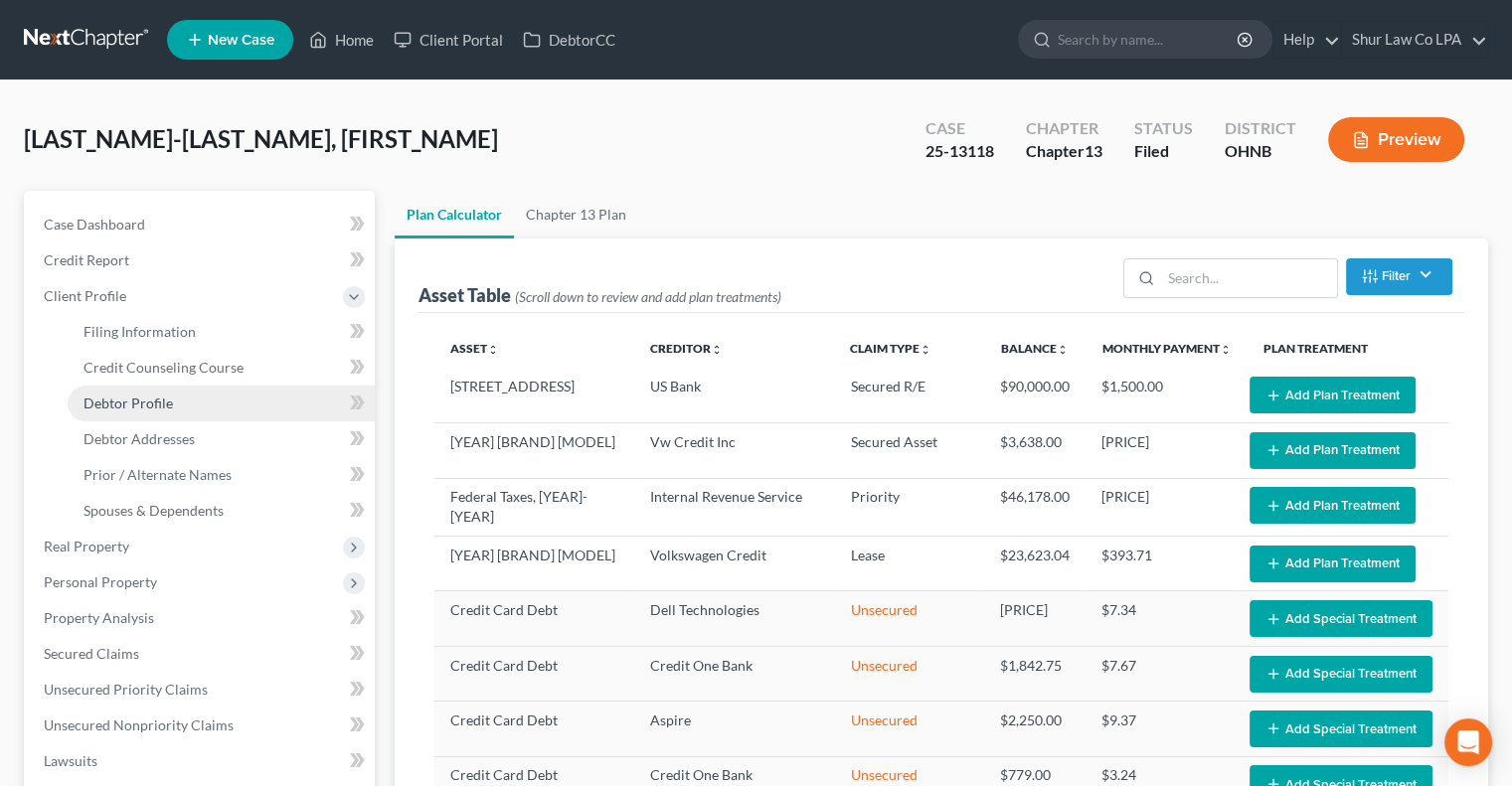 click on "Debtor Profile" at bounding box center (128, 402) 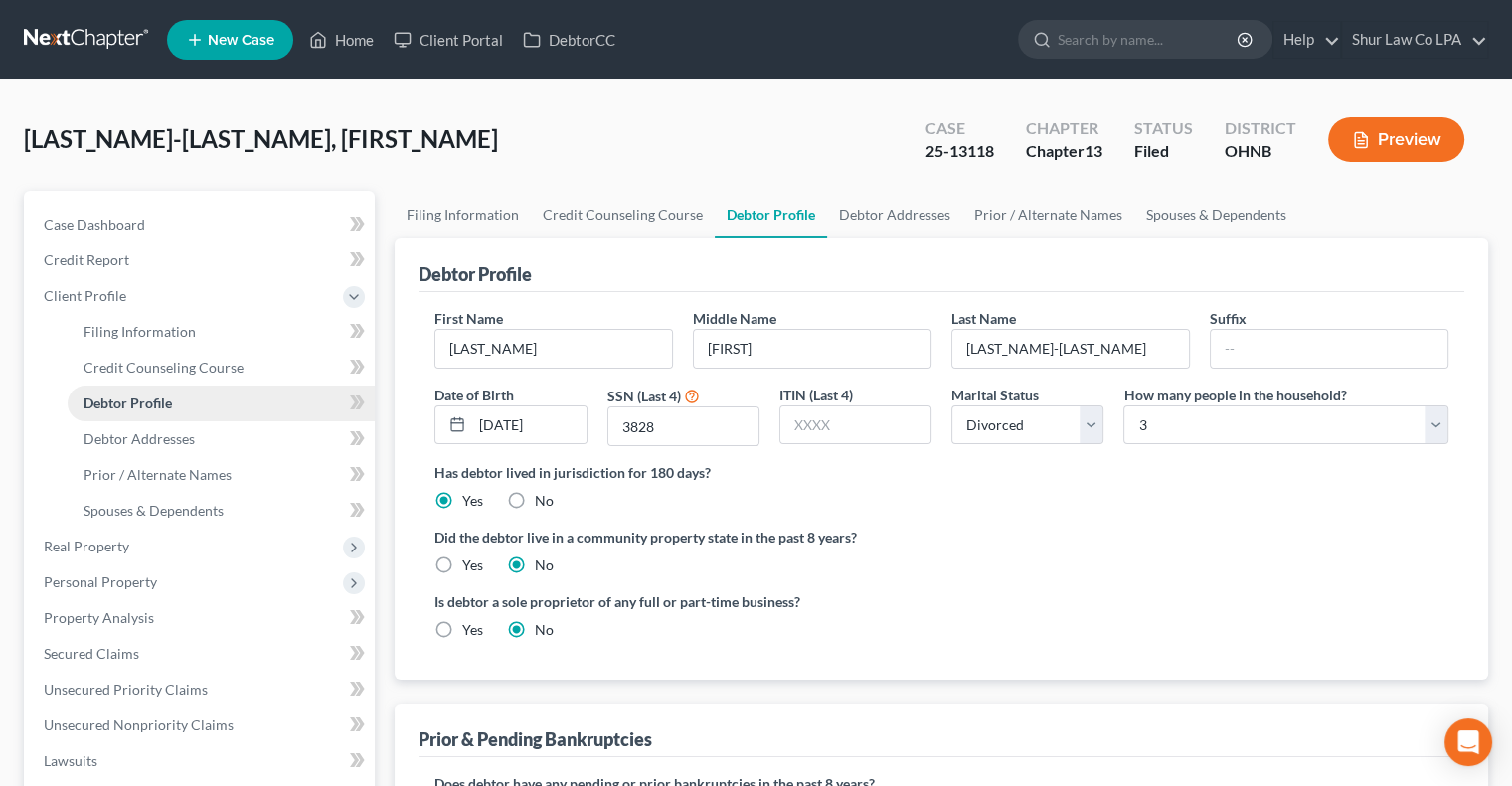 radio on "true" 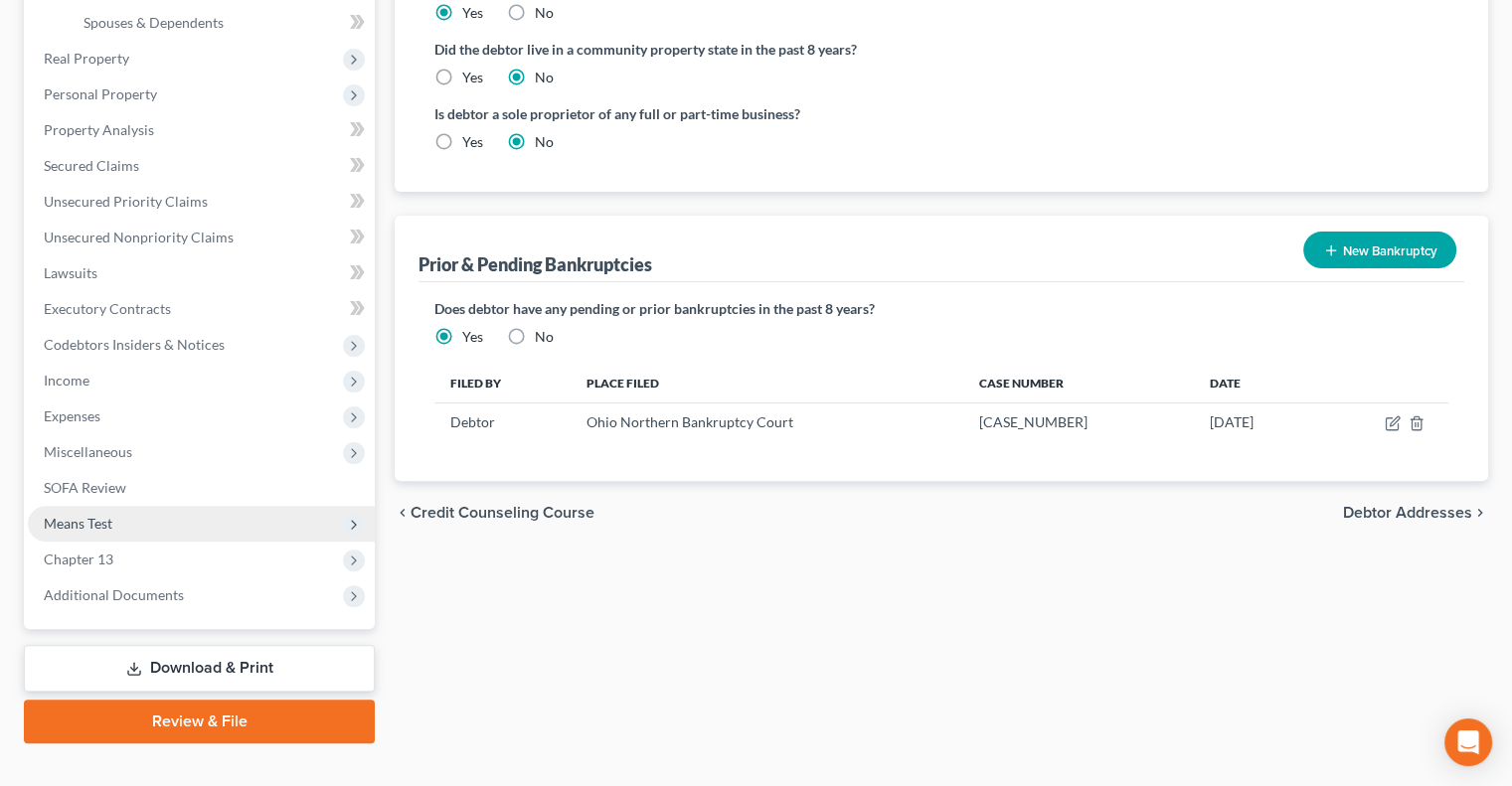 scroll, scrollTop: 489, scrollLeft: 0, axis: vertical 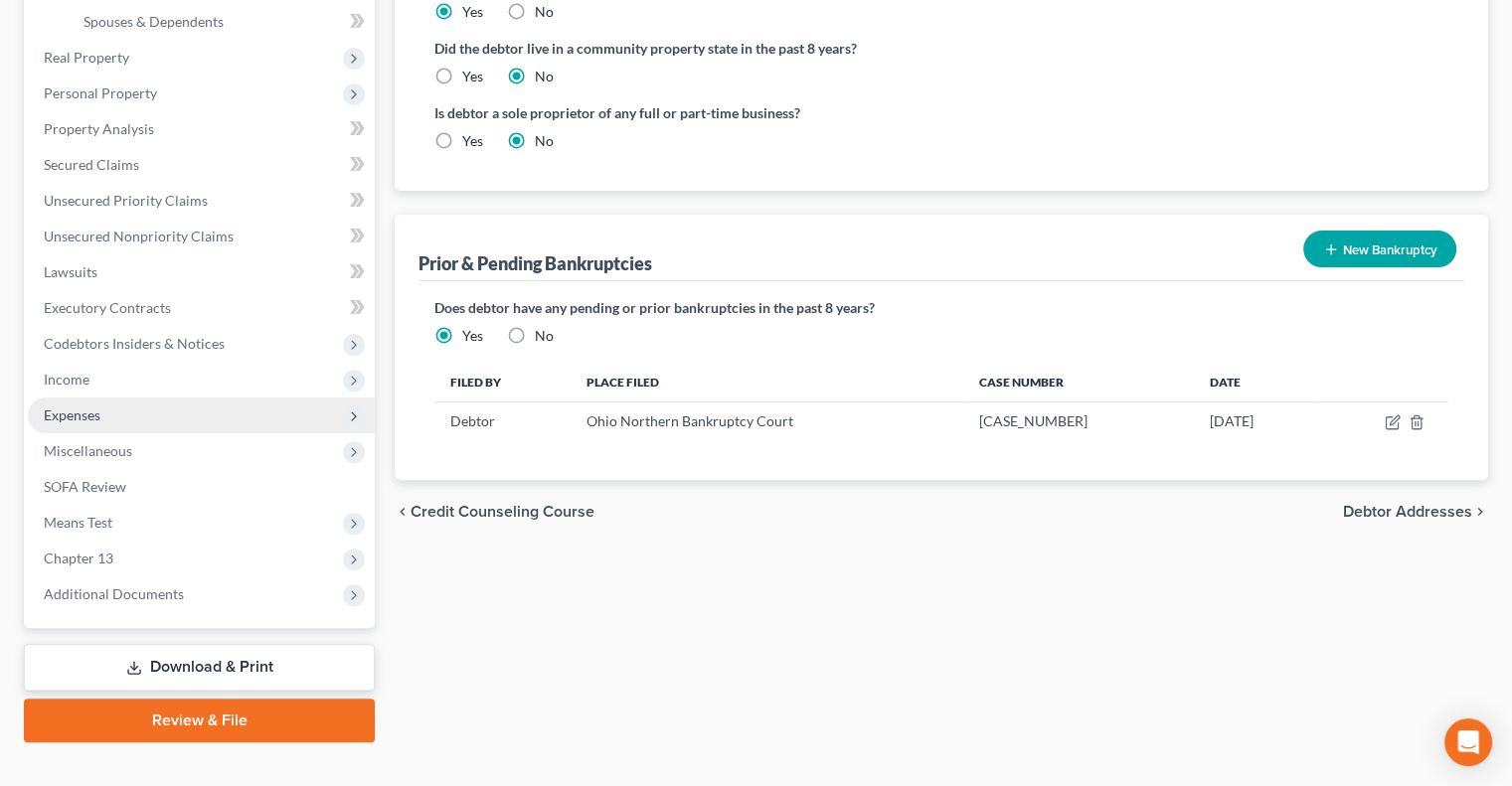 click on "Expenses" at bounding box center [201, 415] 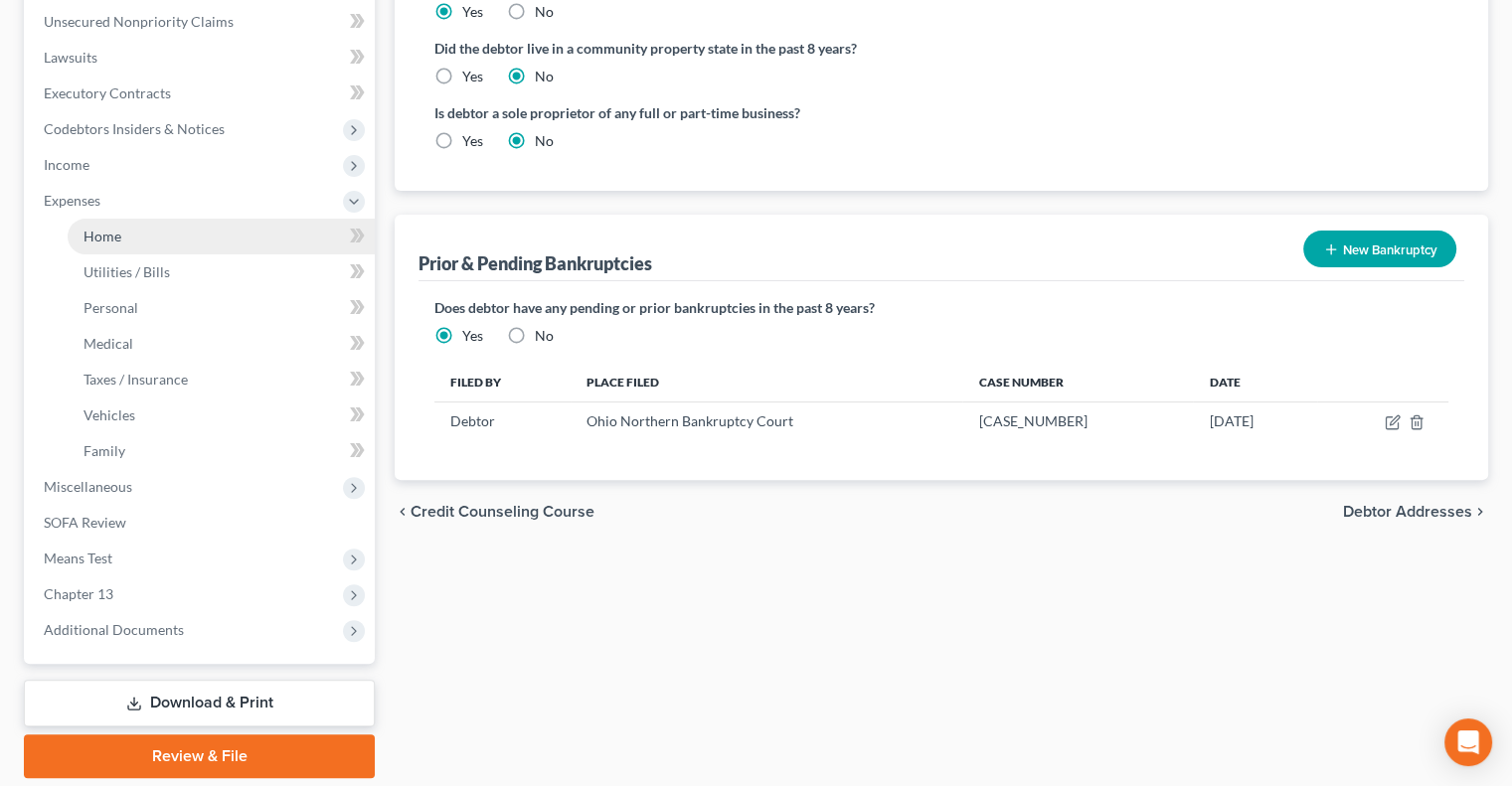 click on "Home" at bounding box center (221, 236) 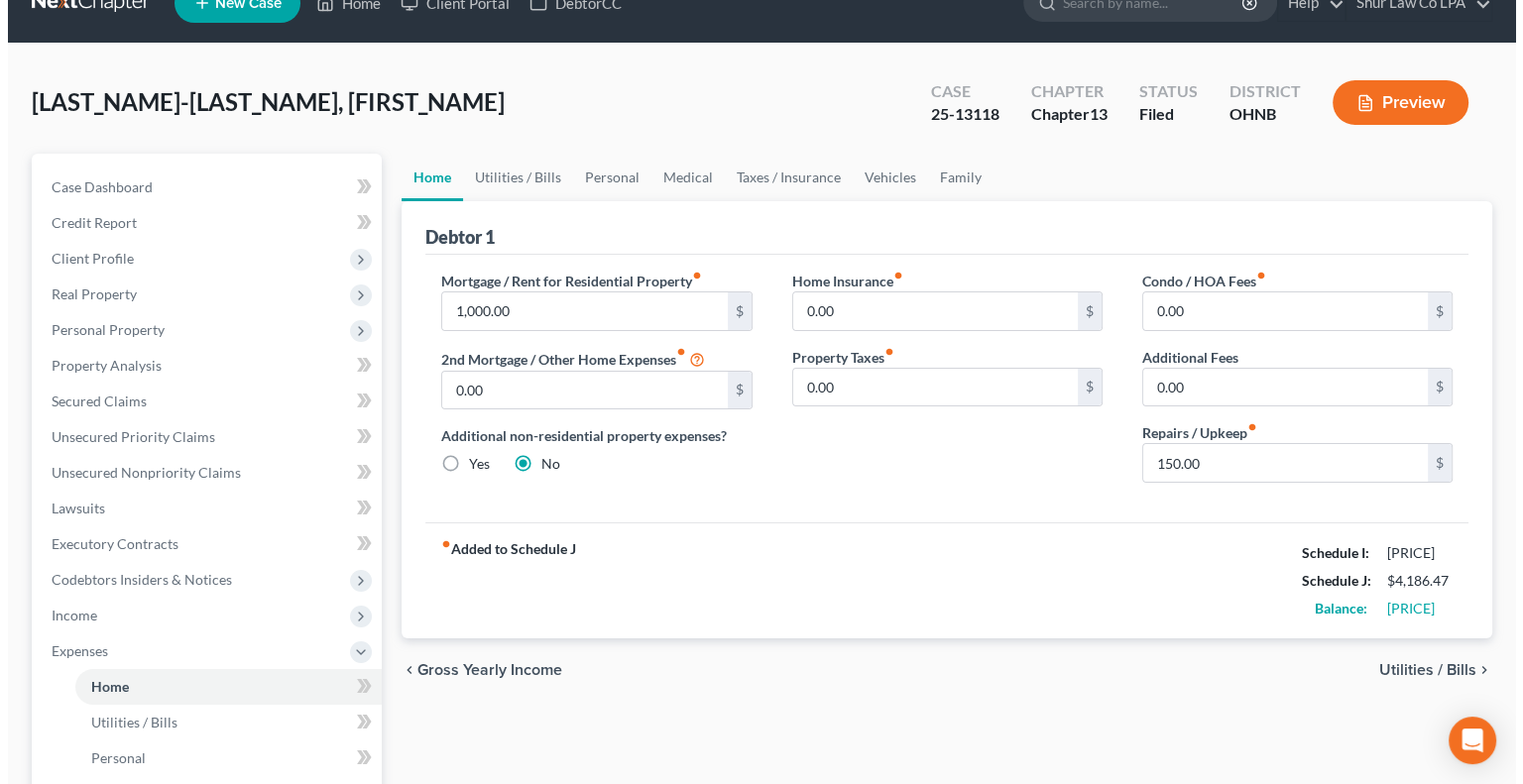 scroll, scrollTop: 0, scrollLeft: 0, axis: both 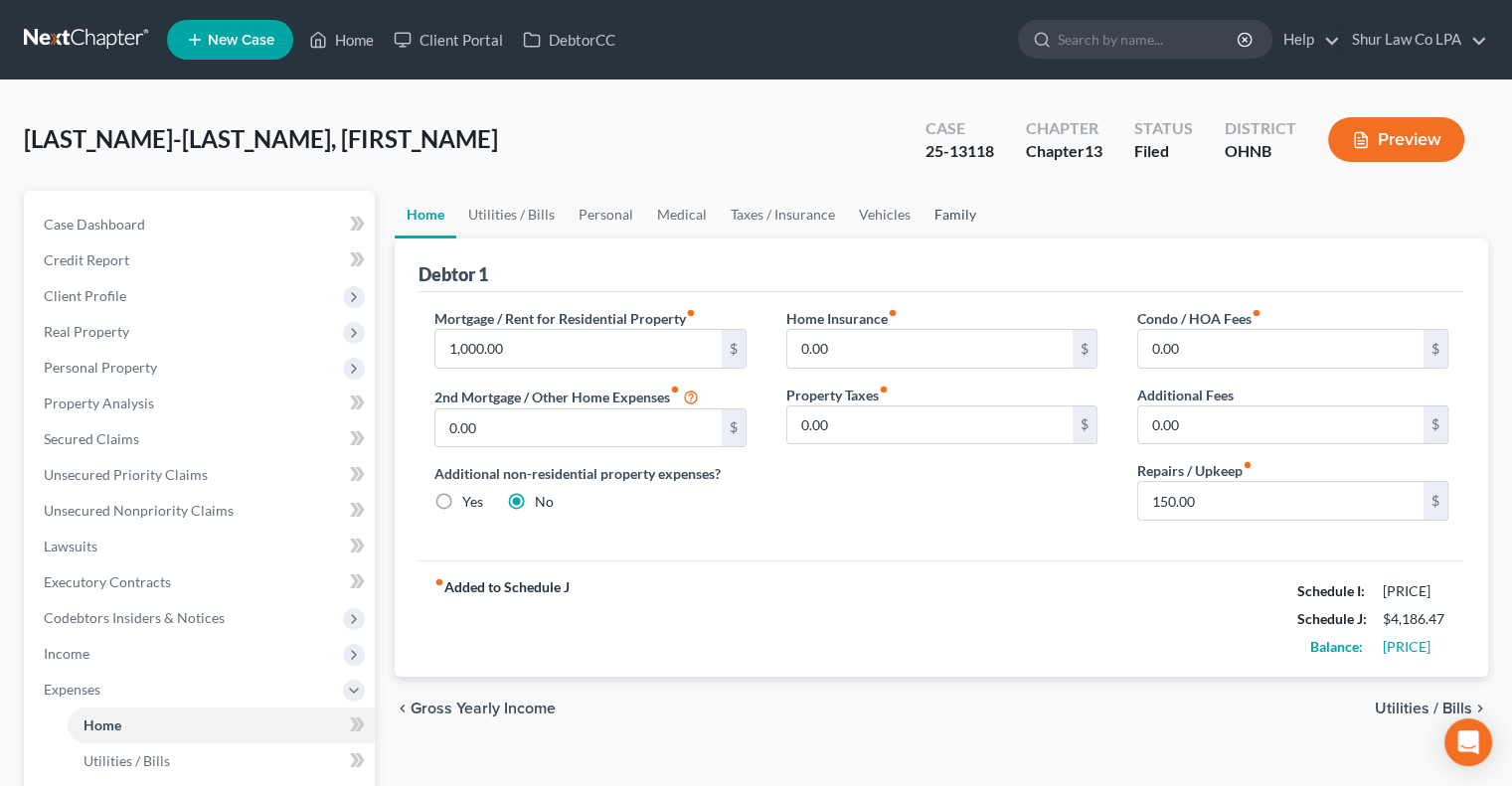 click on "Family" at bounding box center (955, 215) 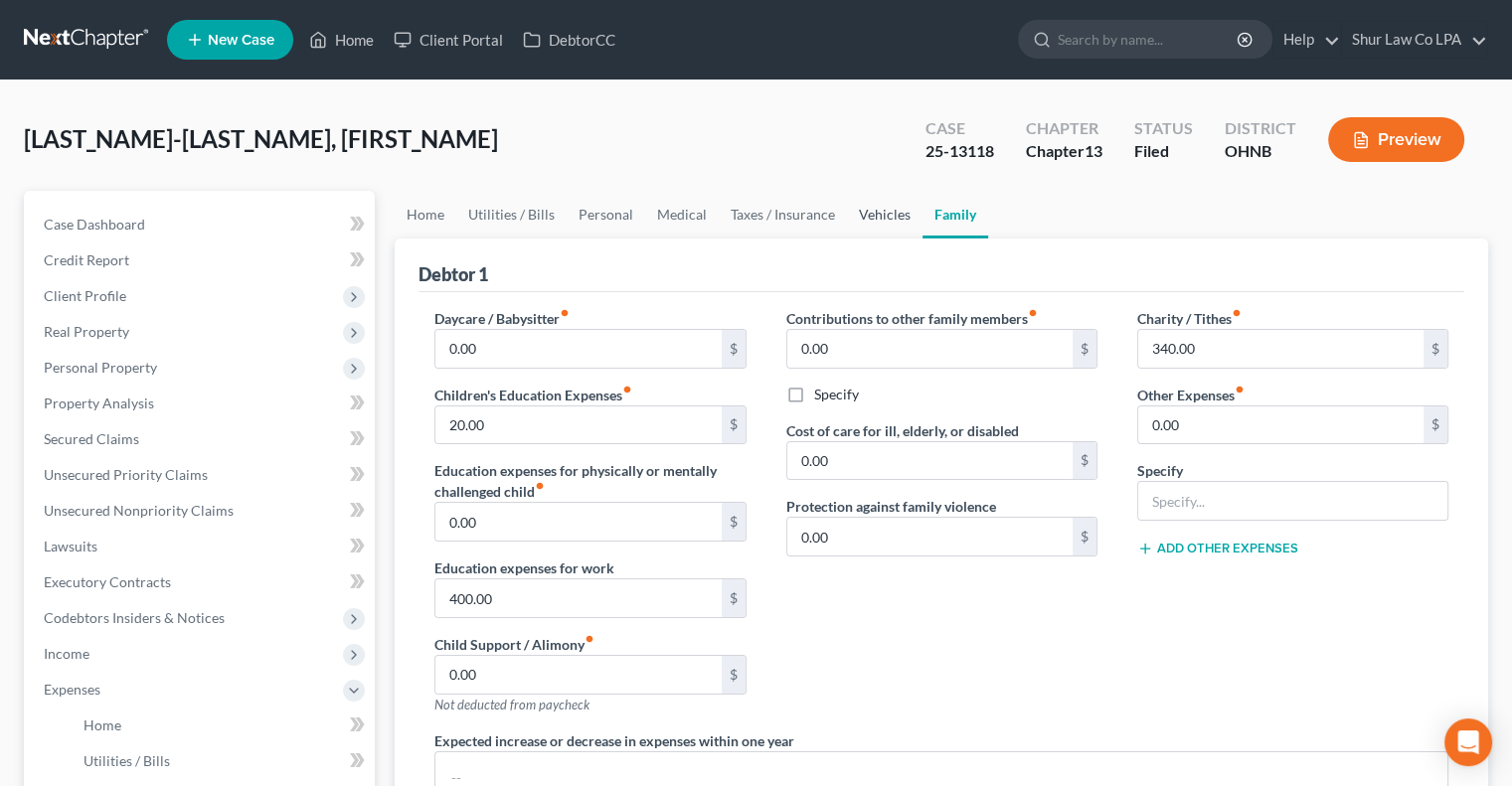 click on "Vehicles" at bounding box center (885, 215) 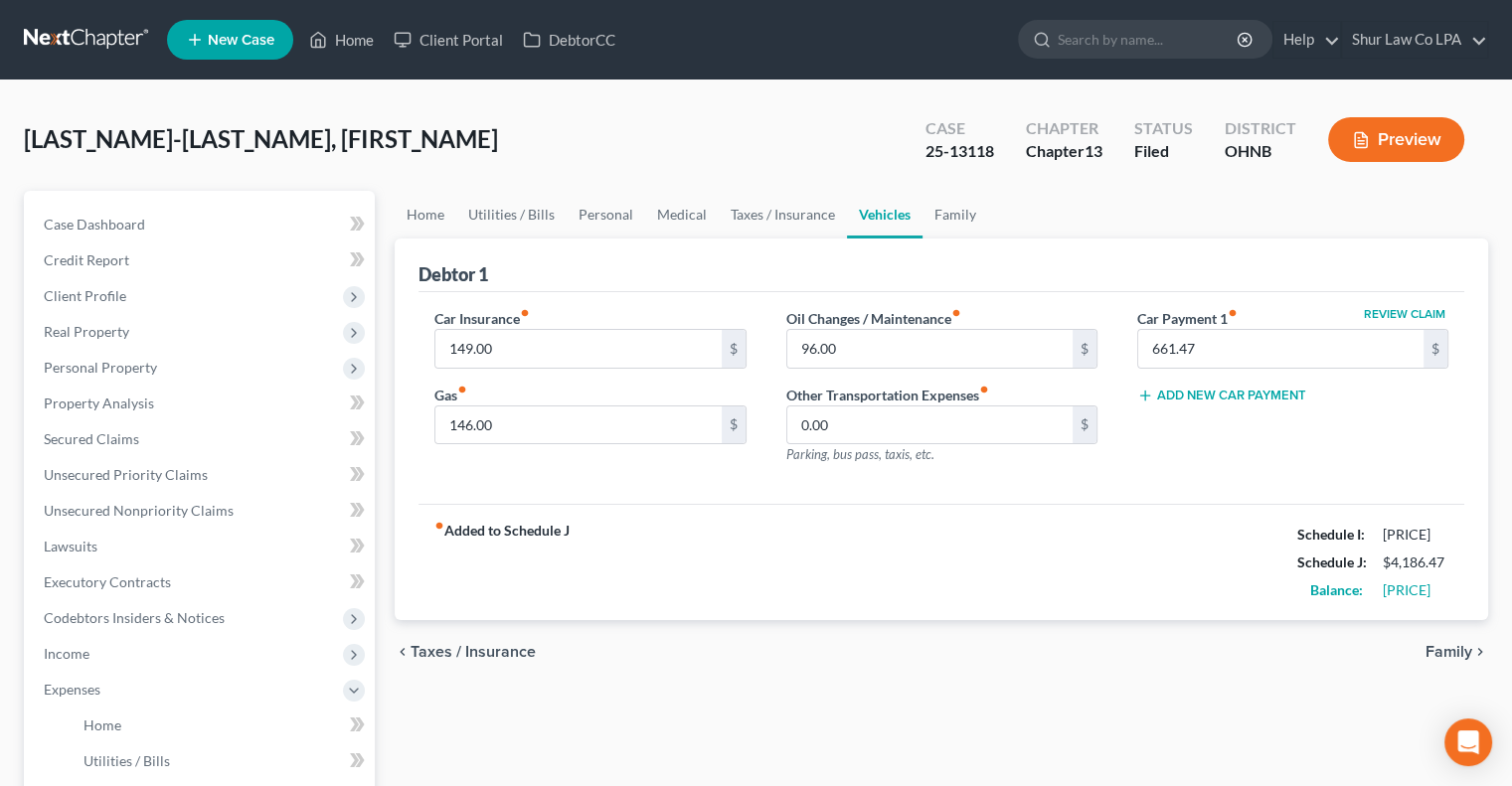 click on "Vehicles" at bounding box center [885, 215] 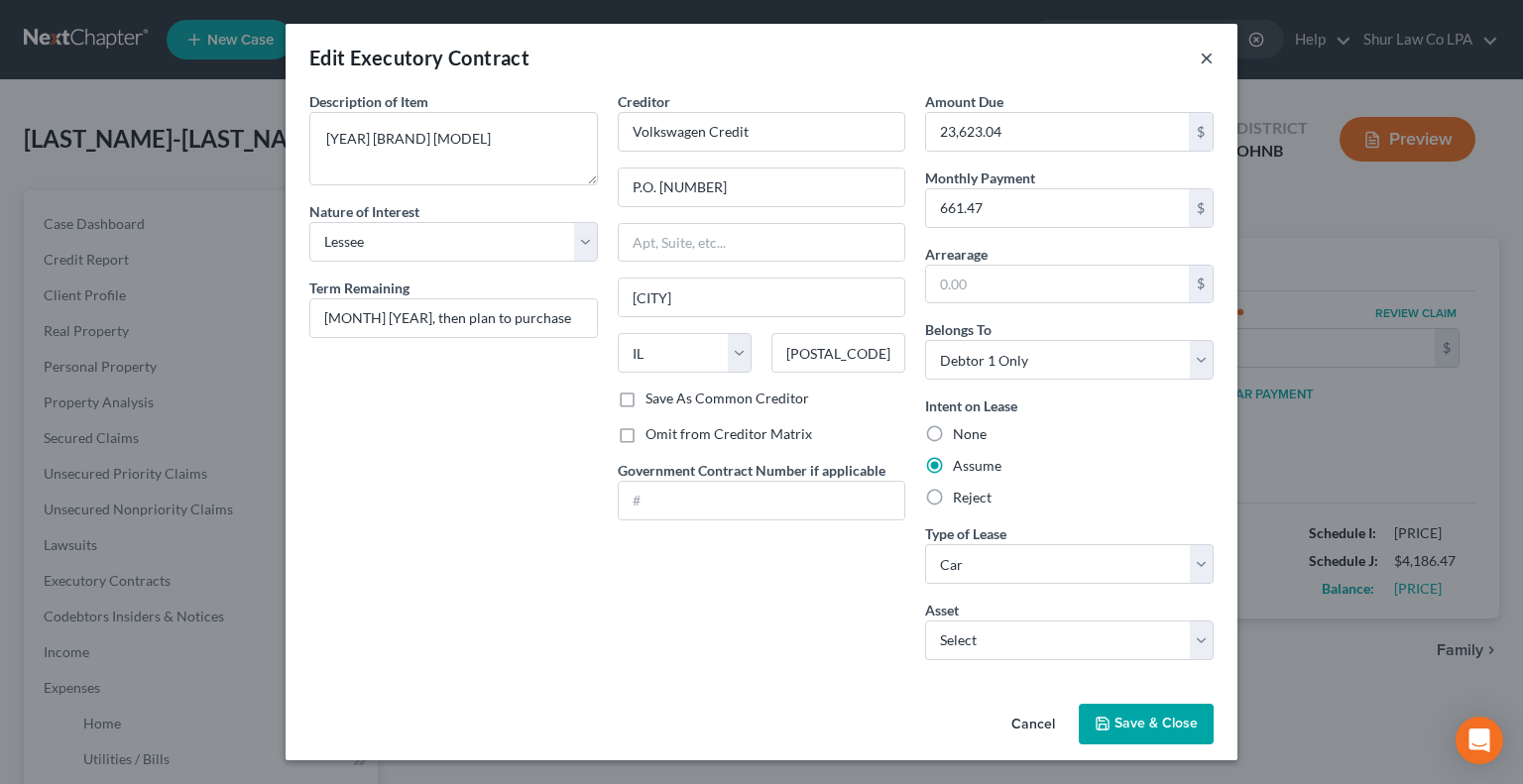 click on "×" at bounding box center (1207, 57) 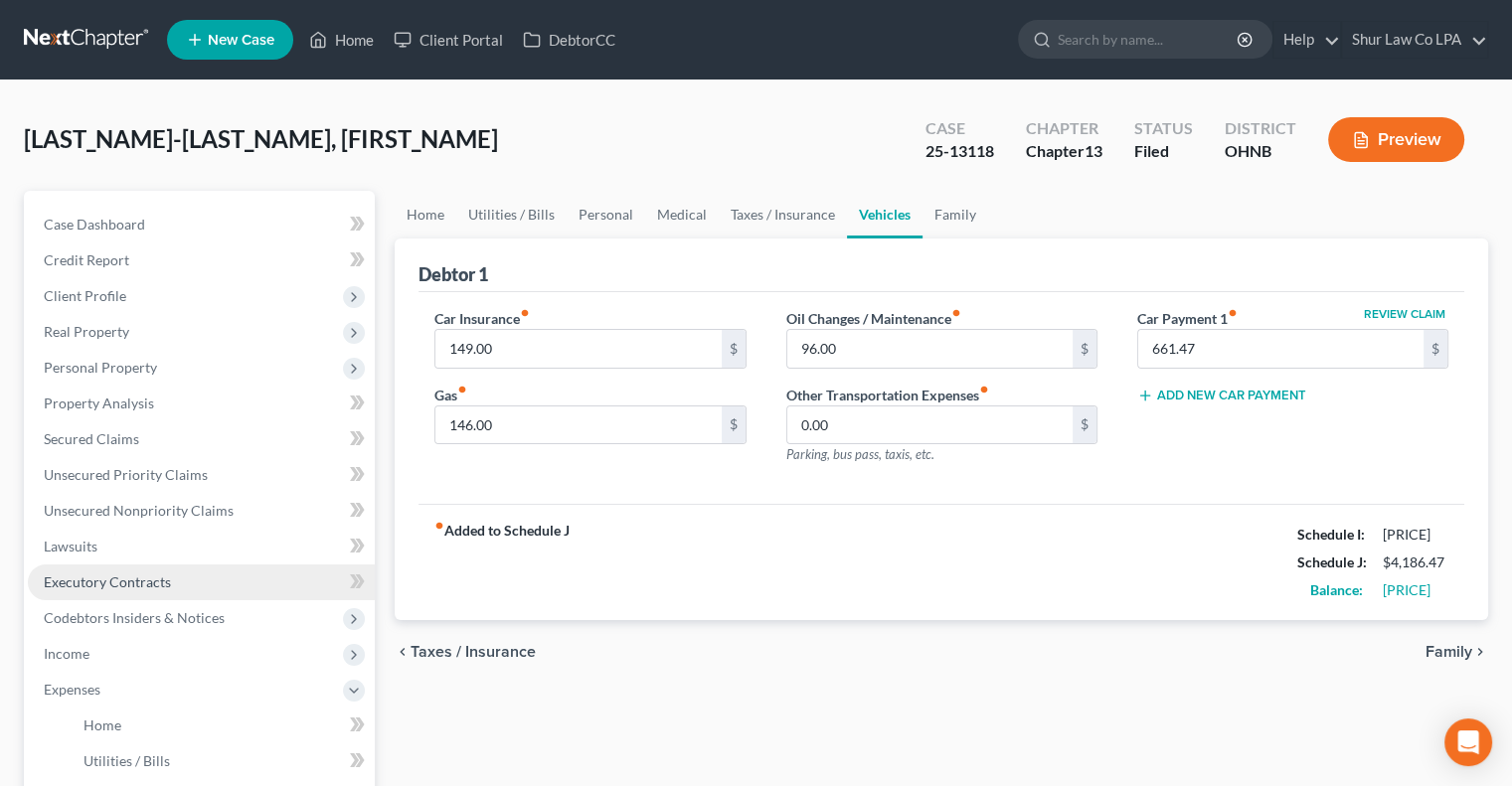 click on "Executory Contracts" at bounding box center (107, 581) 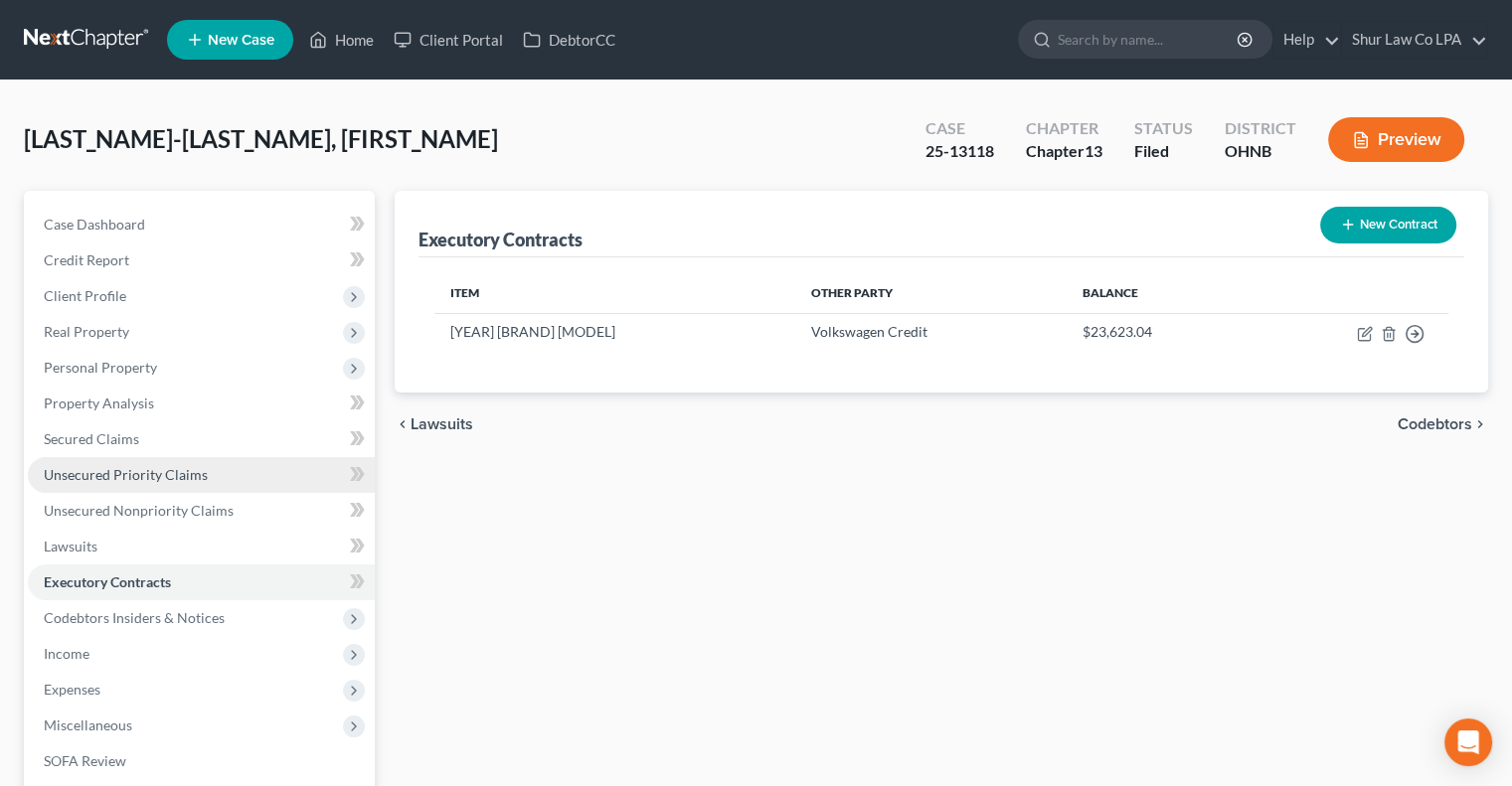 click on "Unsecured Priority Claims" at bounding box center [125, 474] 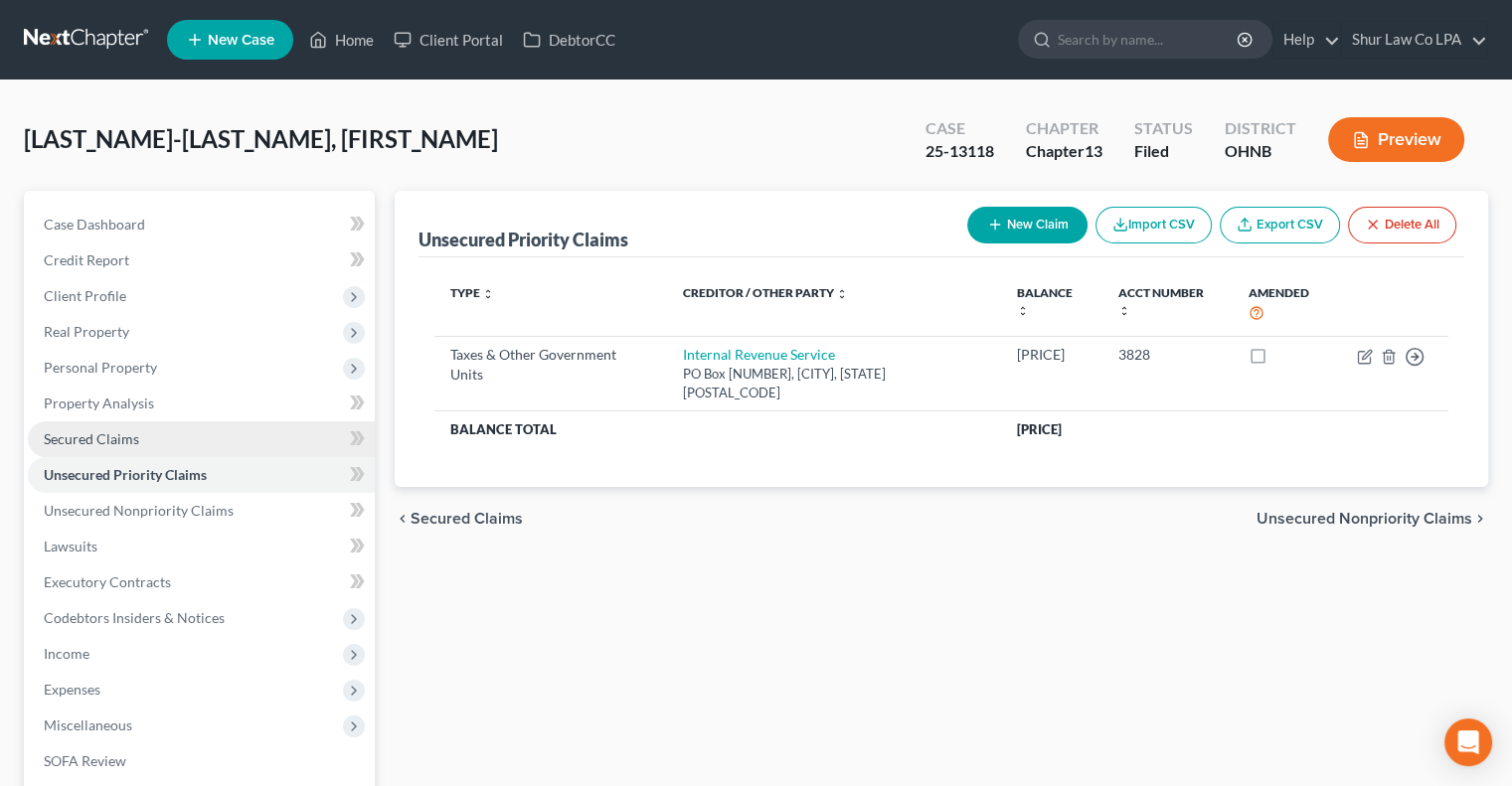 click on "Secured Claims" at bounding box center (201, 439) 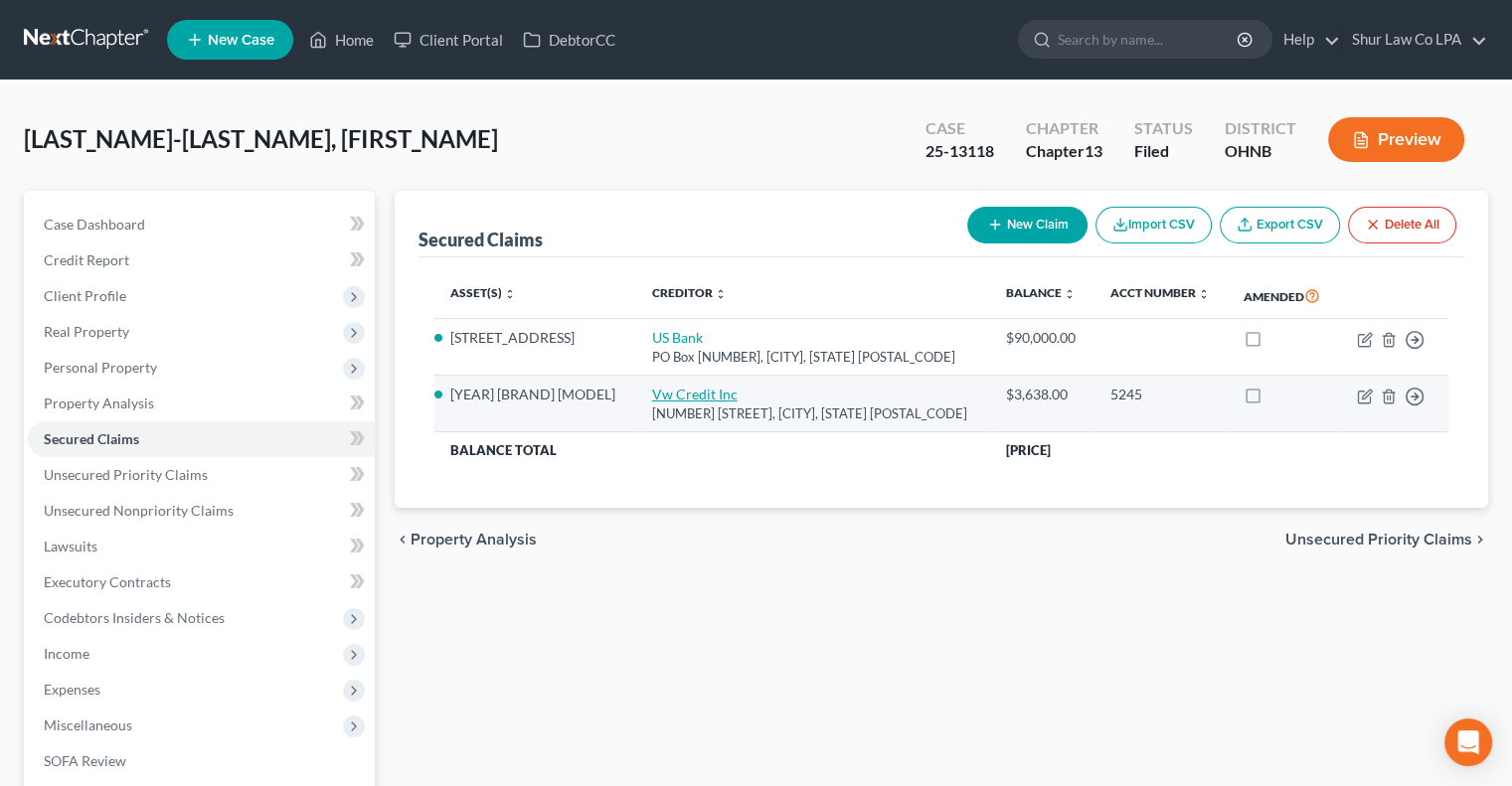 click on "Vw Credit Inc" at bounding box center [695, 393] 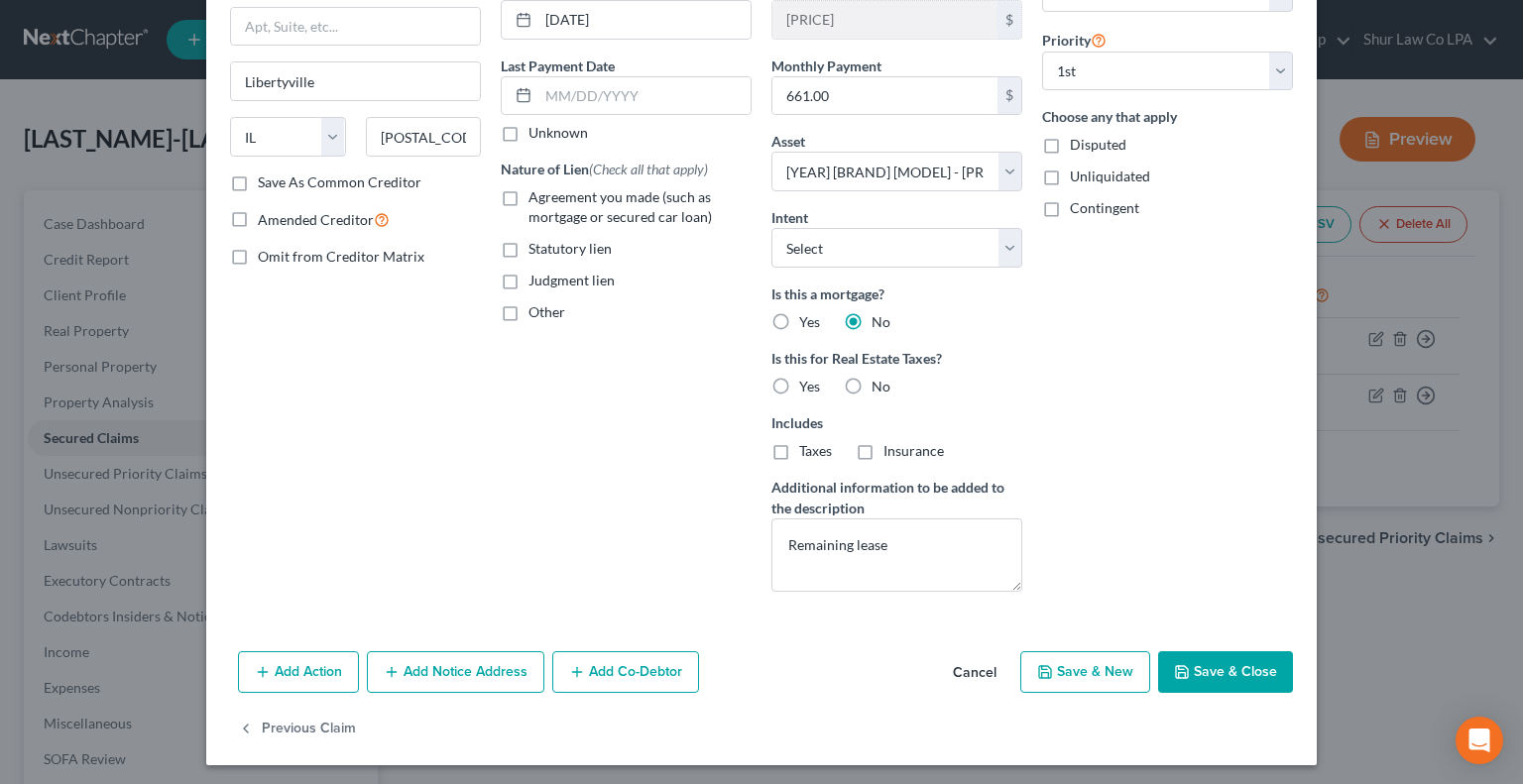 scroll, scrollTop: 218, scrollLeft: 0, axis: vertical 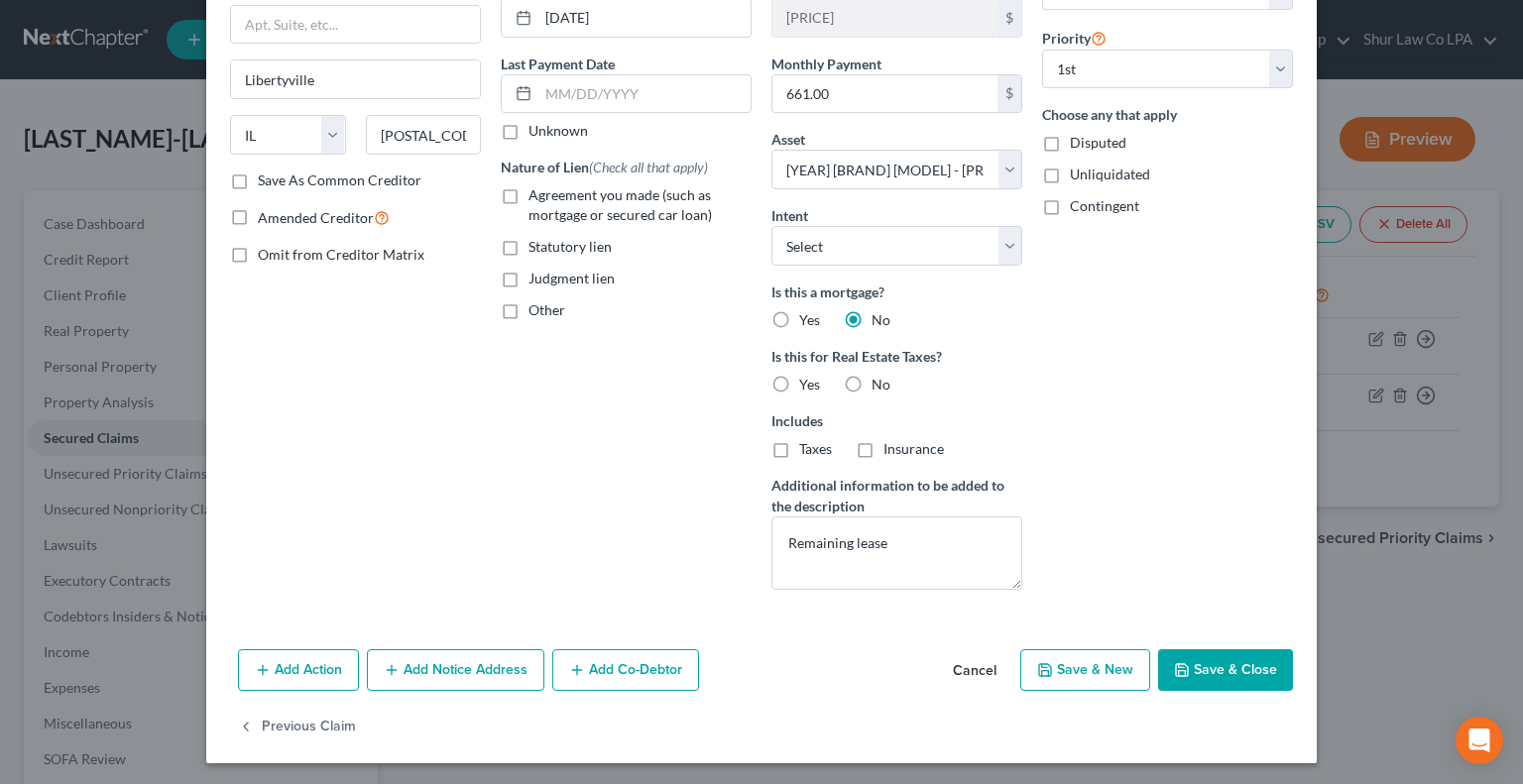 click on "Cancel" at bounding box center (975, 671) 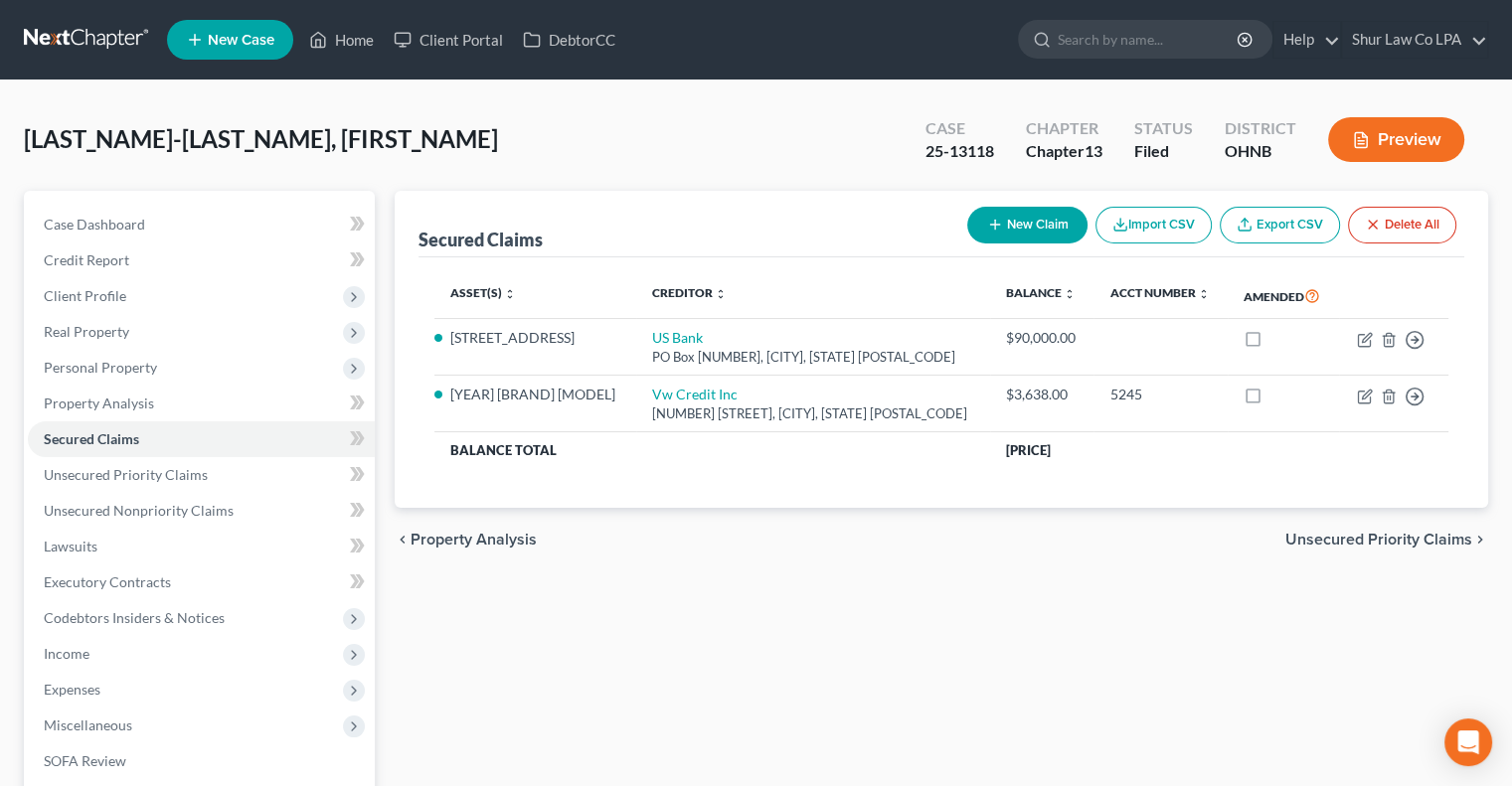 click on "Preview" at bounding box center [1396, 139] 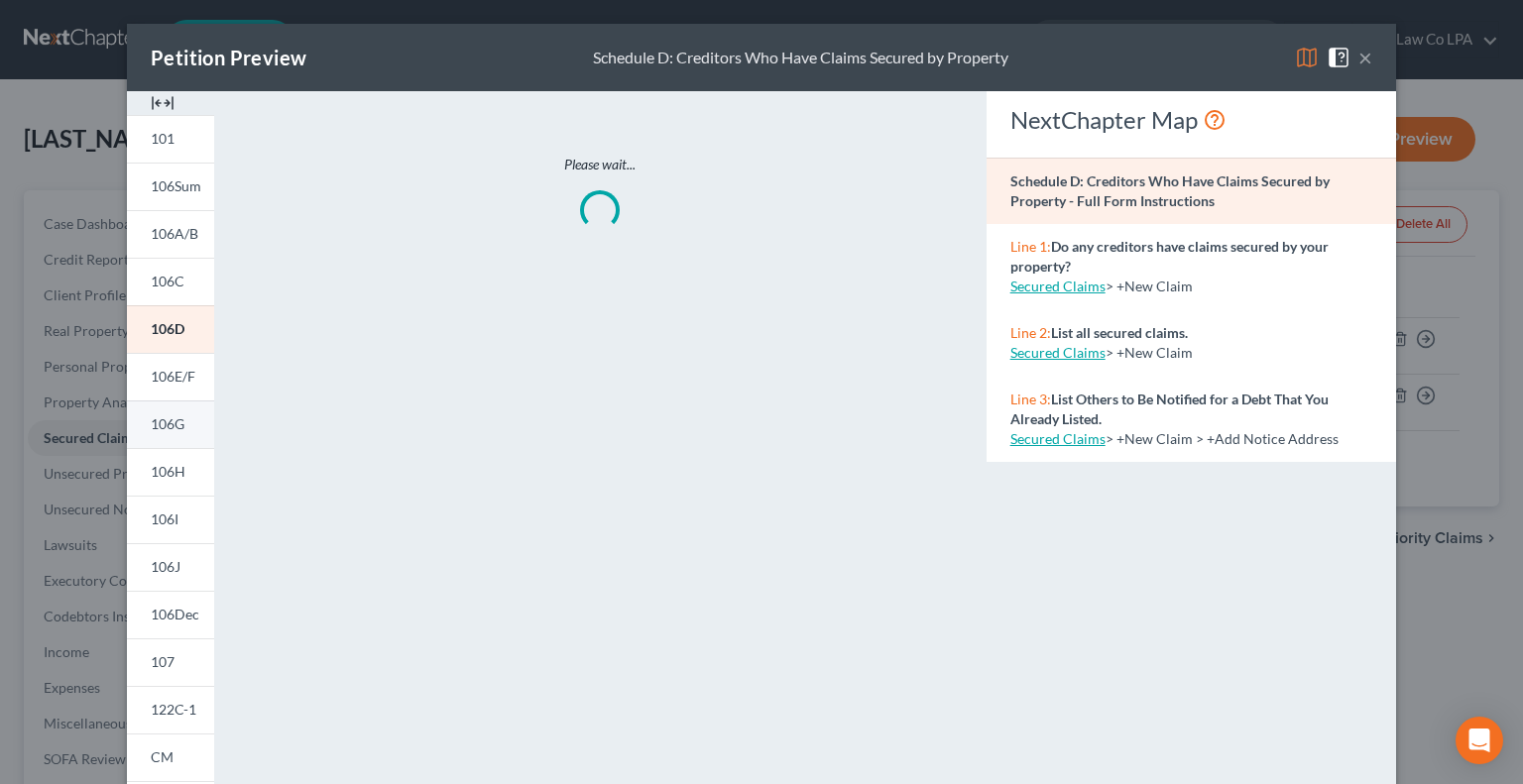 click on "106G" at bounding box center (171, 424) 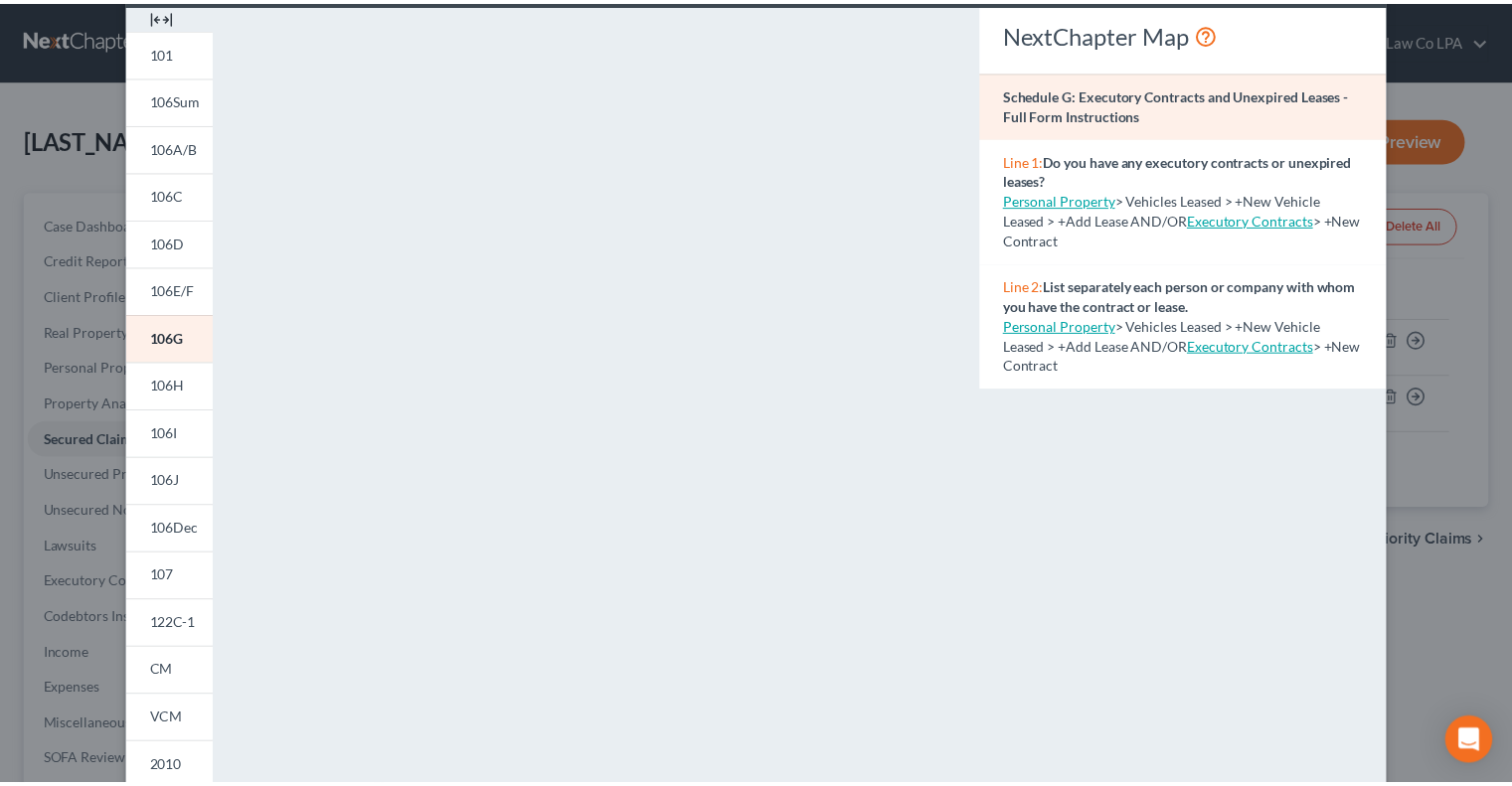 scroll, scrollTop: 0, scrollLeft: 0, axis: both 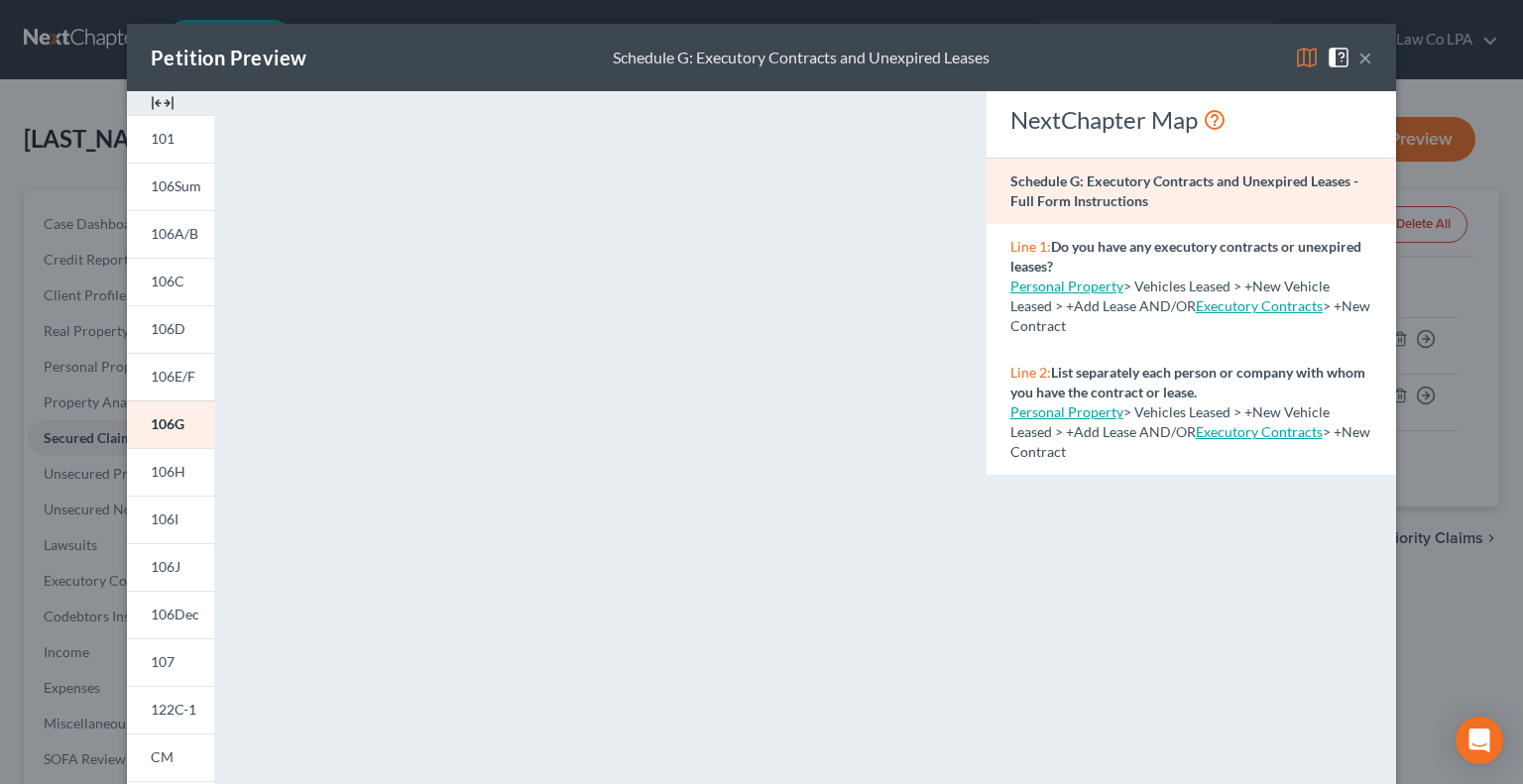 click on "×" at bounding box center (1365, 57) 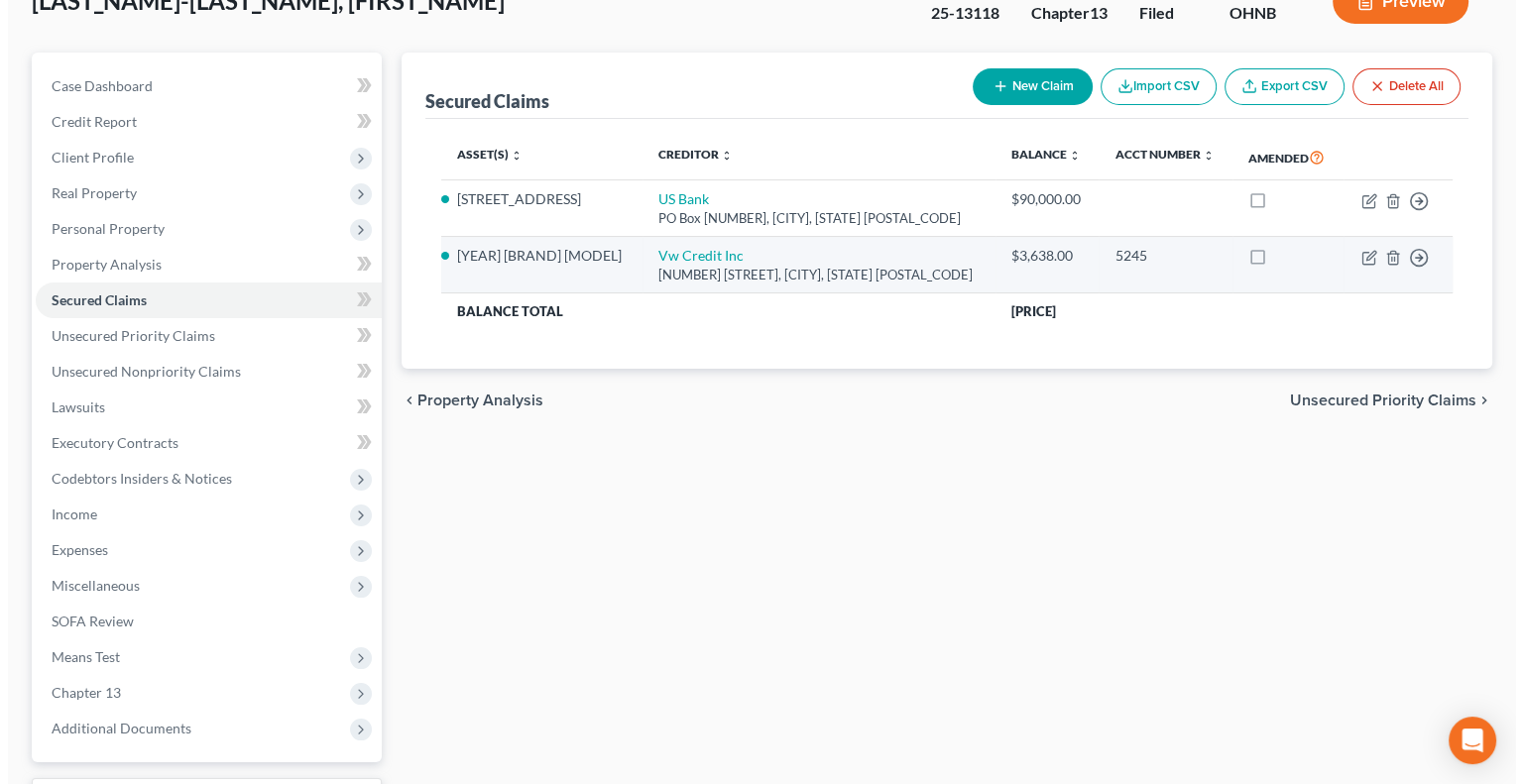 scroll, scrollTop: 141, scrollLeft: 0, axis: vertical 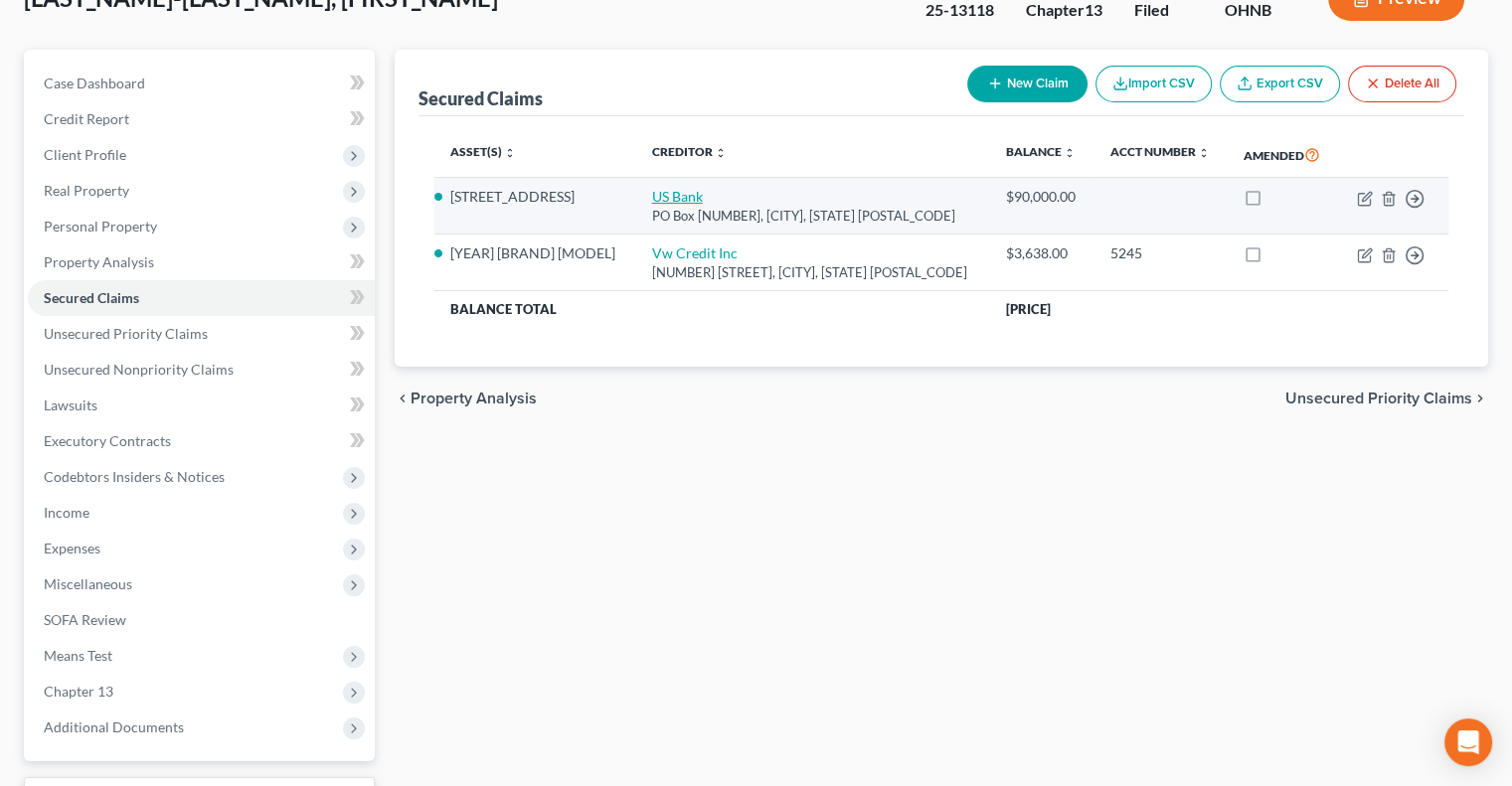 click on "US Bank" at bounding box center (677, 196) 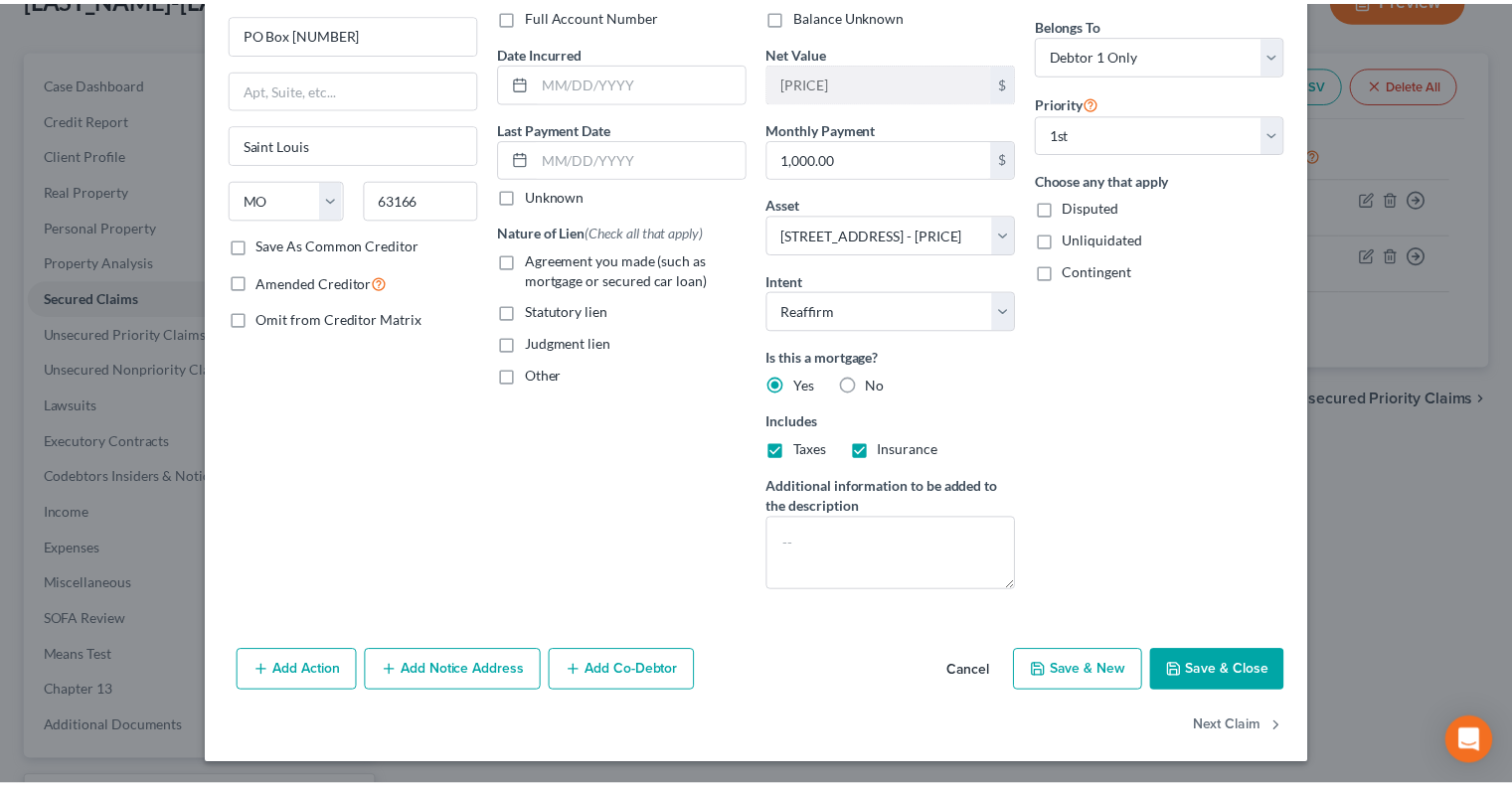 scroll, scrollTop: 0, scrollLeft: 0, axis: both 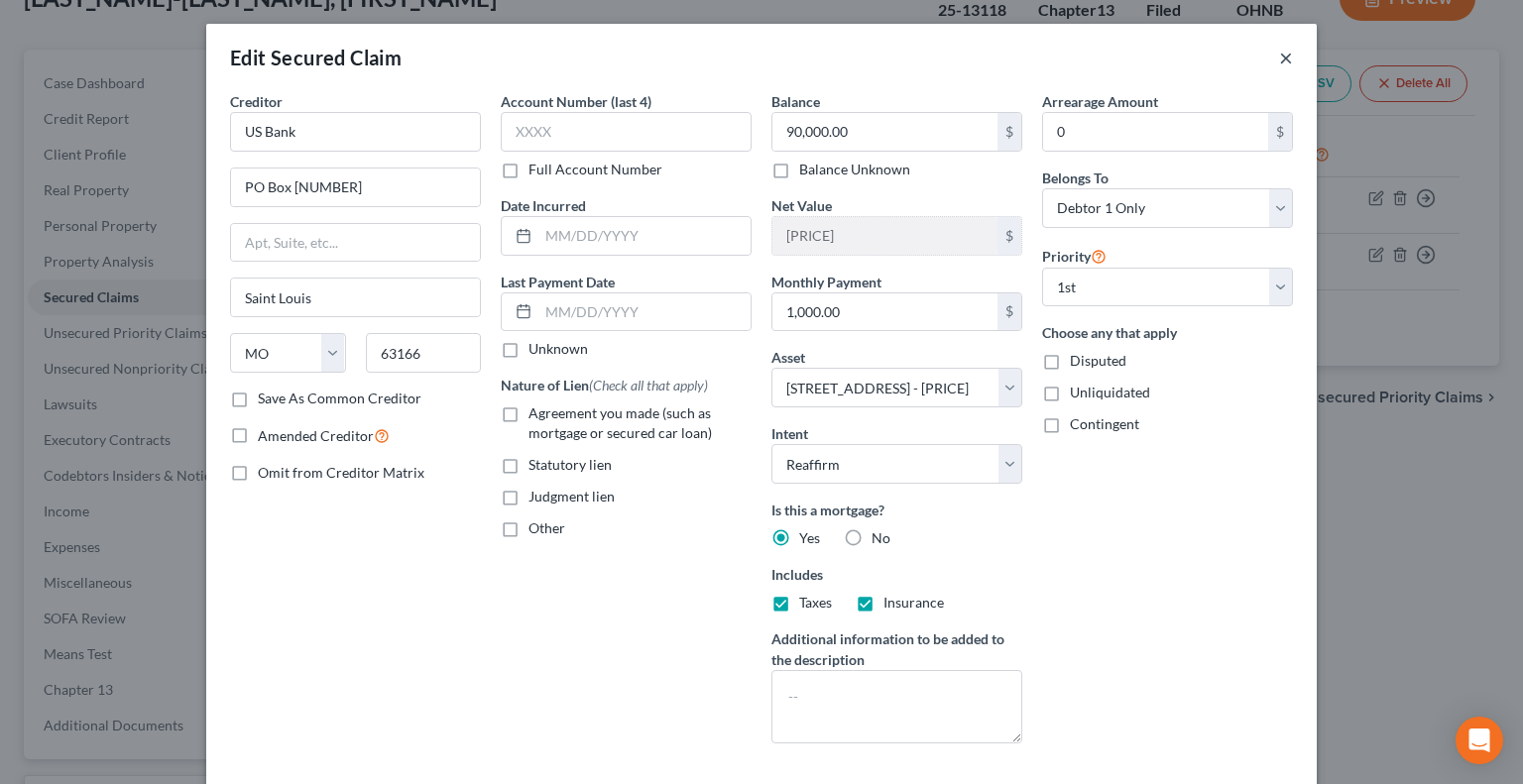 click on "×" at bounding box center (1286, 57) 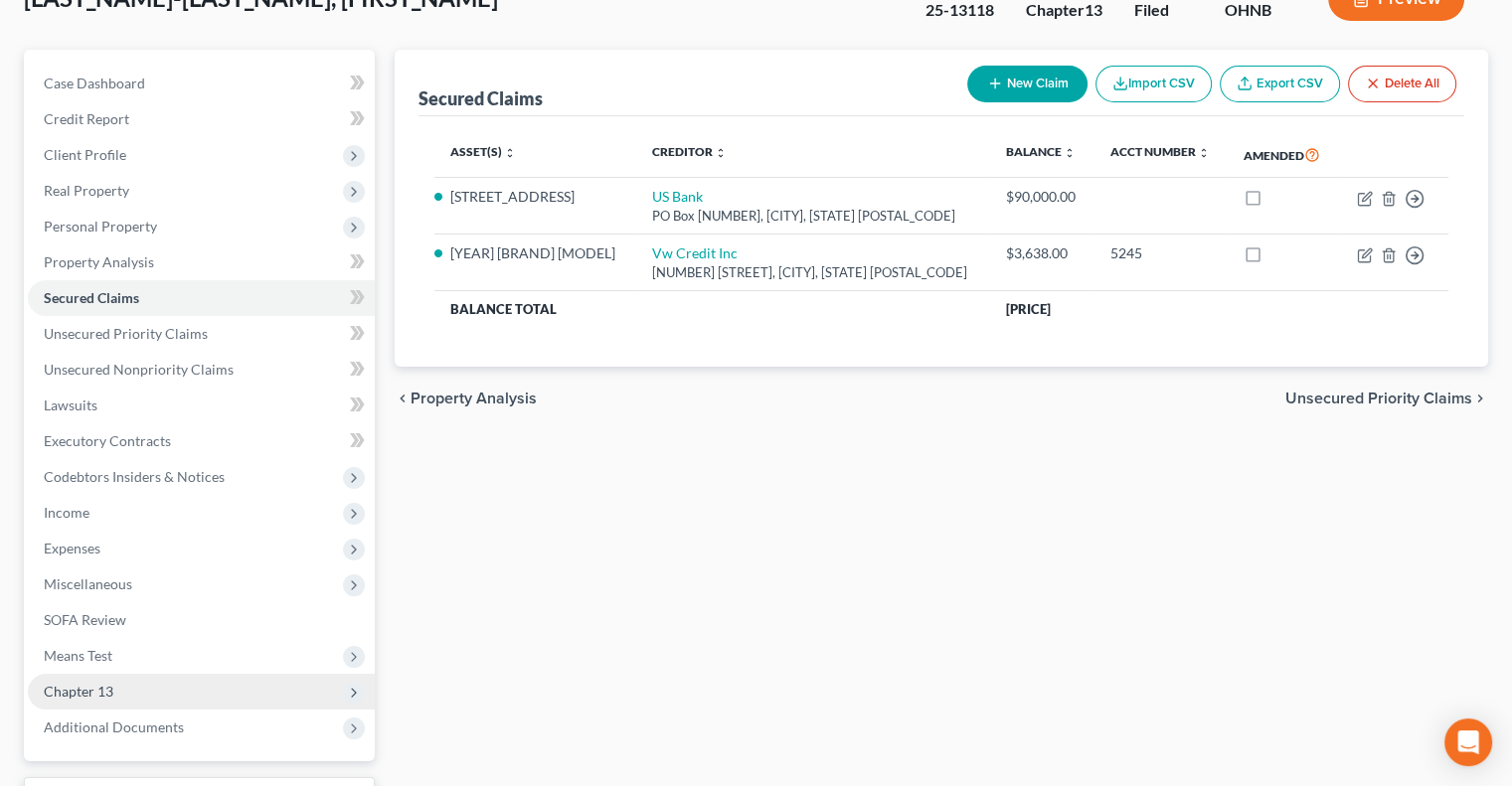 click on "Chapter 13" at bounding box center [201, 692] 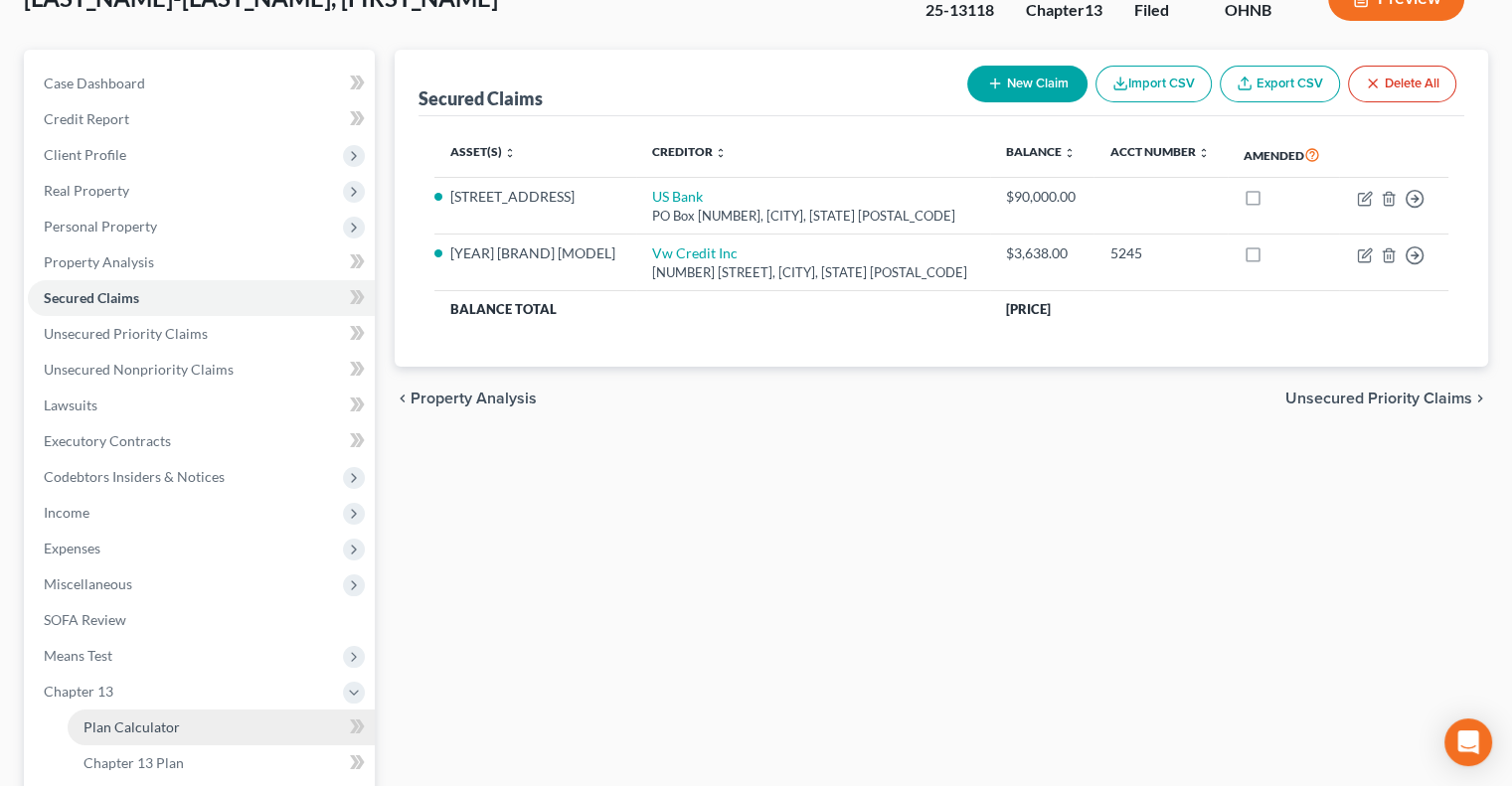 click on "Plan Calculator" at bounding box center [131, 726] 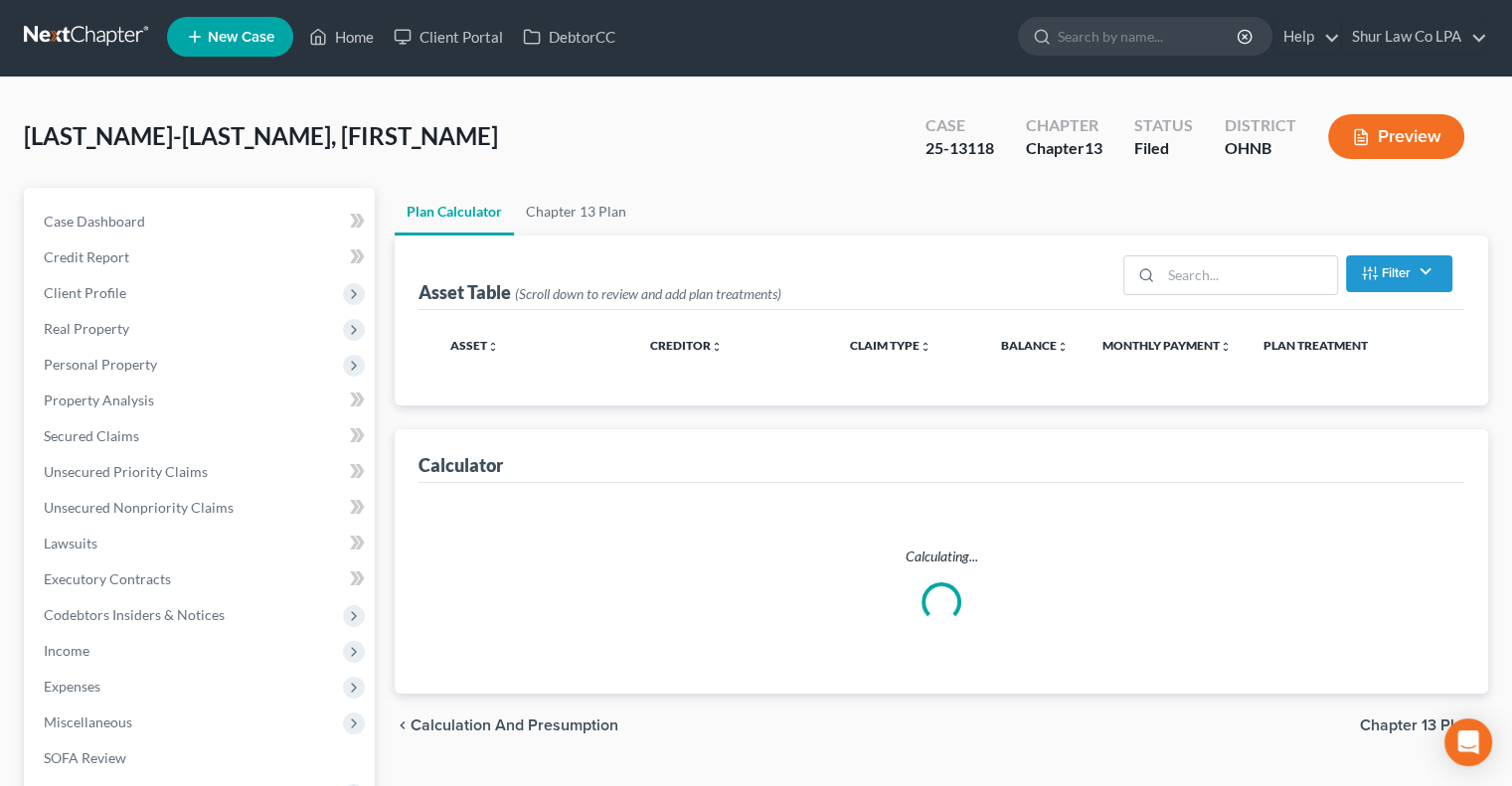 scroll, scrollTop: 0, scrollLeft: 0, axis: both 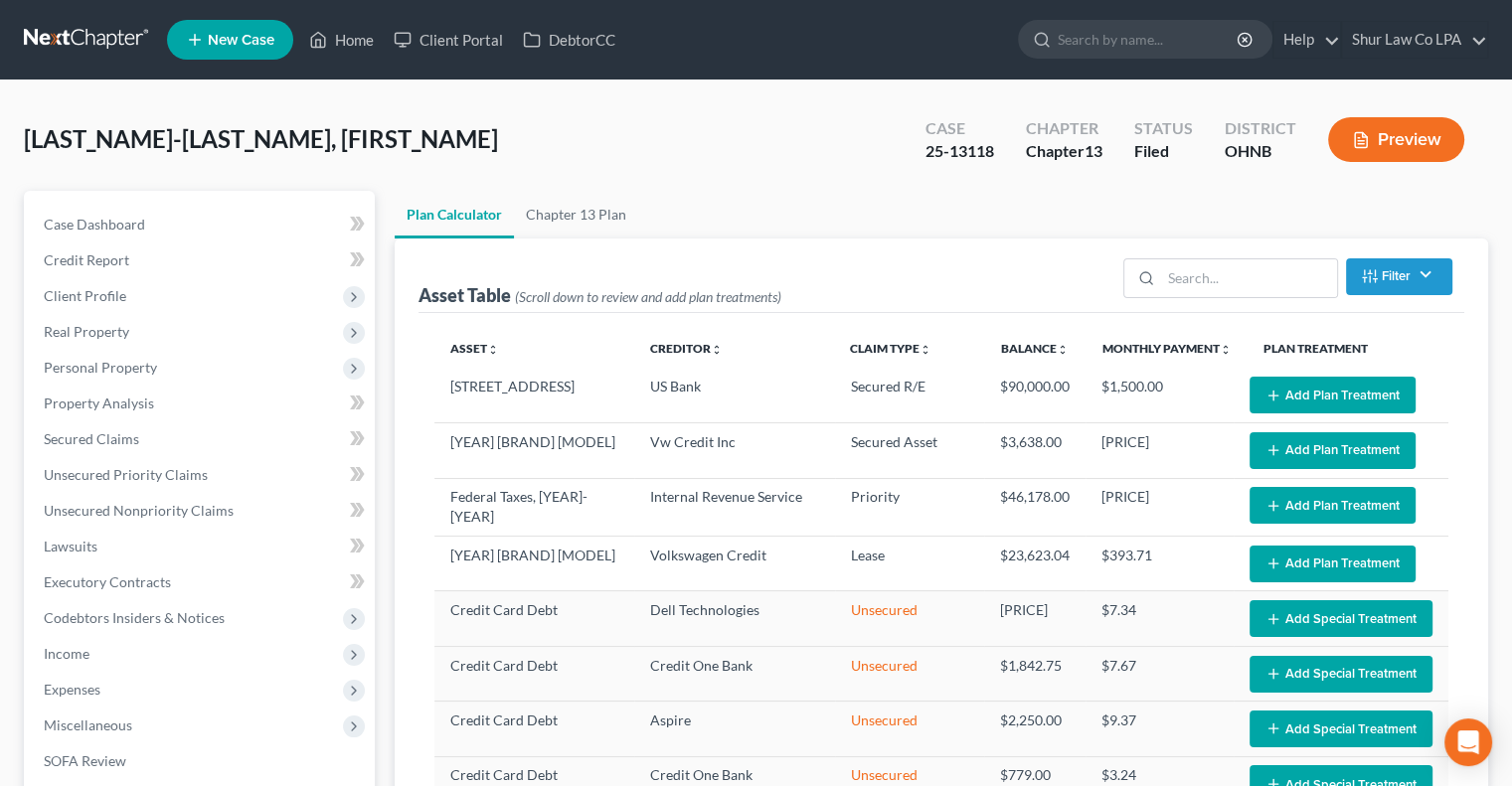 select on "59" 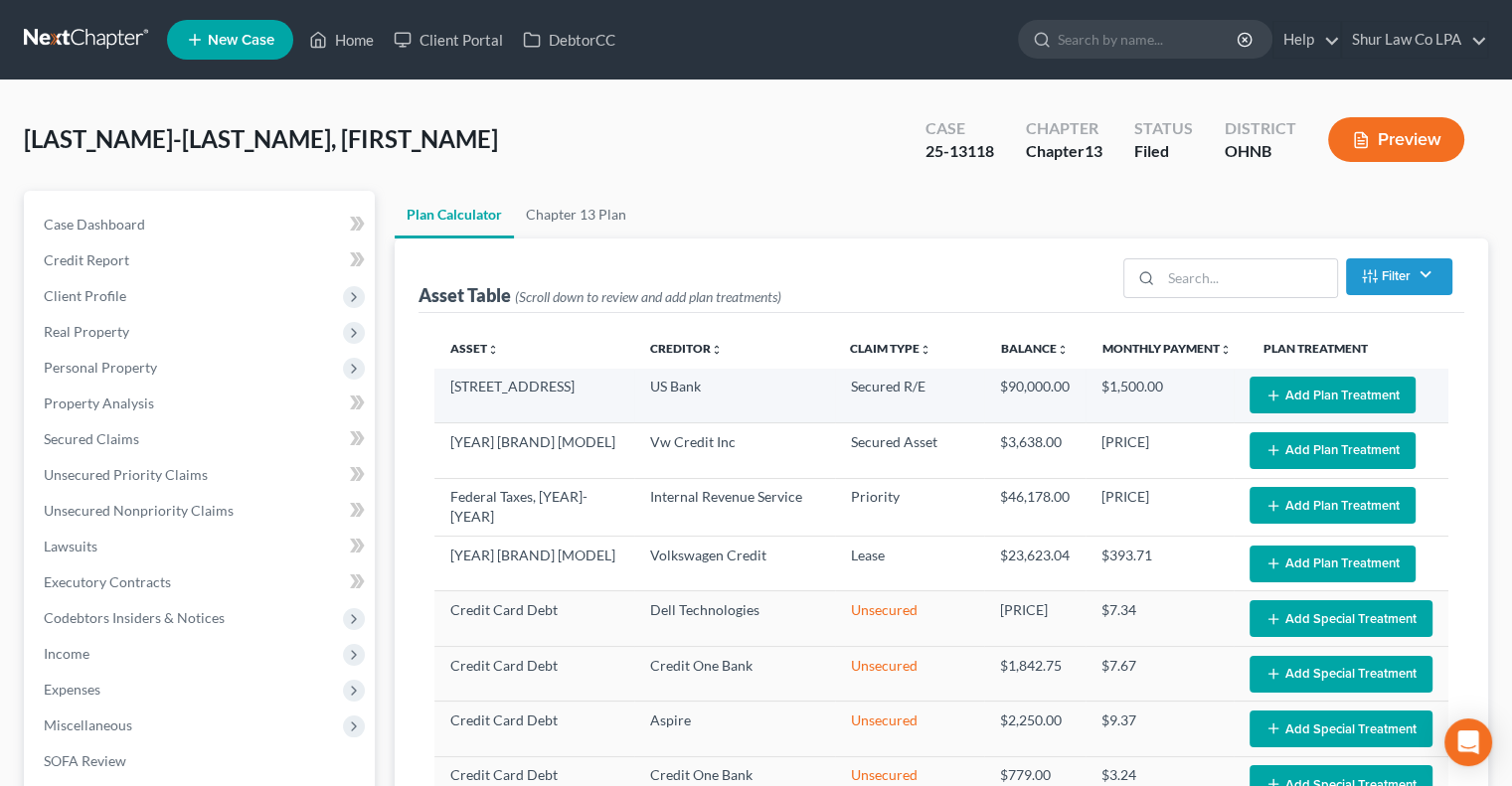 click on "Add Plan Treatment" at bounding box center [1332, 394] 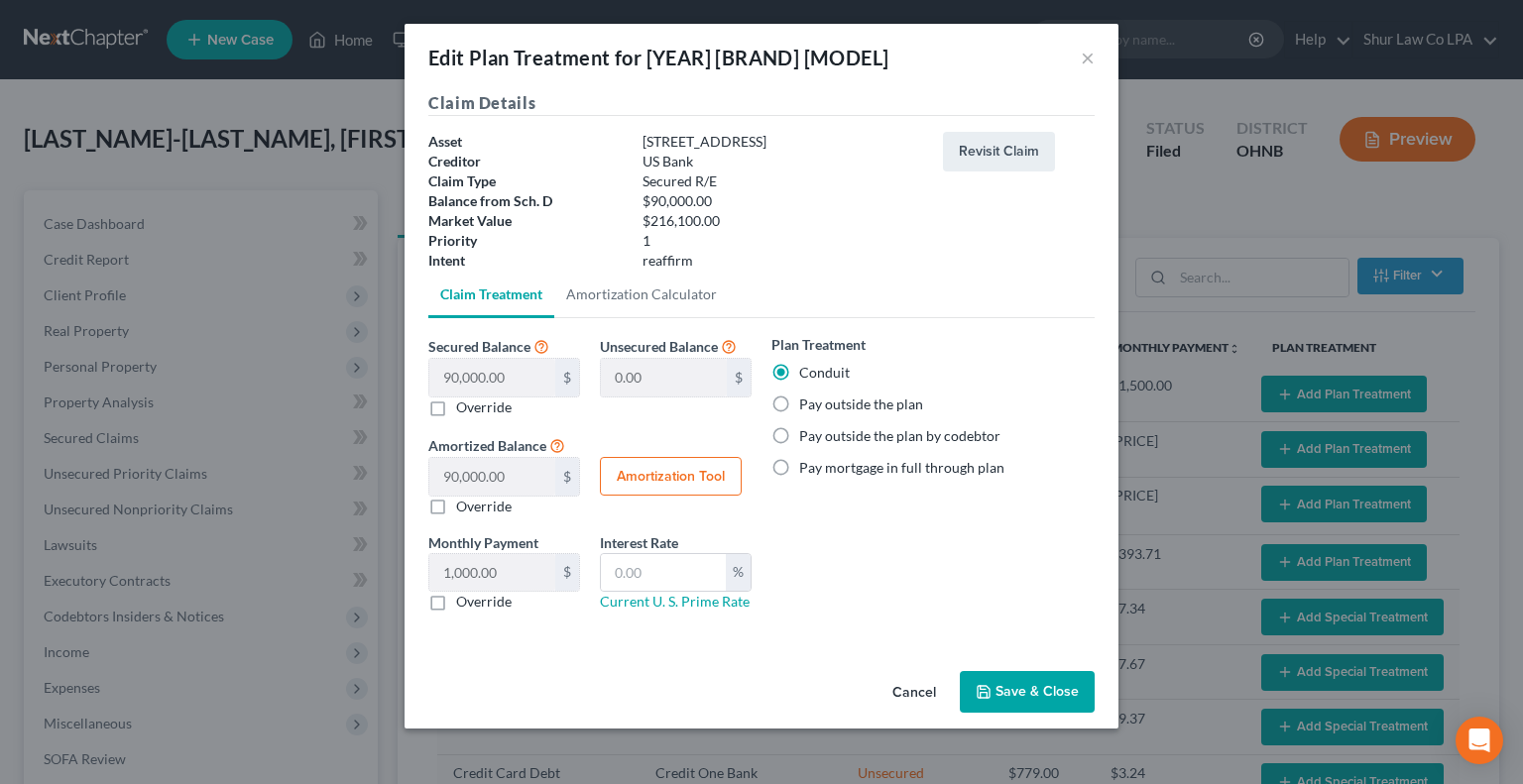 click on "Pay outside the plan" at bounding box center (861, 404) 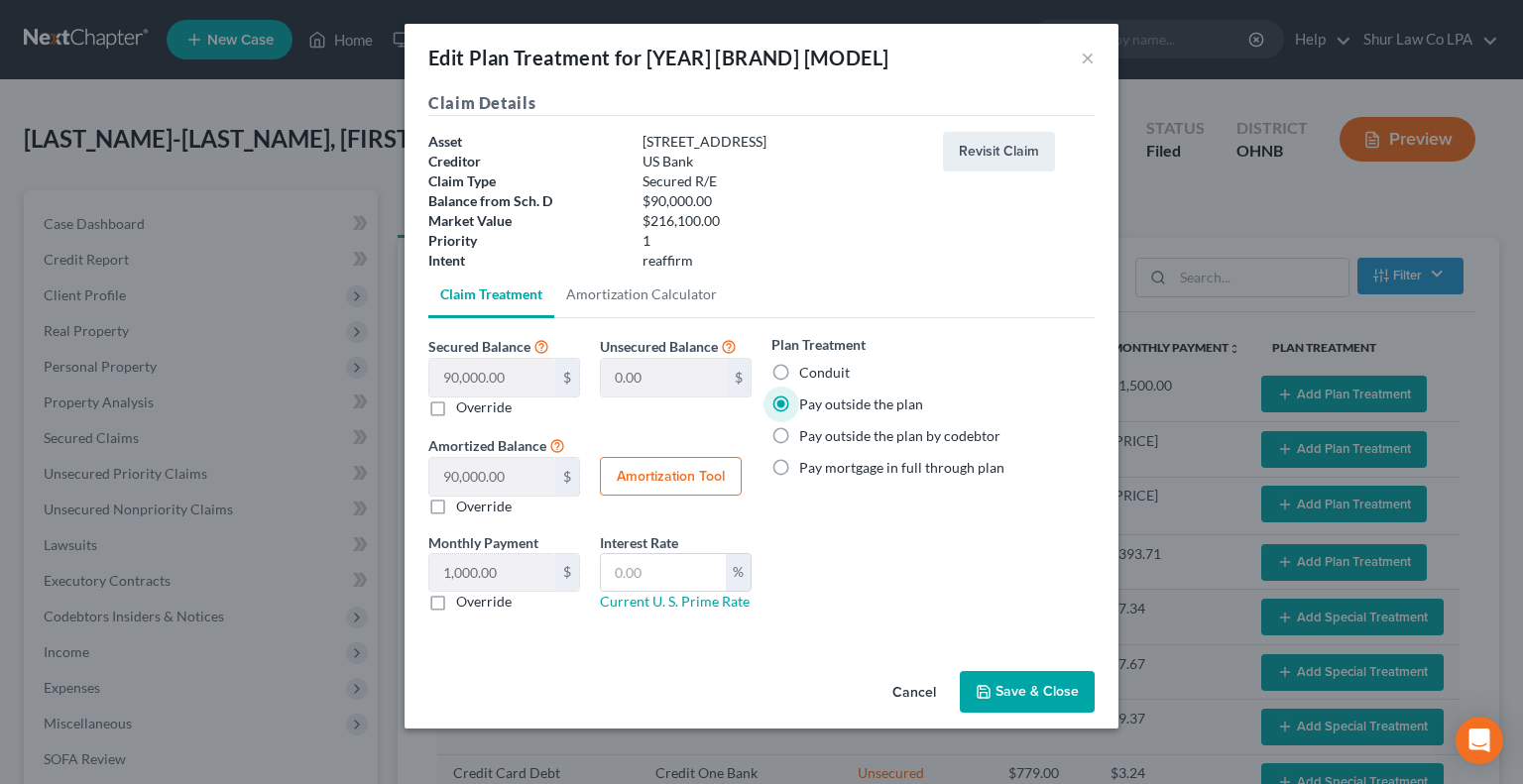 click on "Save & Close" at bounding box center [1027, 692] 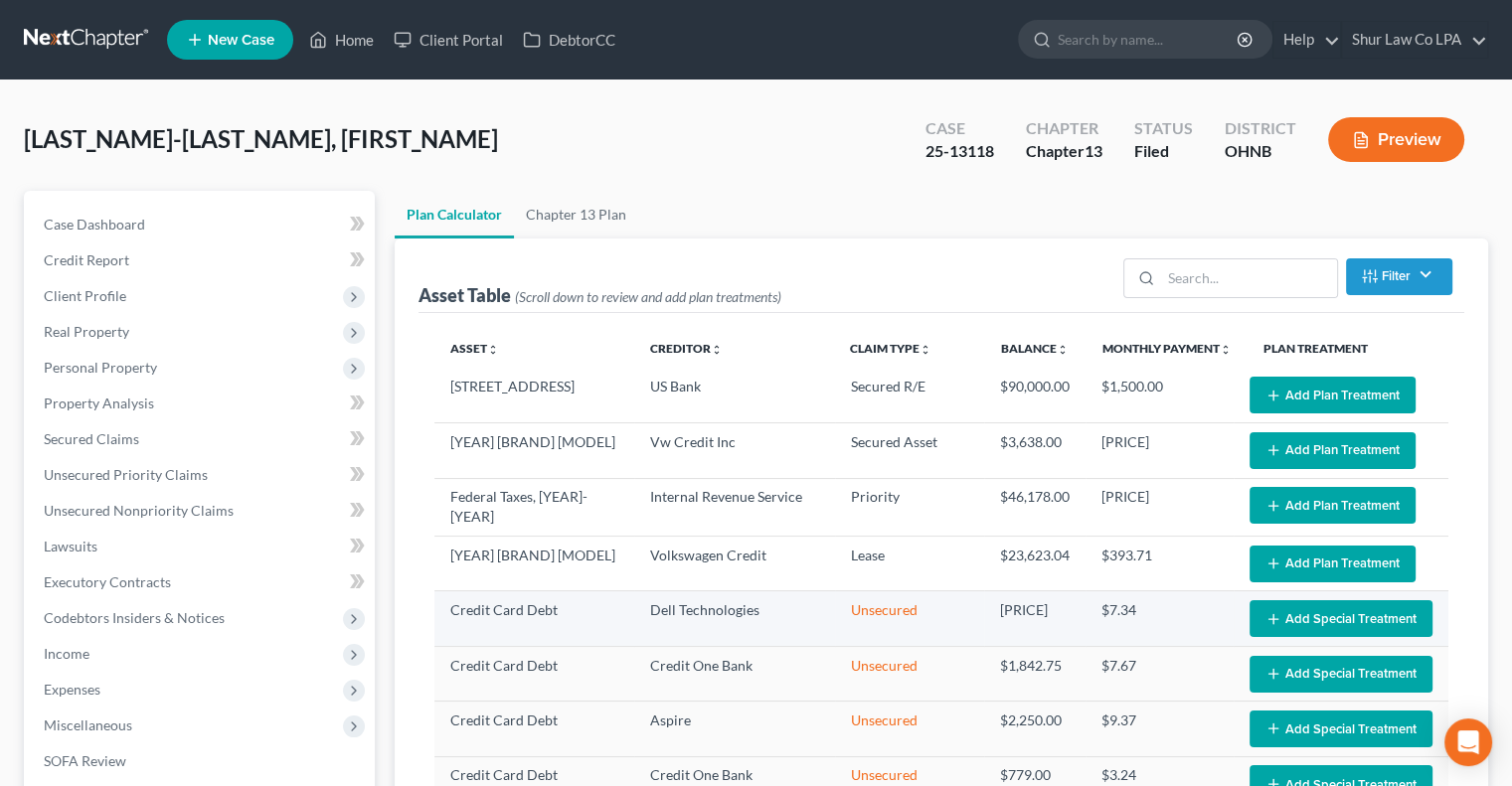 select on "59" 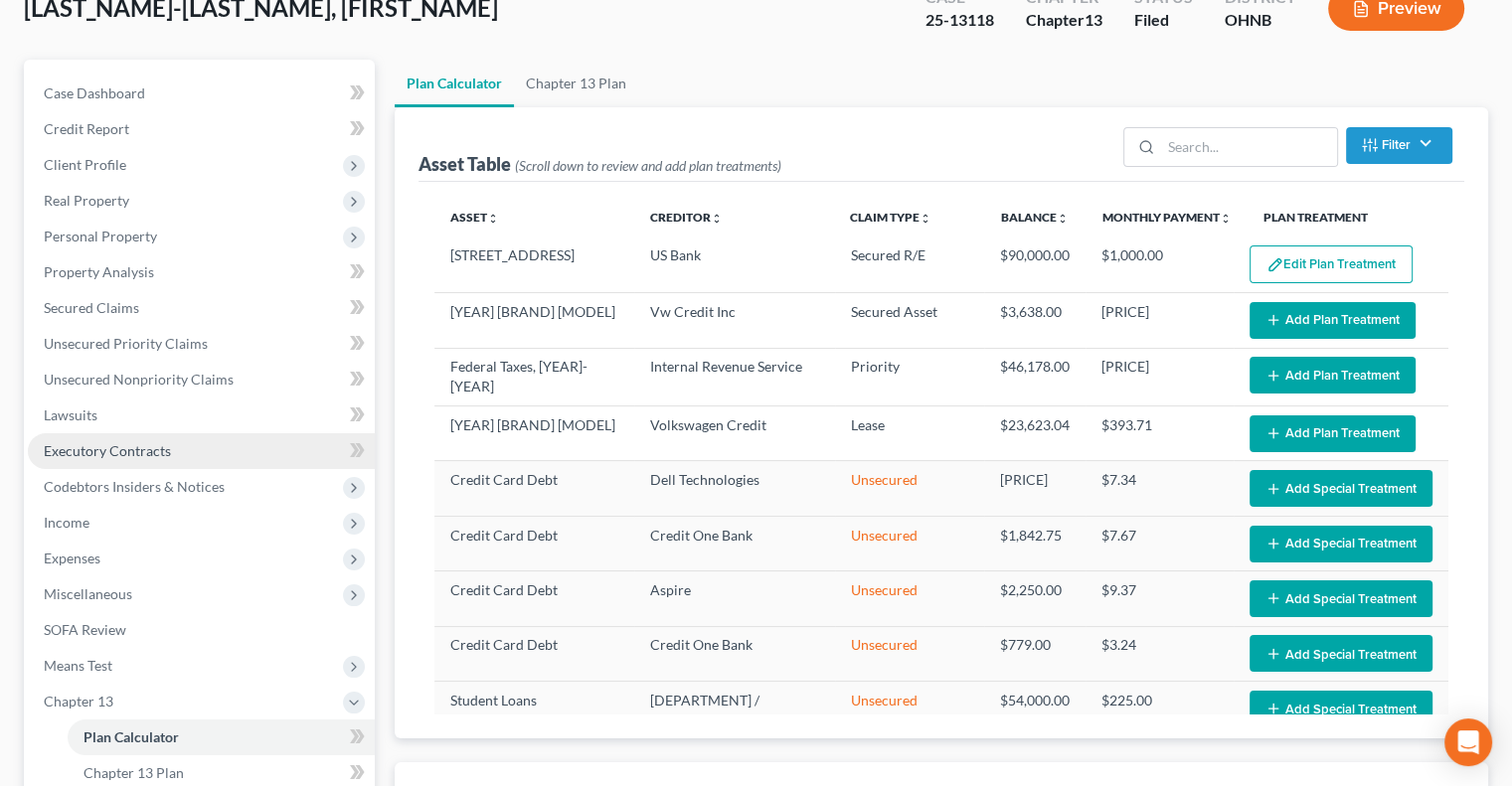 scroll, scrollTop: 170, scrollLeft: 0, axis: vertical 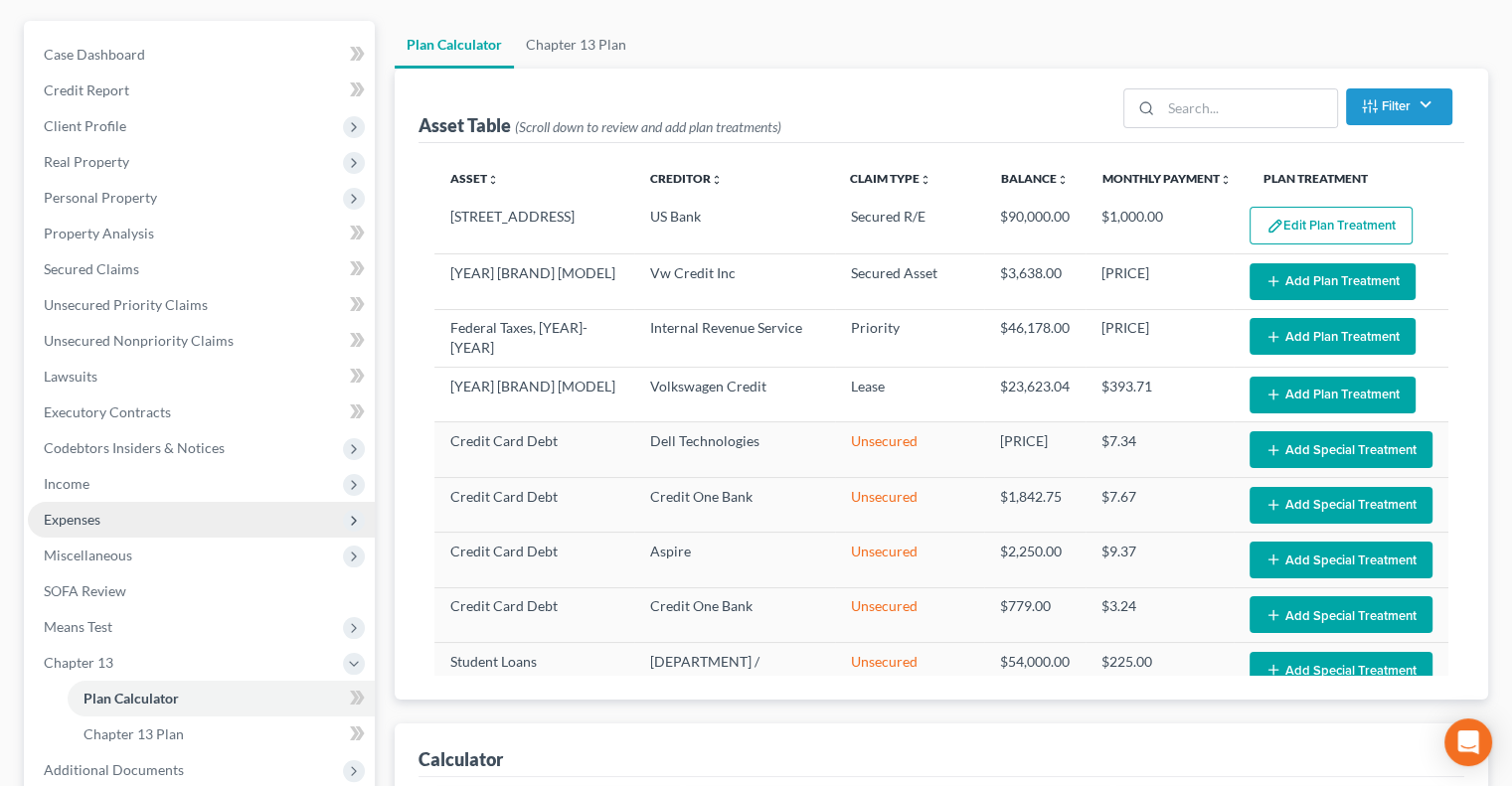 click on "Expenses" at bounding box center (201, 520) 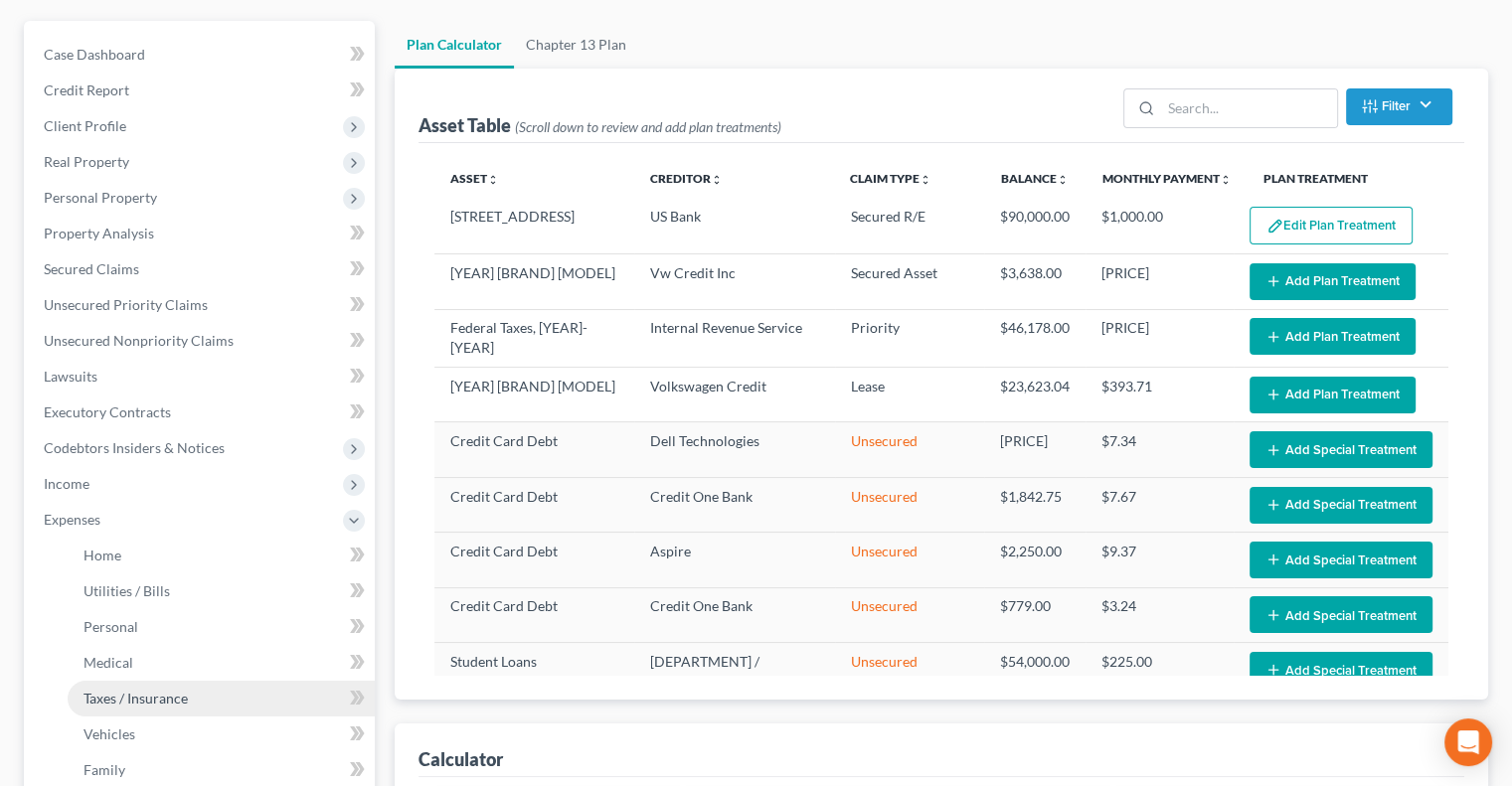 click on "Taxes / Insurance" at bounding box center (135, 698) 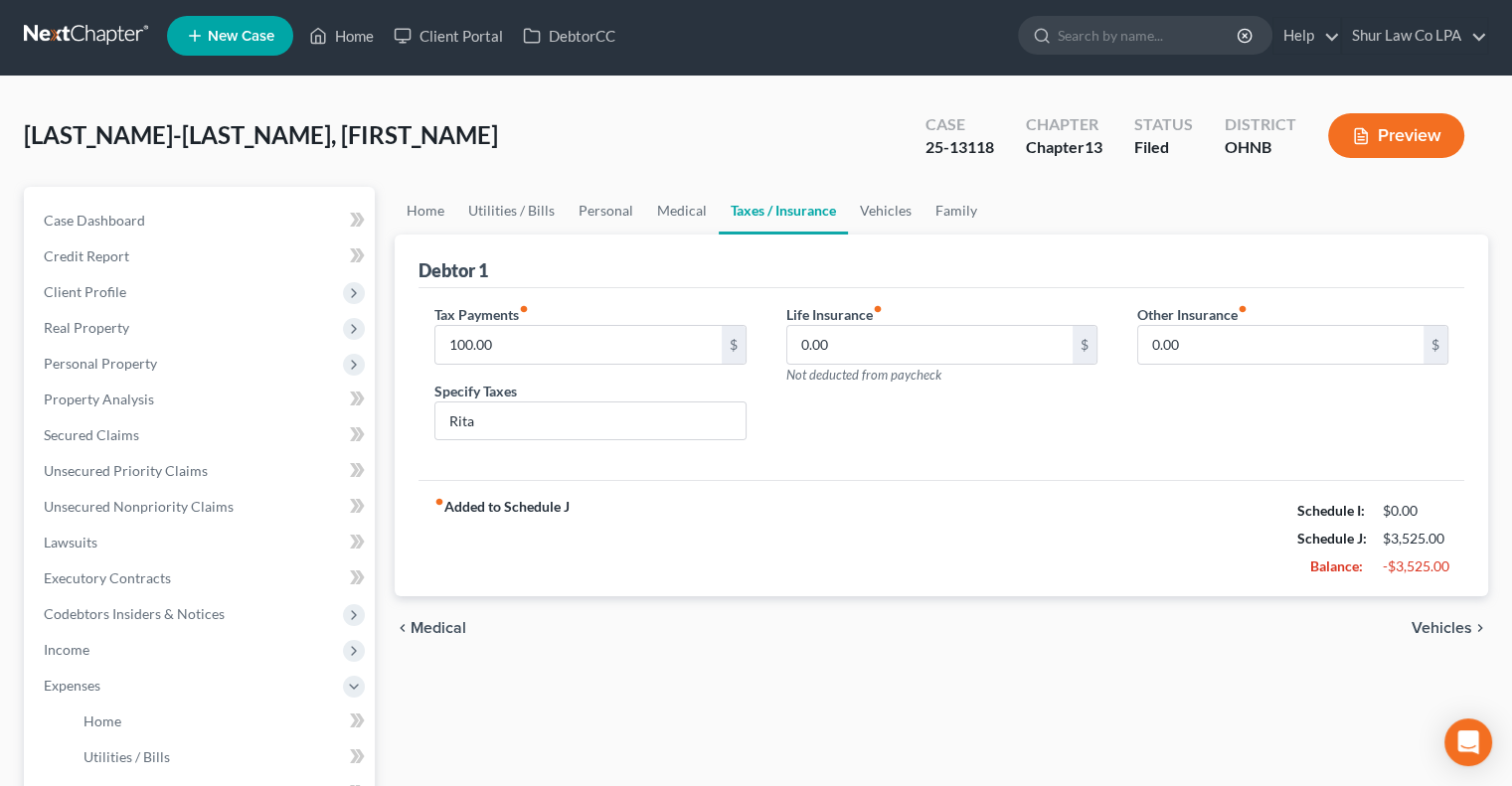 scroll, scrollTop: 0, scrollLeft: 0, axis: both 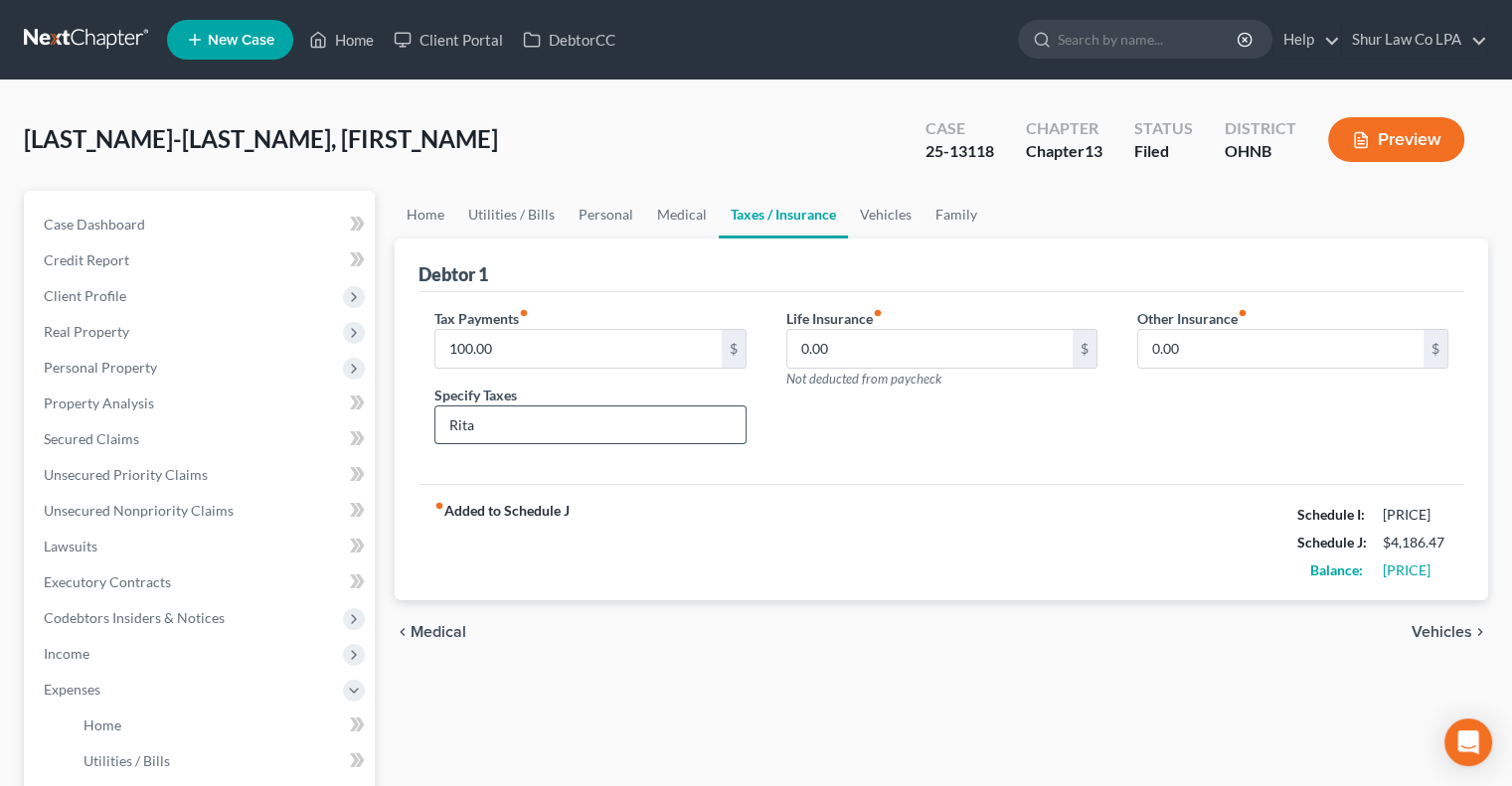 click on "Rita" at bounding box center (589, 425) 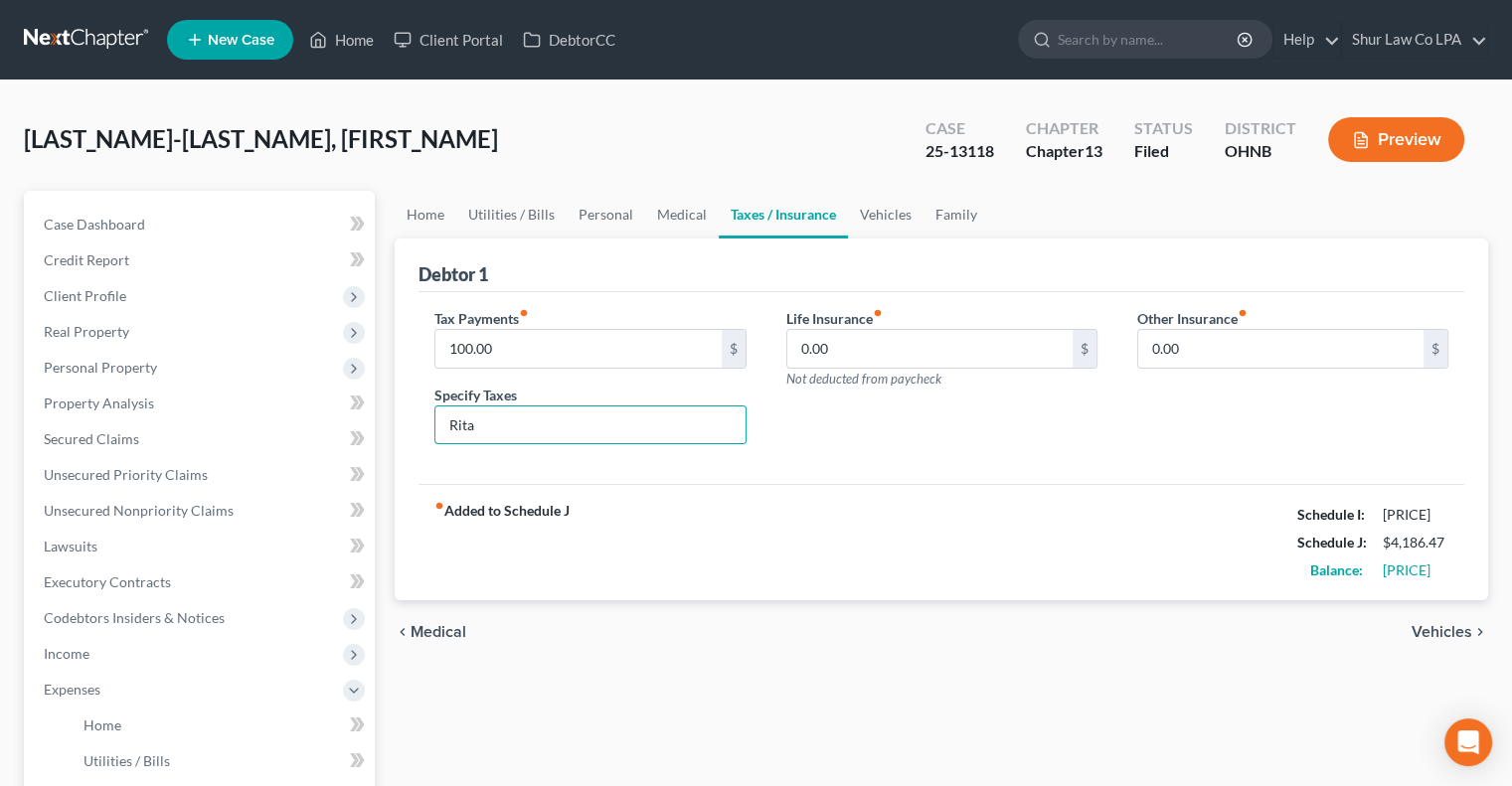 click on "Tax Payments  fiber_manual_record 100.00 $ Specify Taxes Rita Life Insurance  fiber_manual_record 0.00 $ Not deducted from paycheck Other Insurance  fiber_manual_record 0.00 $" at bounding box center (941, 389) 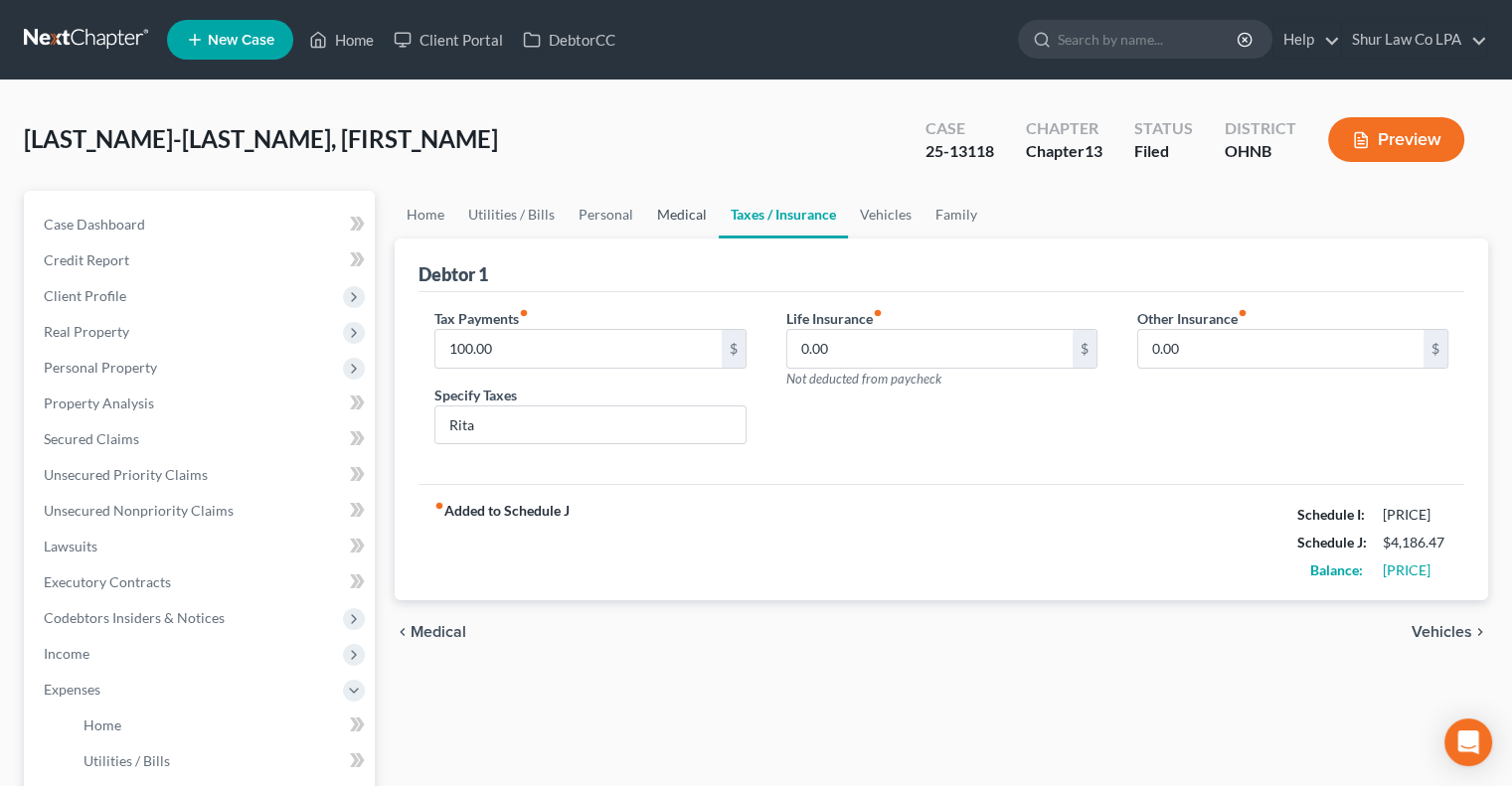 click on "Medical" at bounding box center [682, 215] 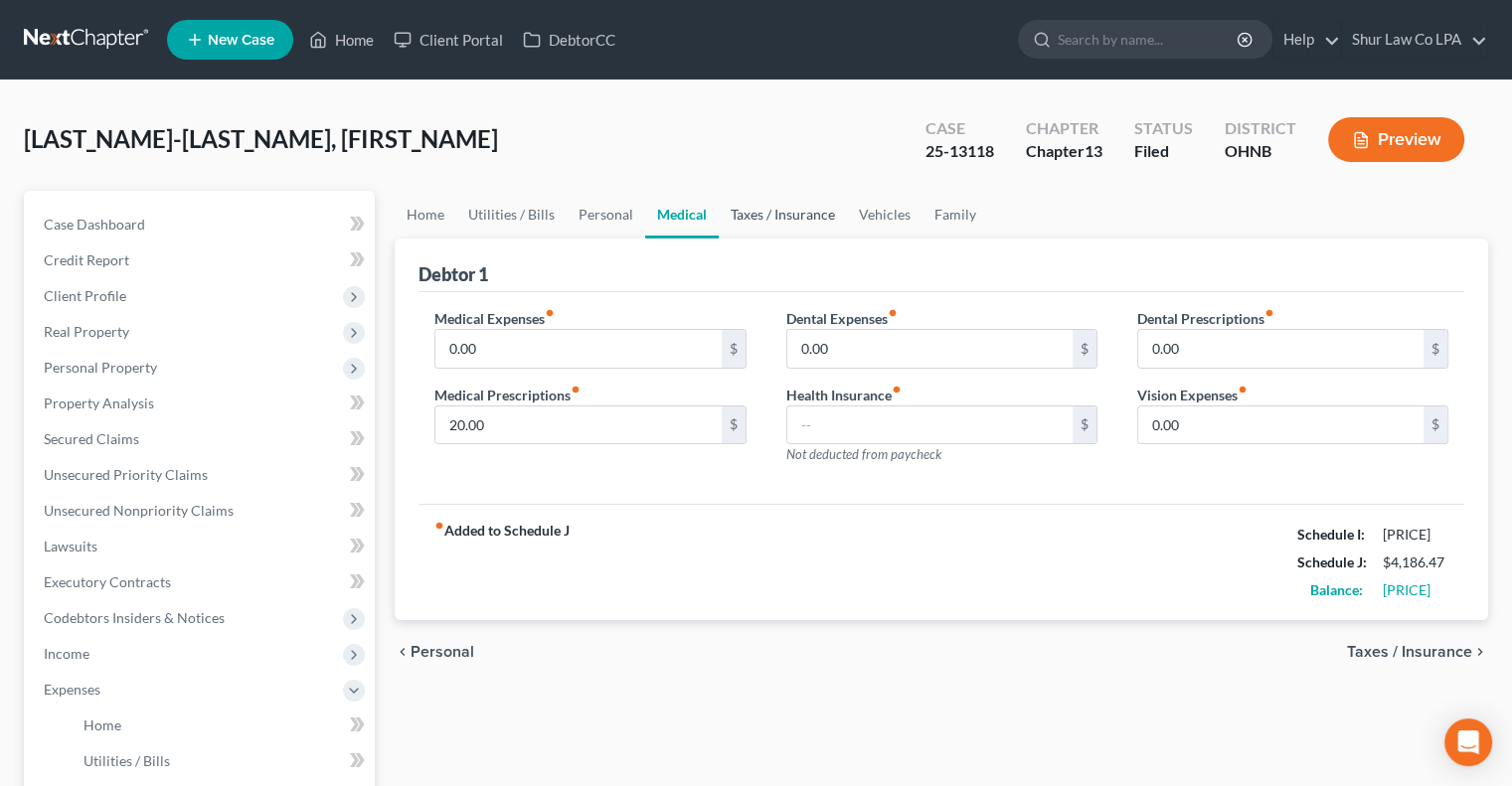 click on "Taxes / Insurance" at bounding box center (782, 215) 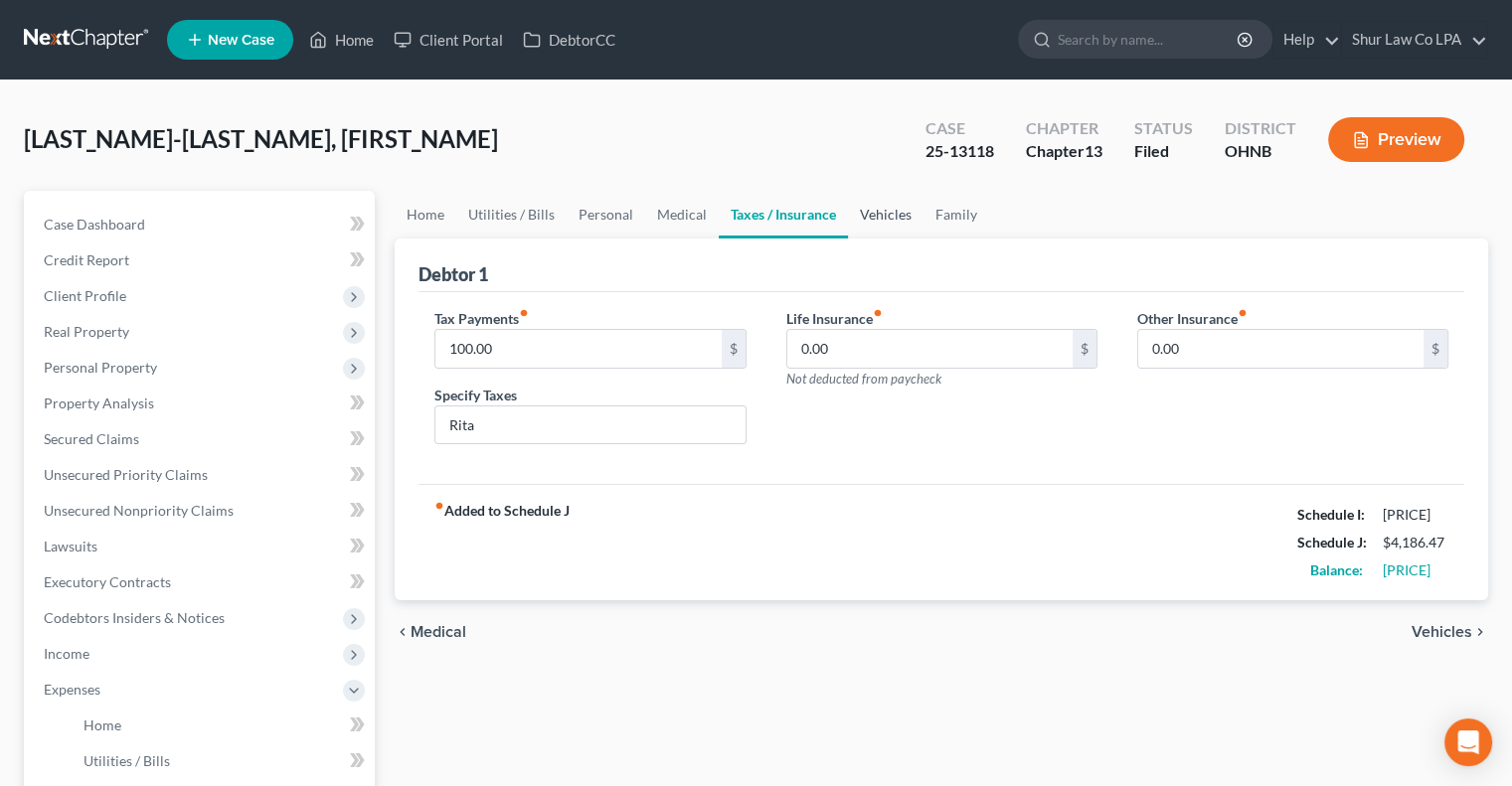 click on "Vehicles" at bounding box center (886, 215) 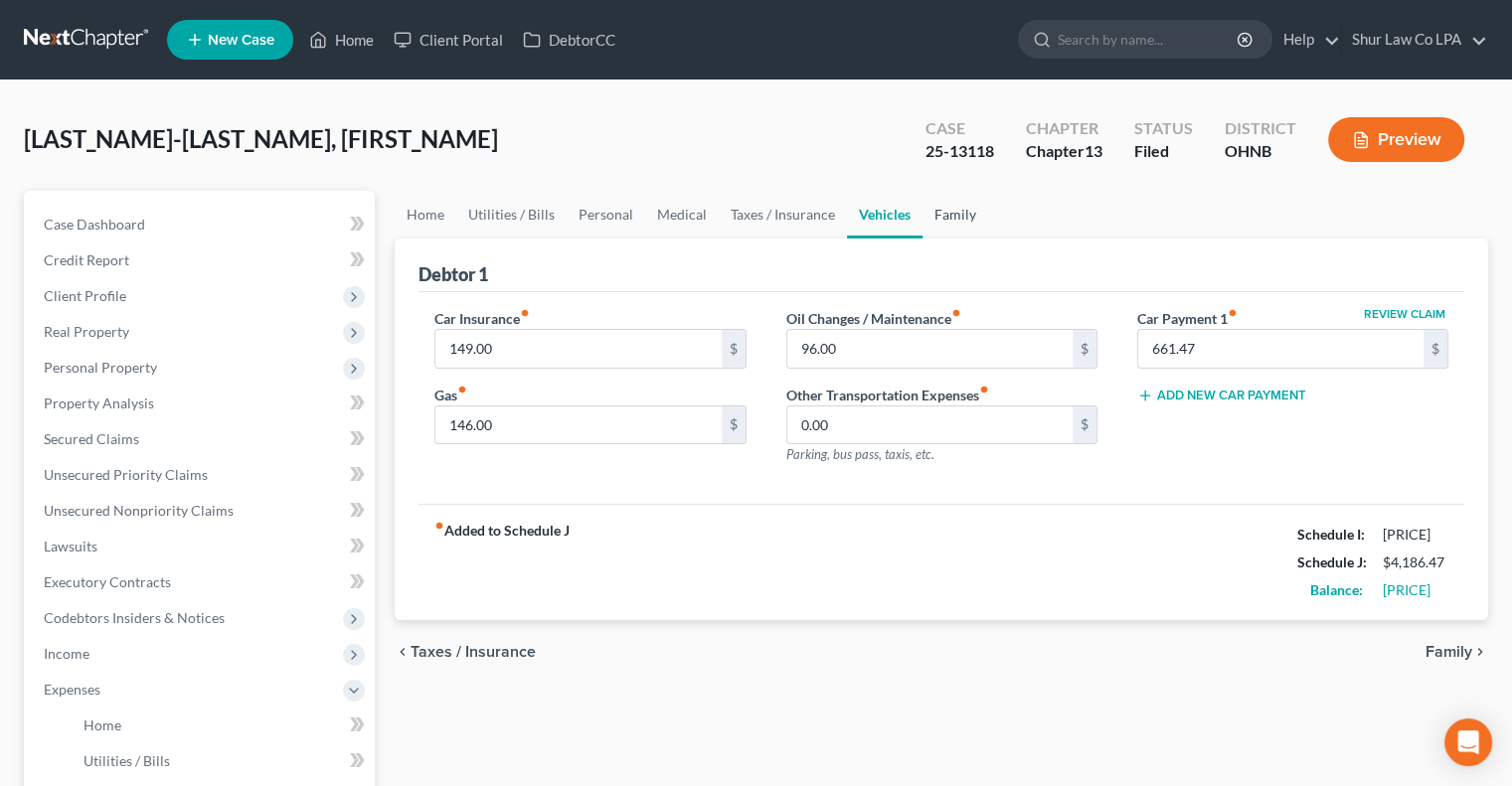 click on "Family" at bounding box center (955, 215) 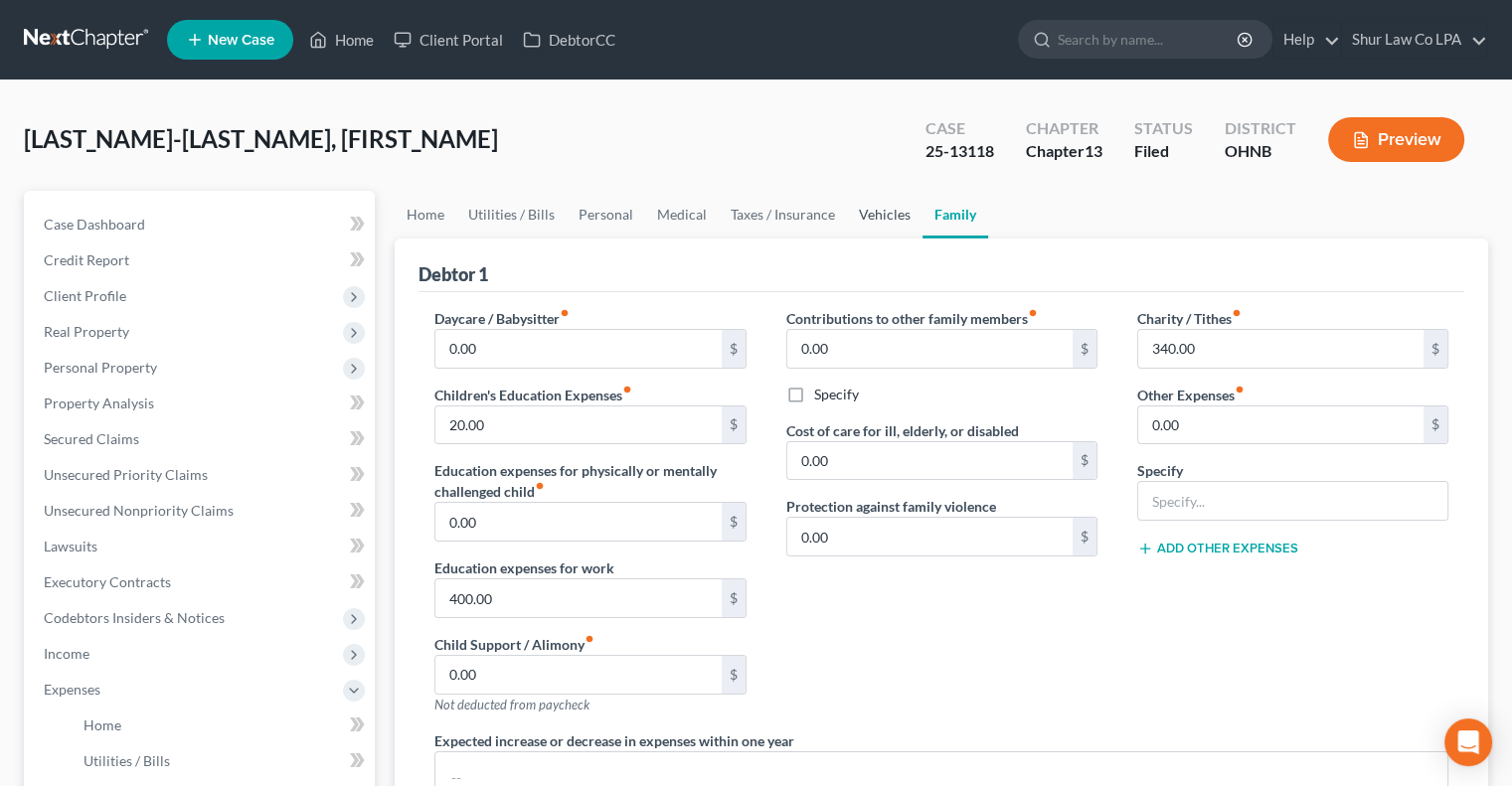 click on "Vehicles" at bounding box center [885, 215] 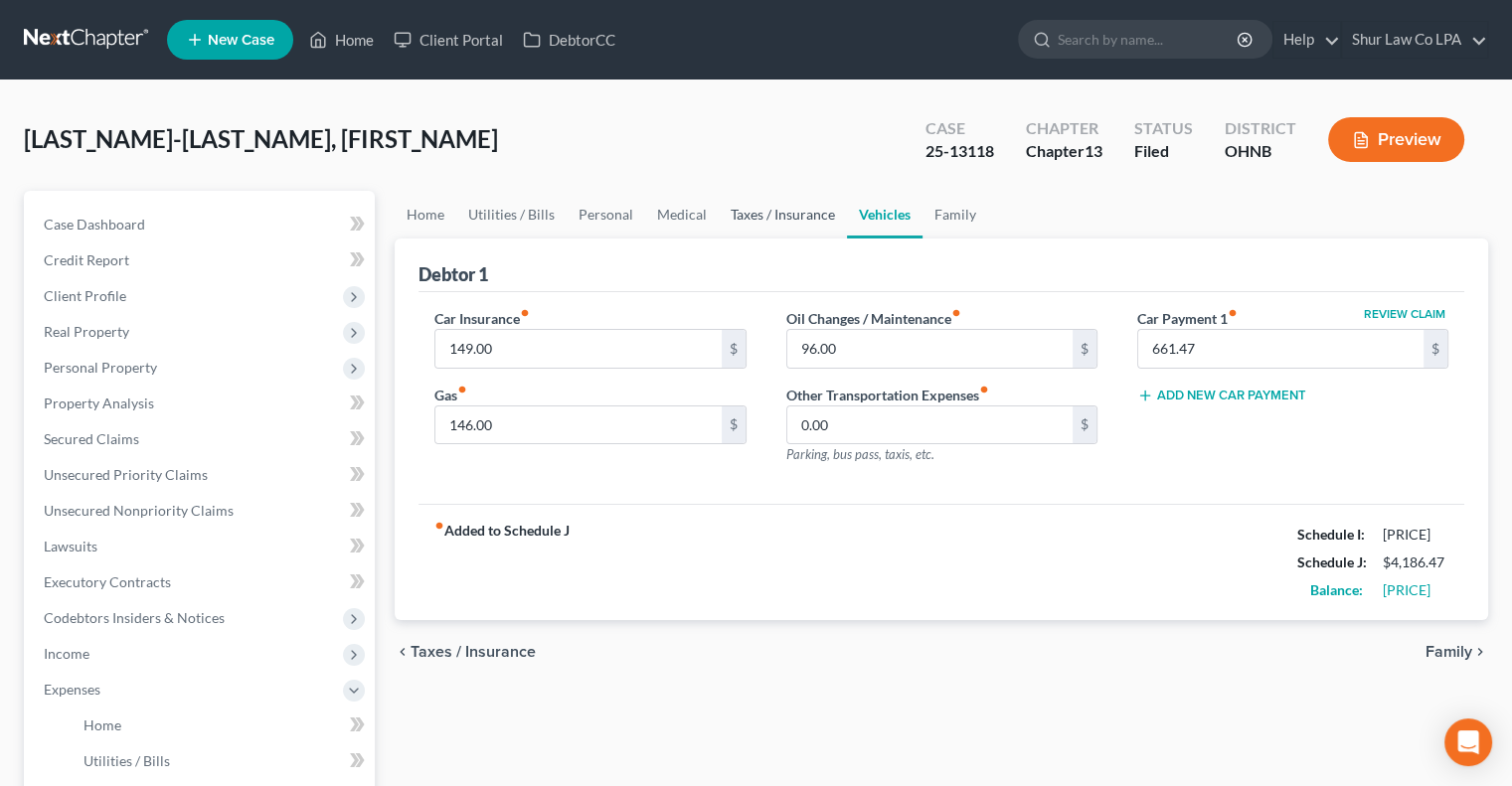 click on "Taxes / Insurance" at bounding box center (782, 215) 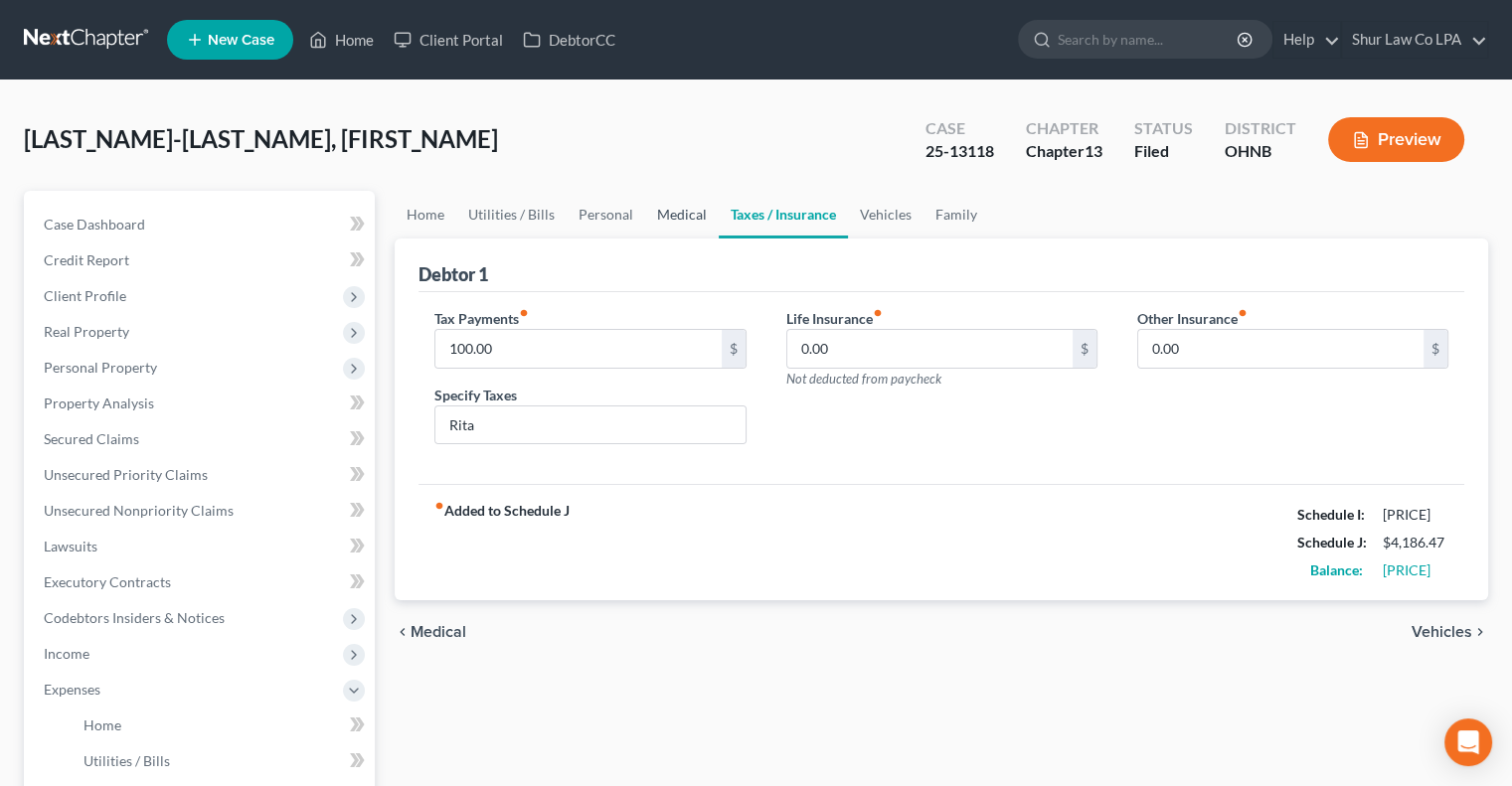 click on "Medical" at bounding box center (682, 215) 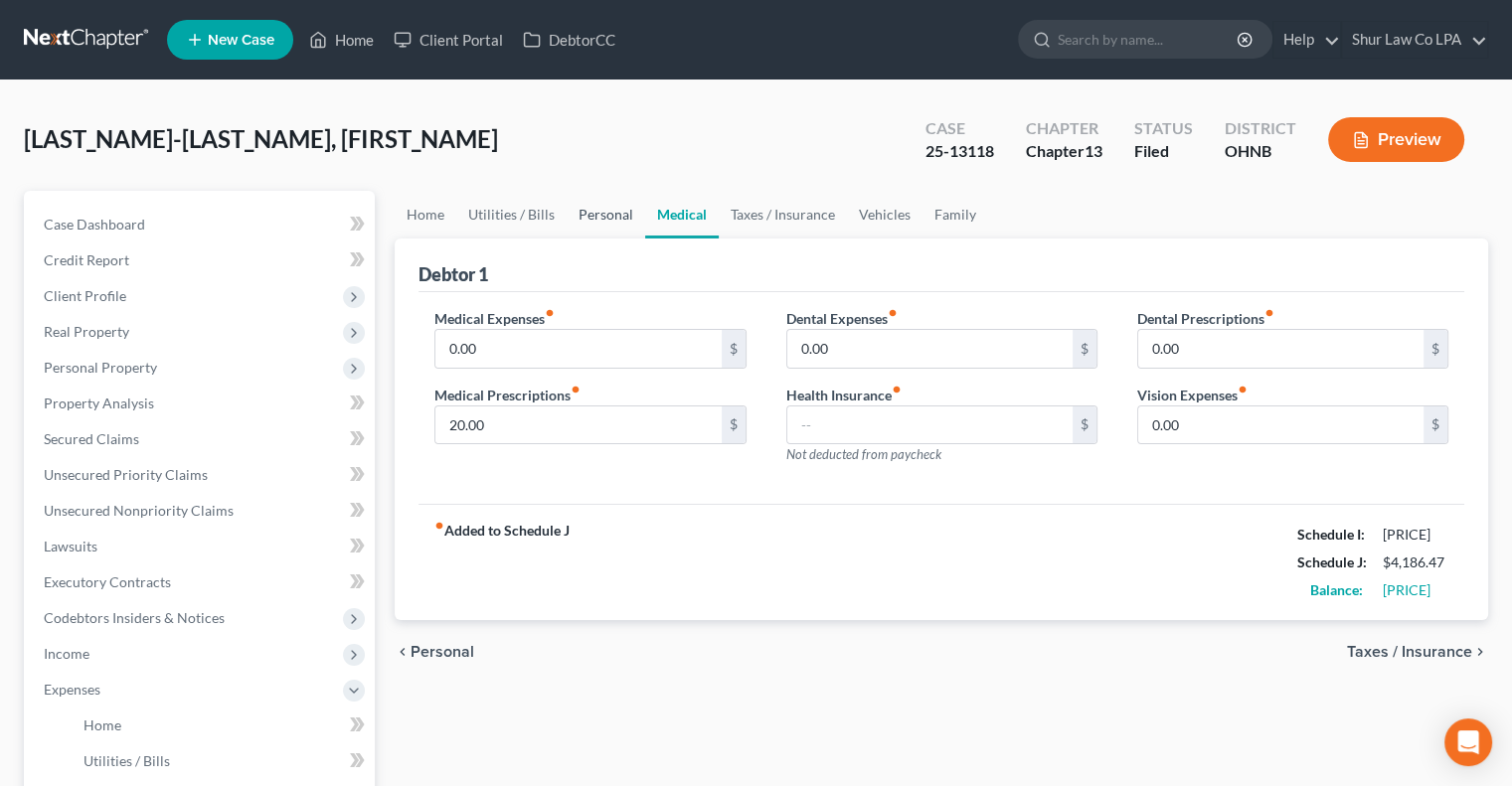 click on "Personal" at bounding box center (605, 215) 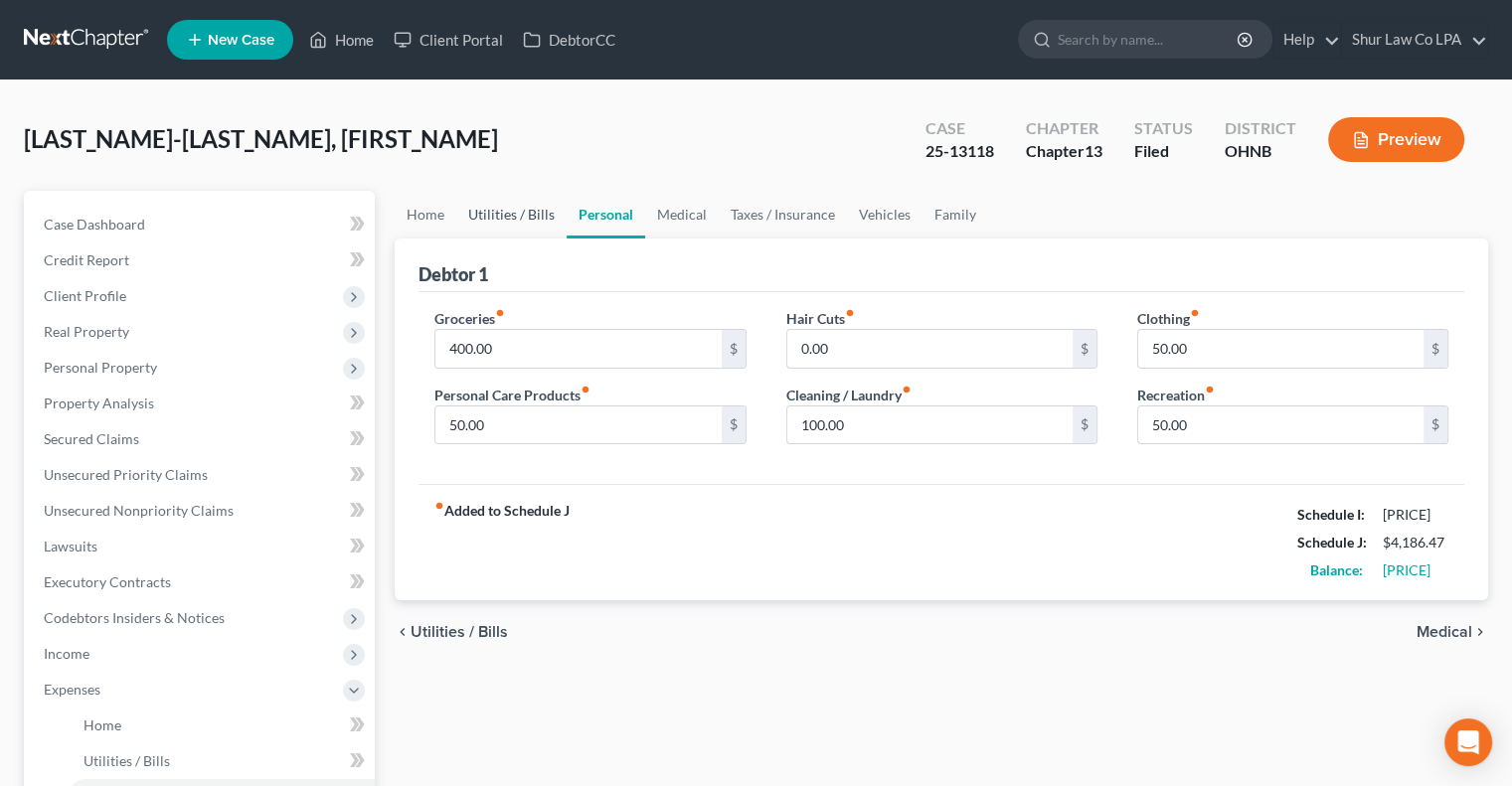 click on "Utilities / Bills" at bounding box center [511, 215] 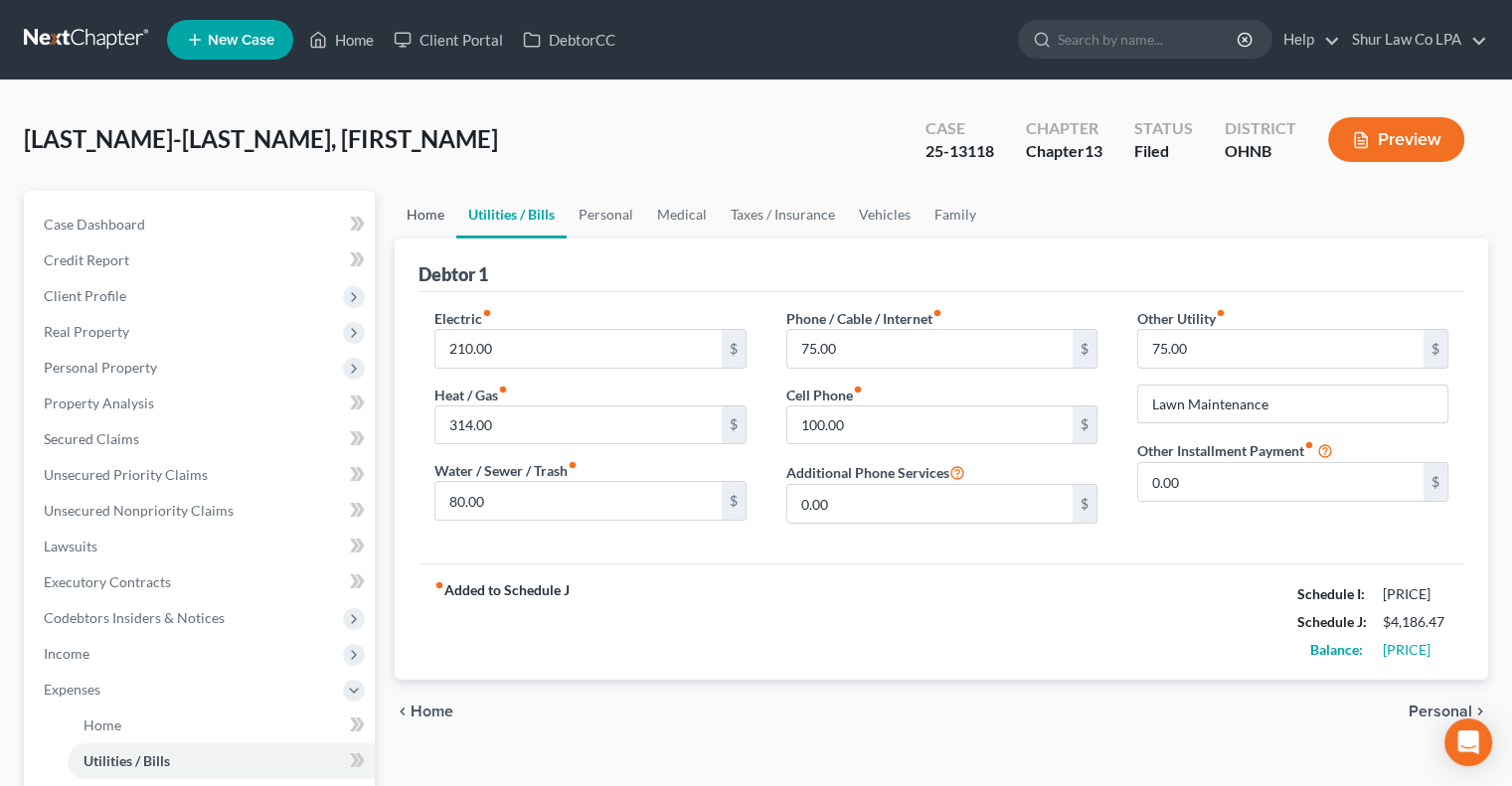 click on "Home" at bounding box center (425, 215) 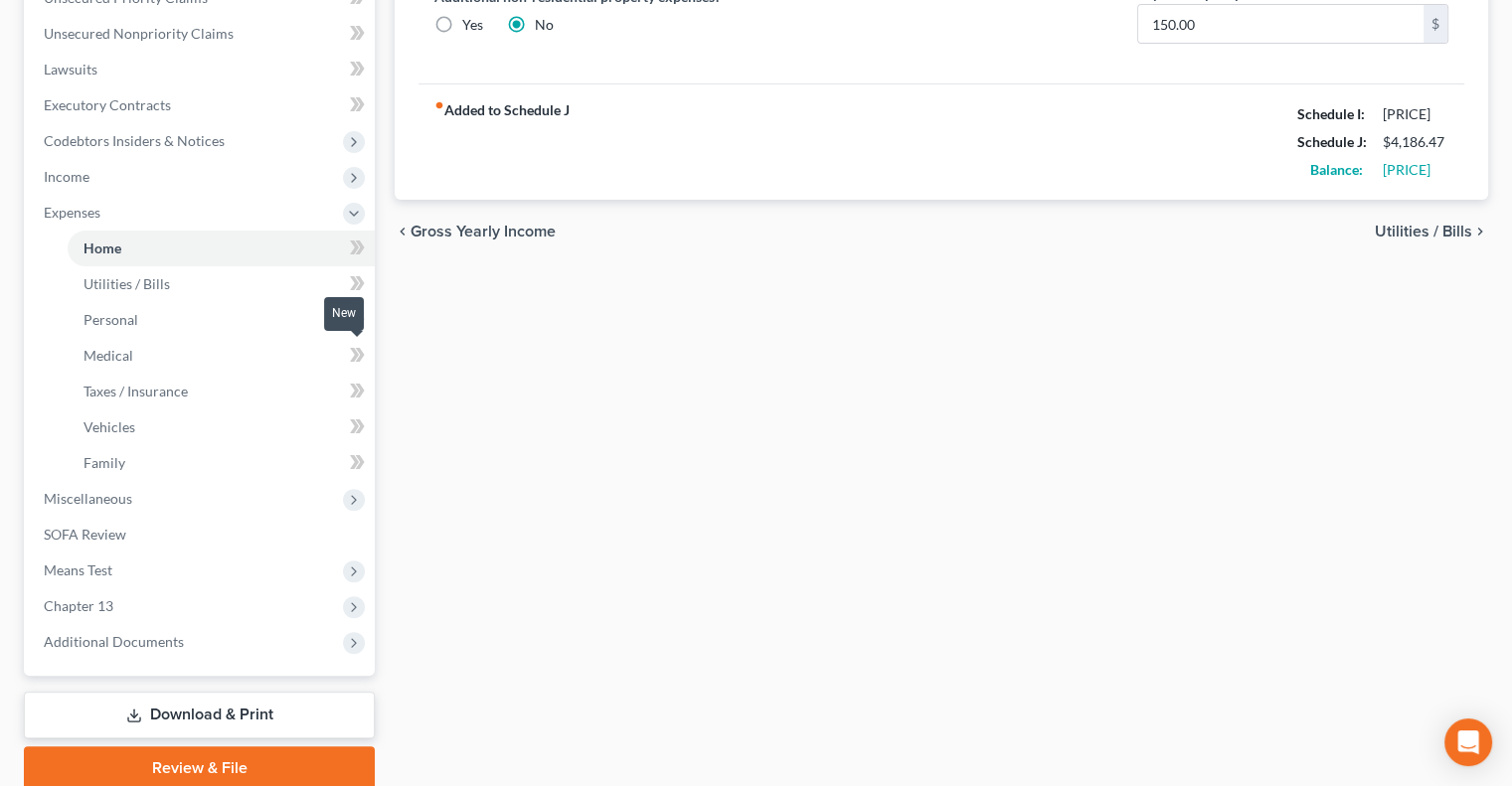 scroll, scrollTop: 477, scrollLeft: 0, axis: vertical 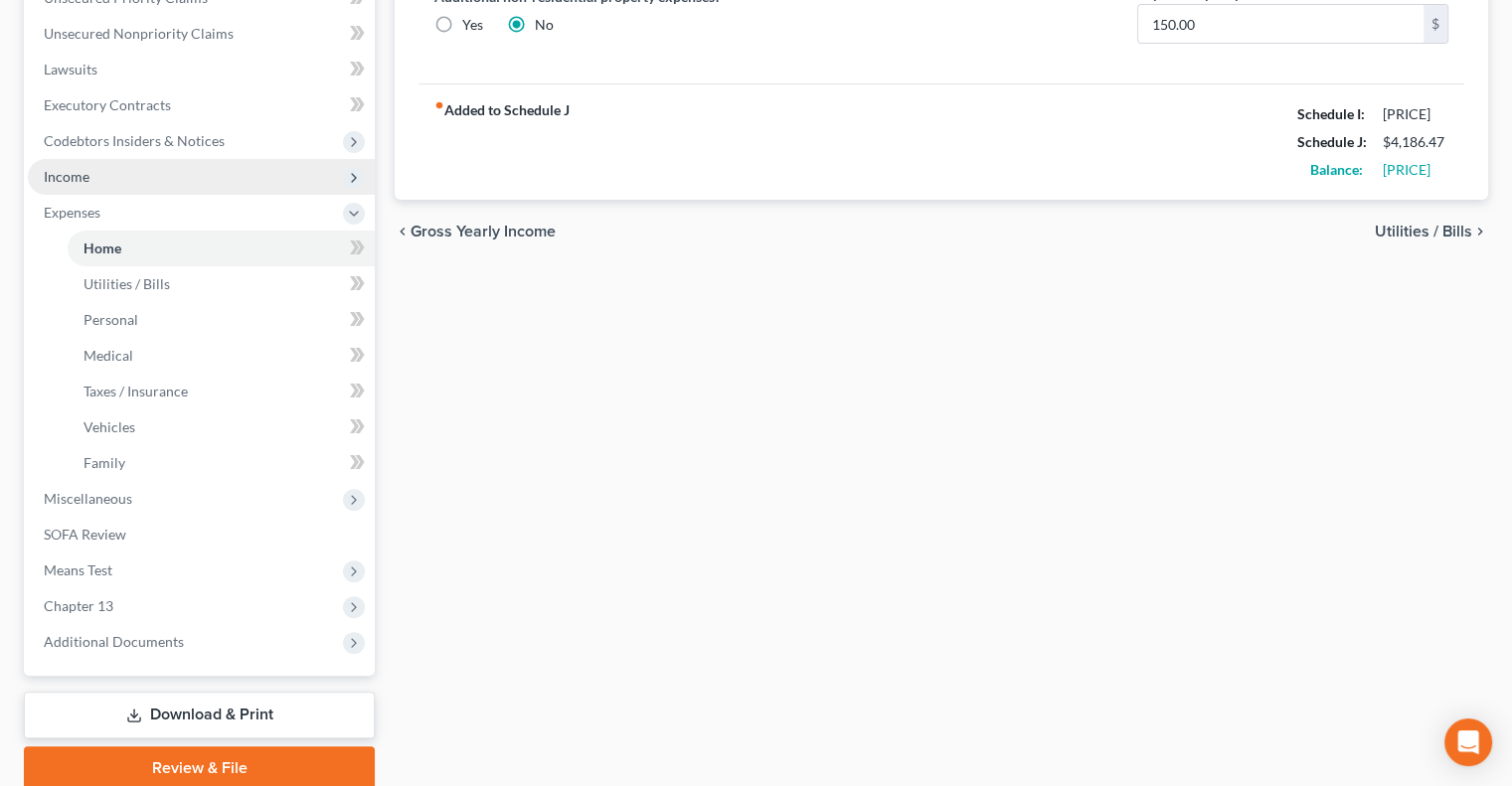 click on "Income" at bounding box center [201, 177] 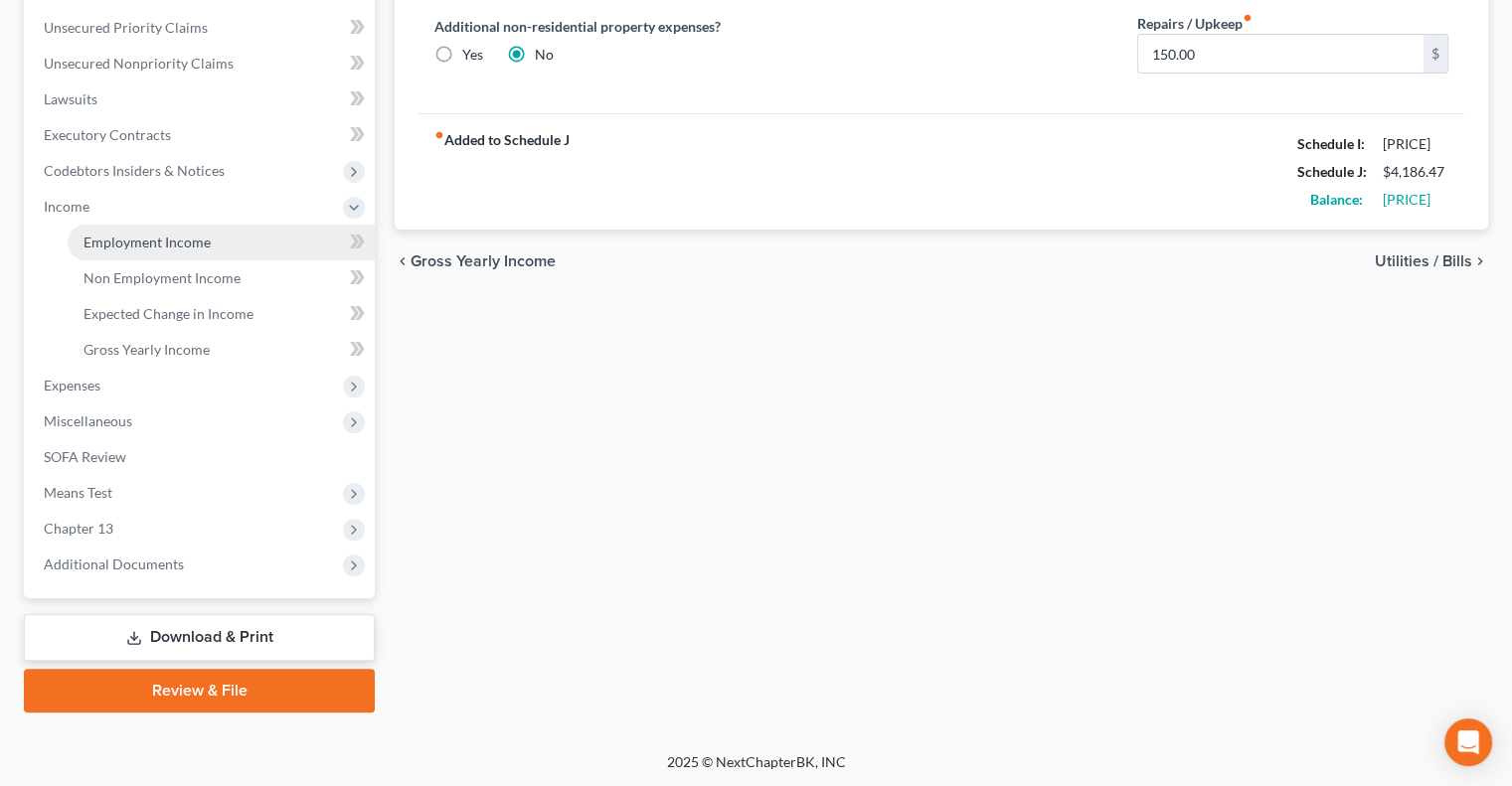 click on "Employment Income" at bounding box center [147, 241] 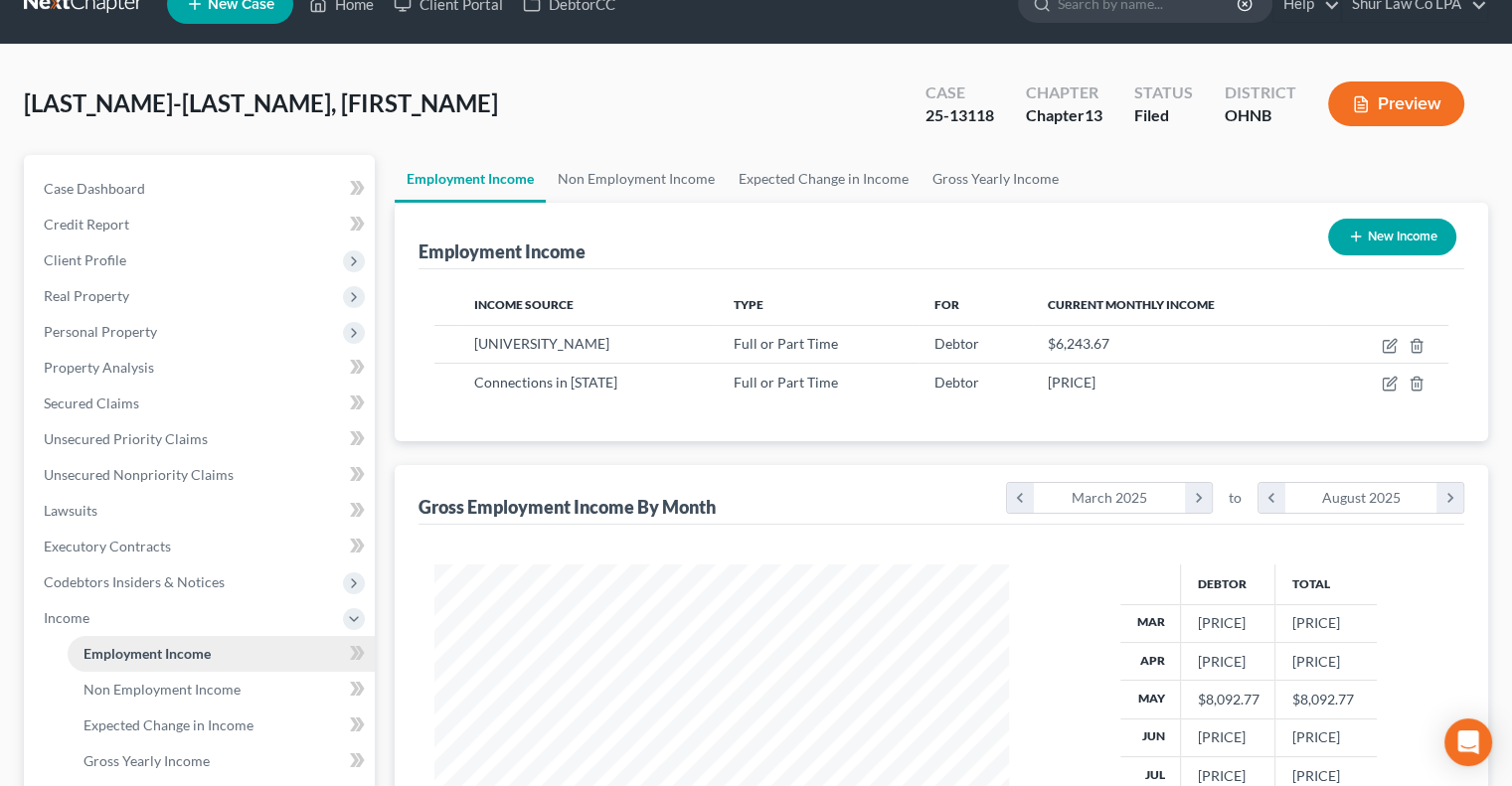 scroll, scrollTop: 0, scrollLeft: 0, axis: both 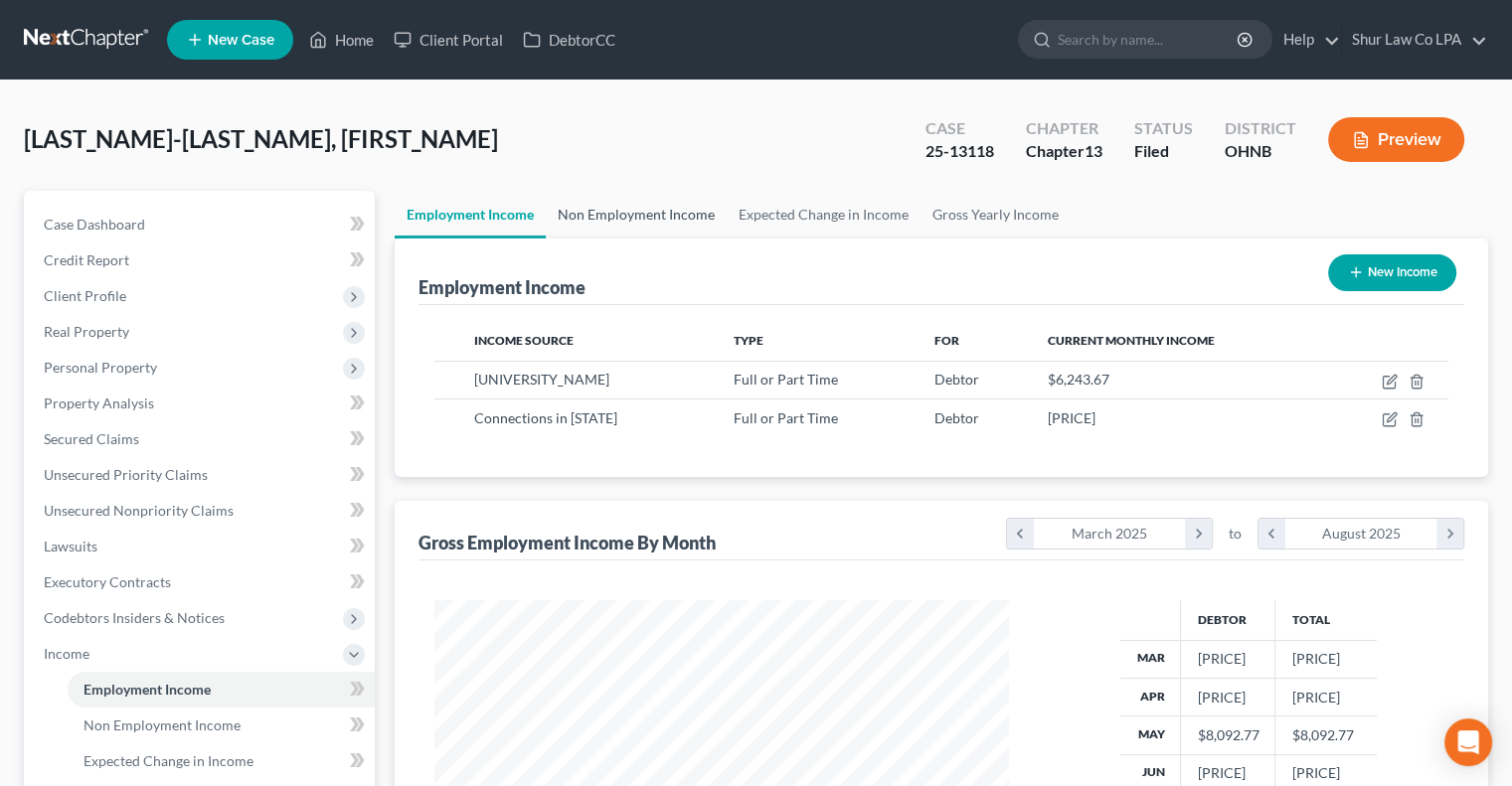 click on "Non Employment Income" at bounding box center (636, 215) 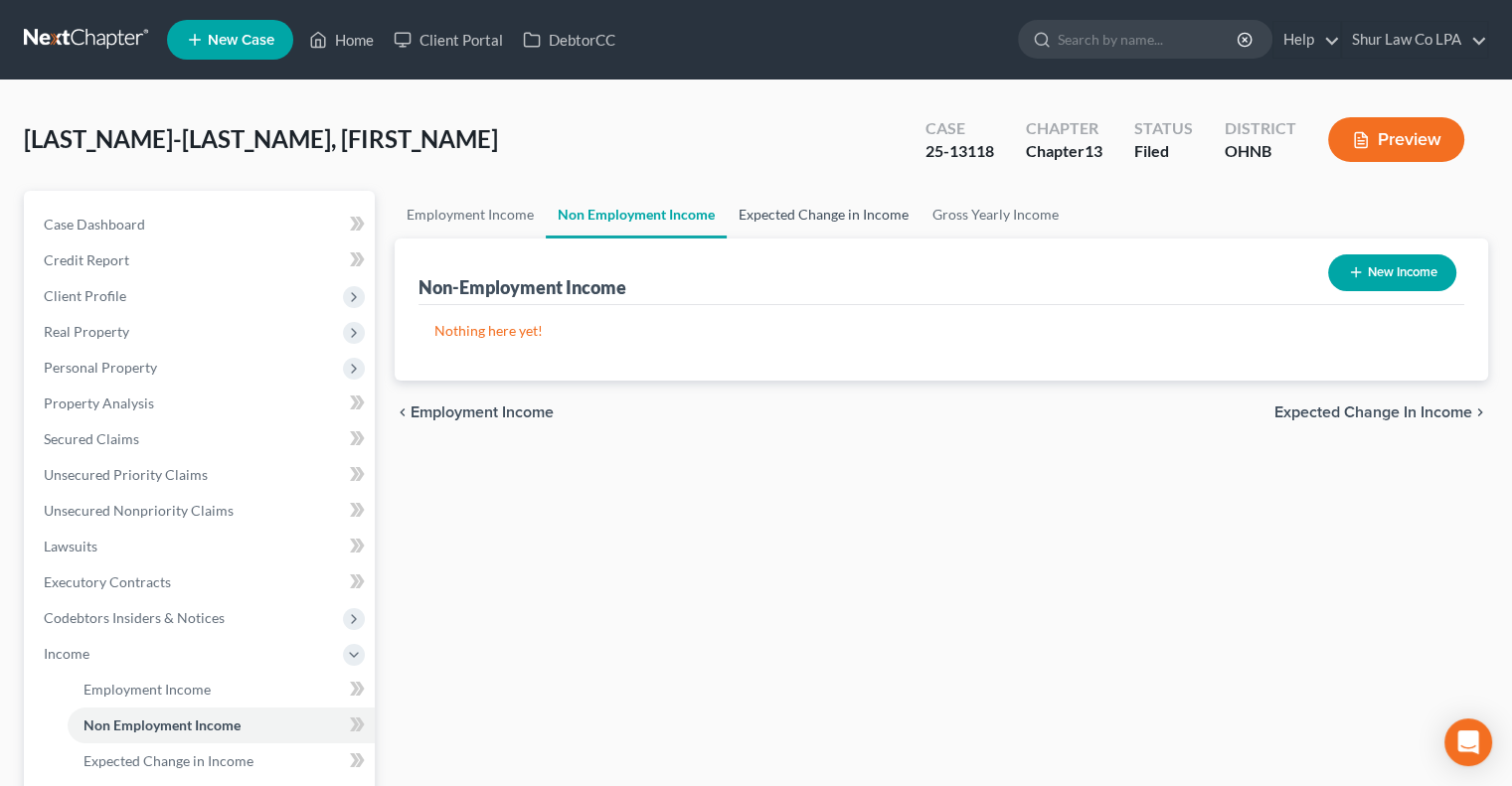 click on "Expected Change in Income" at bounding box center [823, 215] 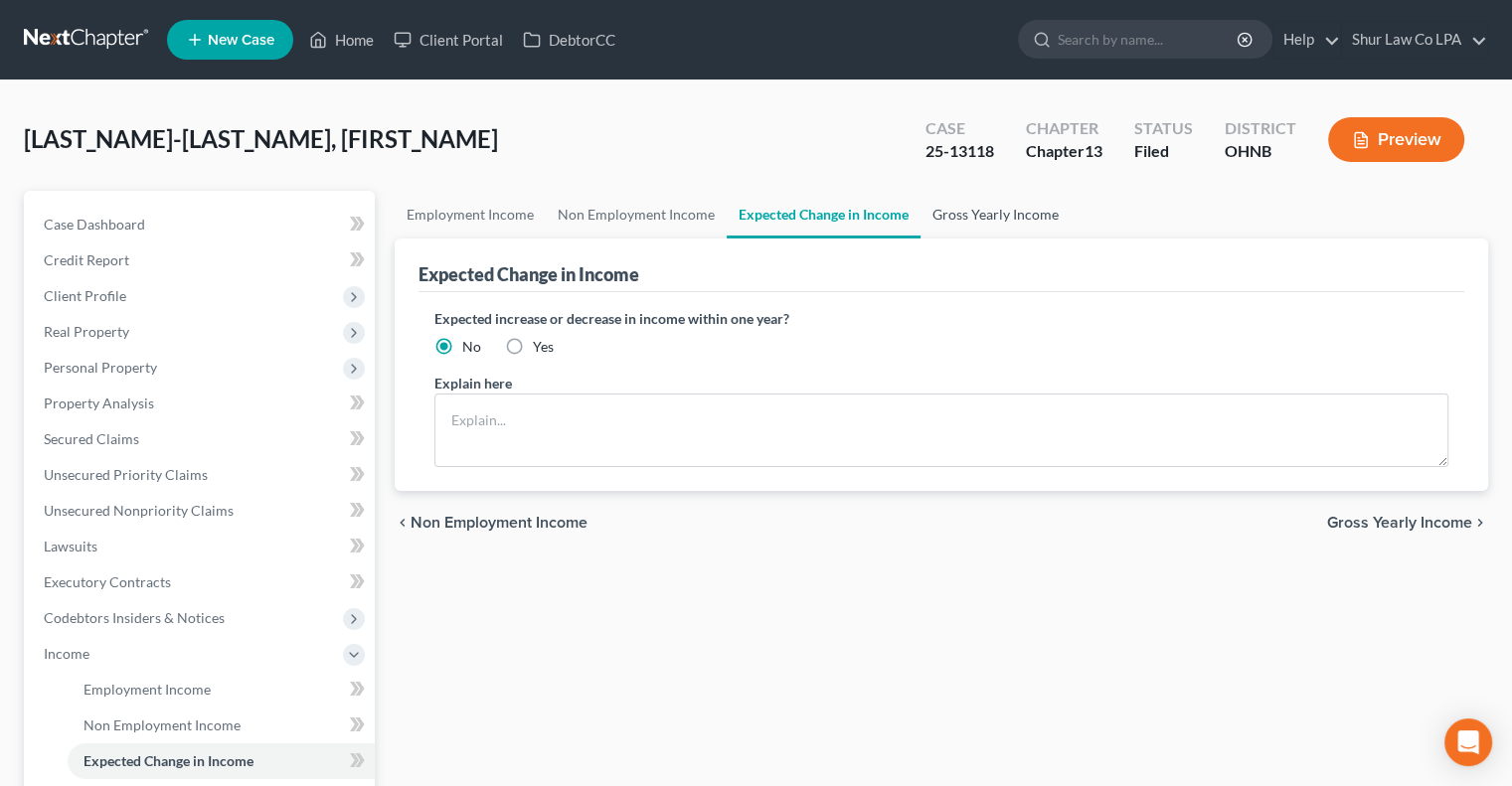 click on "Gross Yearly Income" at bounding box center (995, 215) 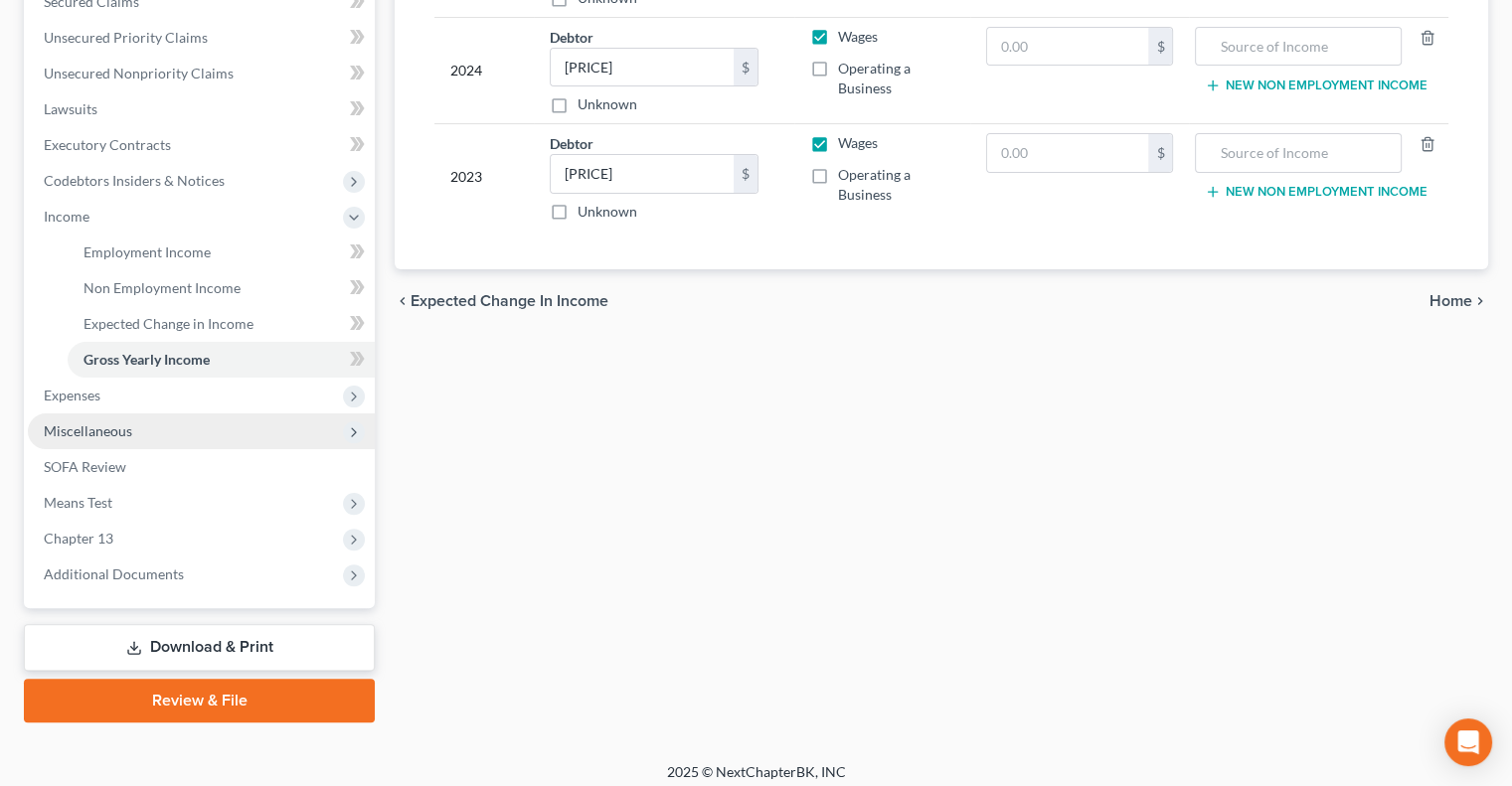 scroll, scrollTop: 437, scrollLeft: 0, axis: vertical 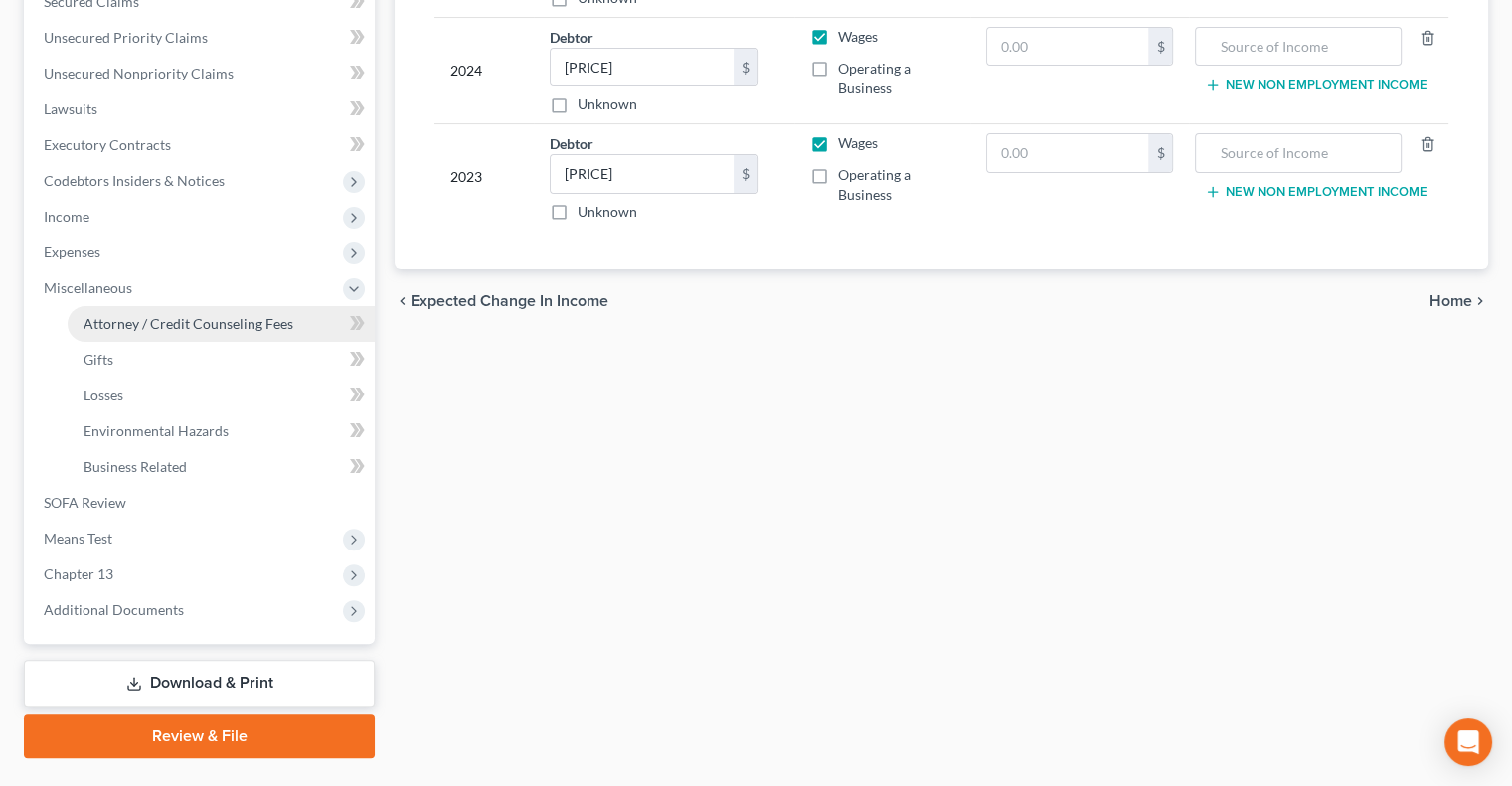 click on "Attorney / Credit Counseling Fees" at bounding box center [188, 323] 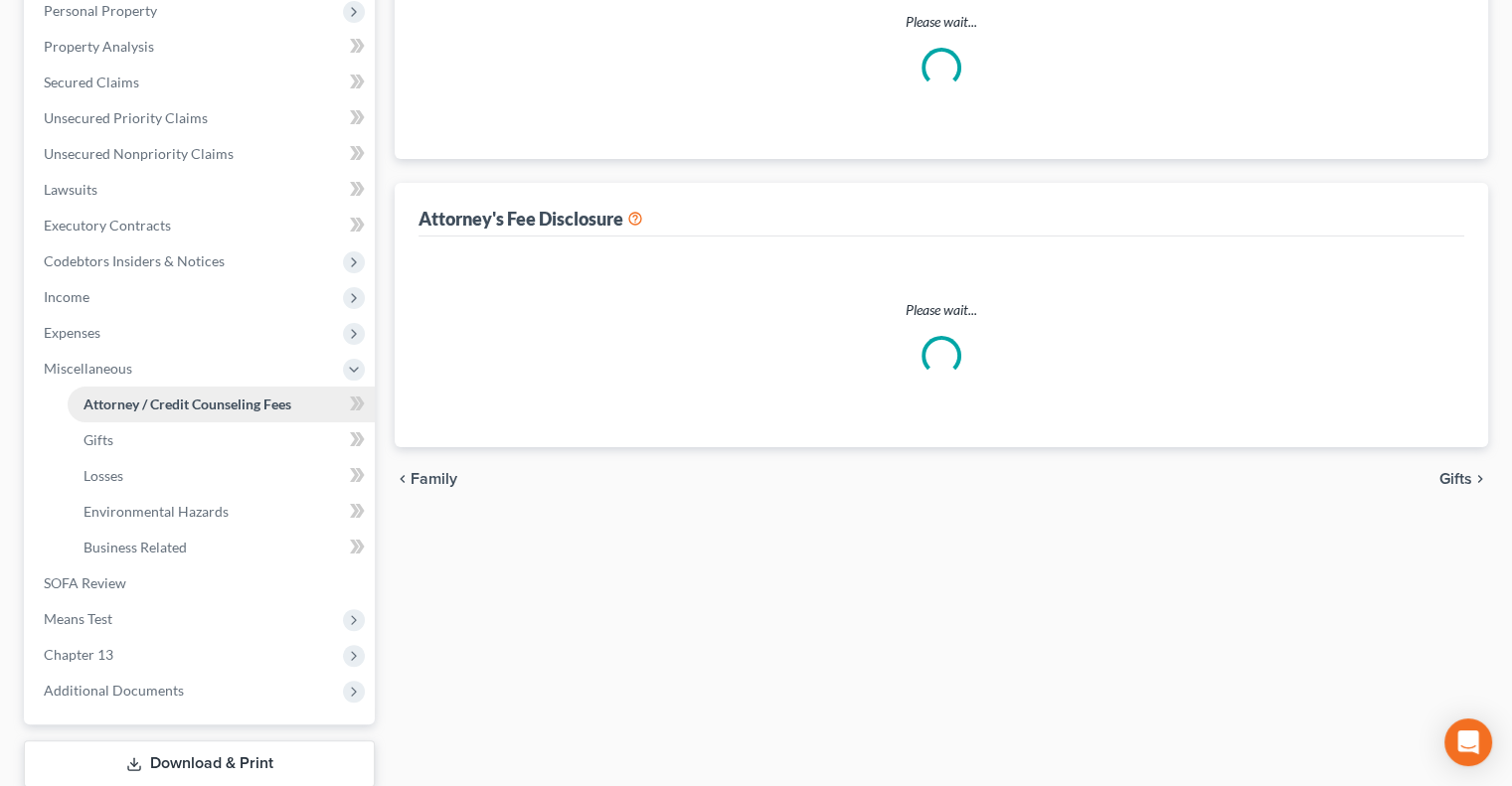 select on "0" 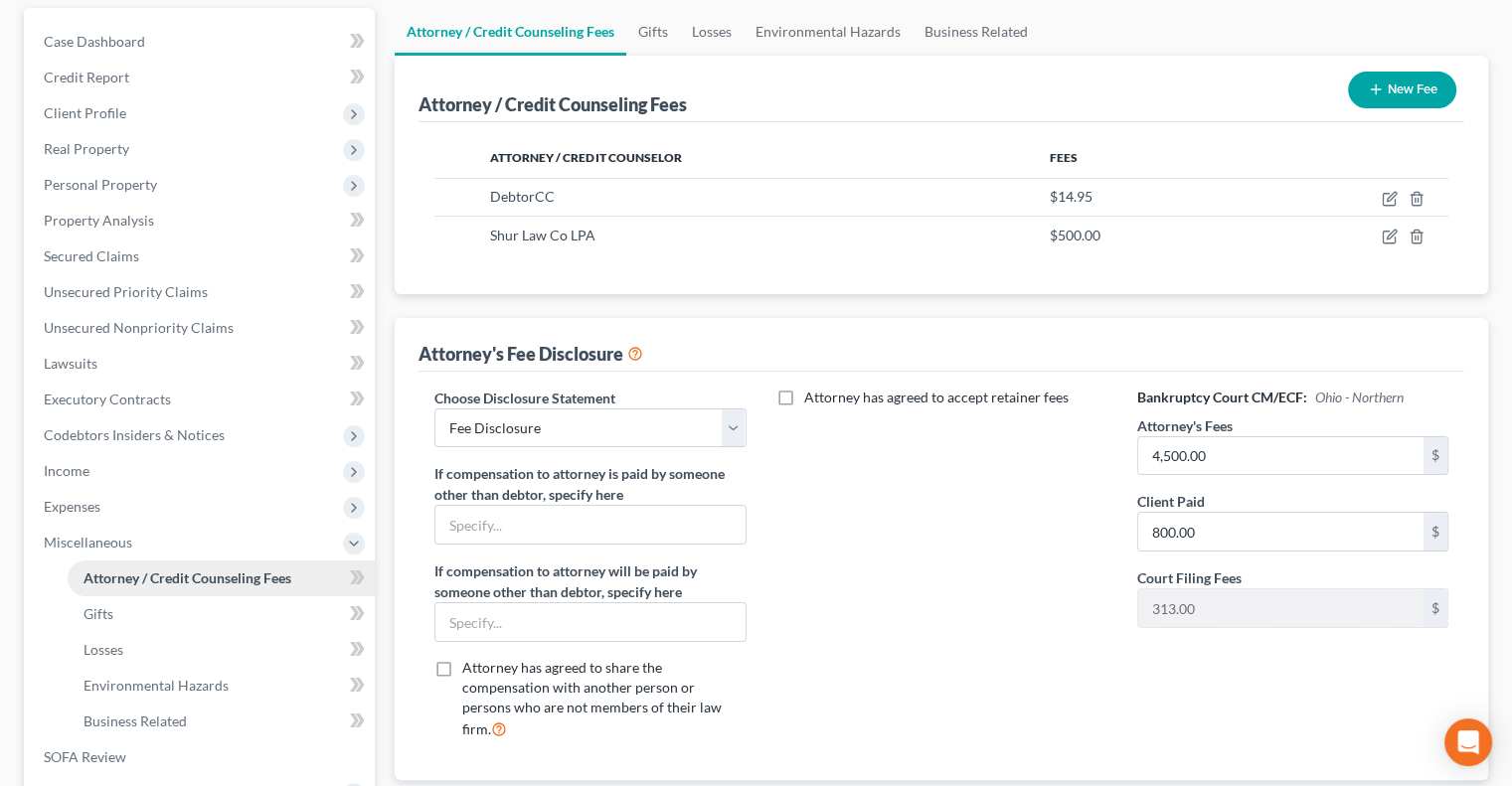 scroll, scrollTop: 193, scrollLeft: 0, axis: vertical 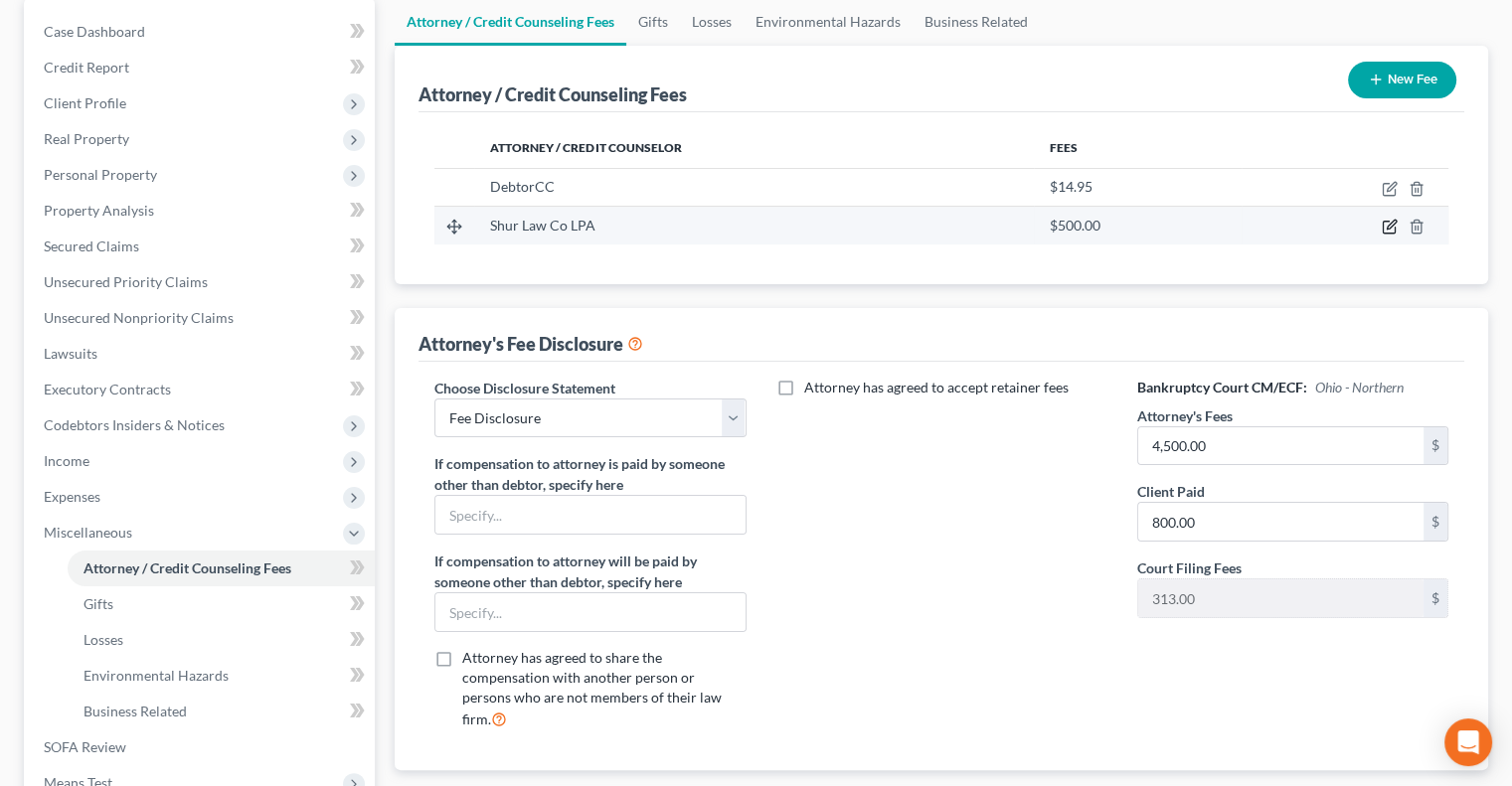 click 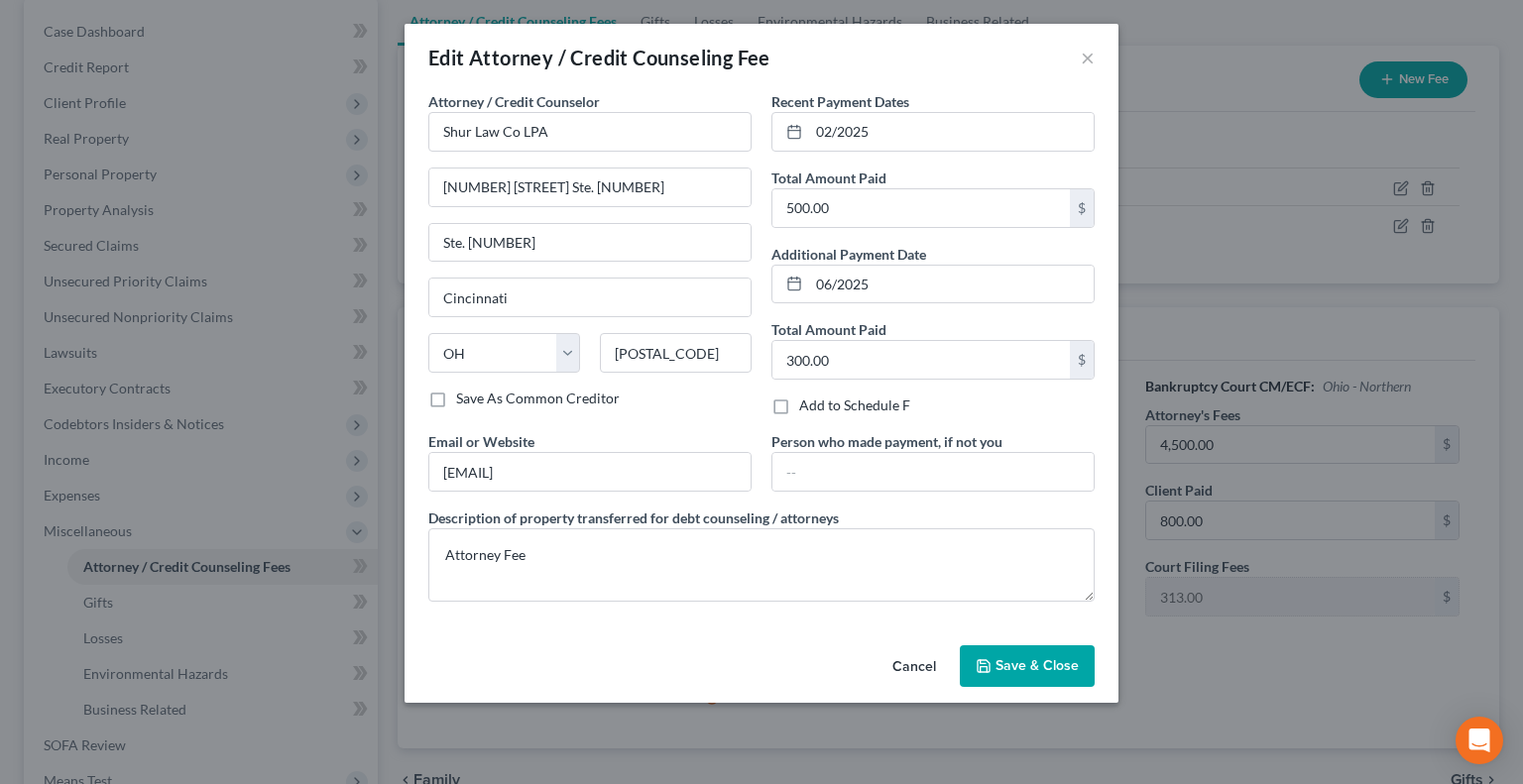 click on "Cancel" at bounding box center [914, 667] 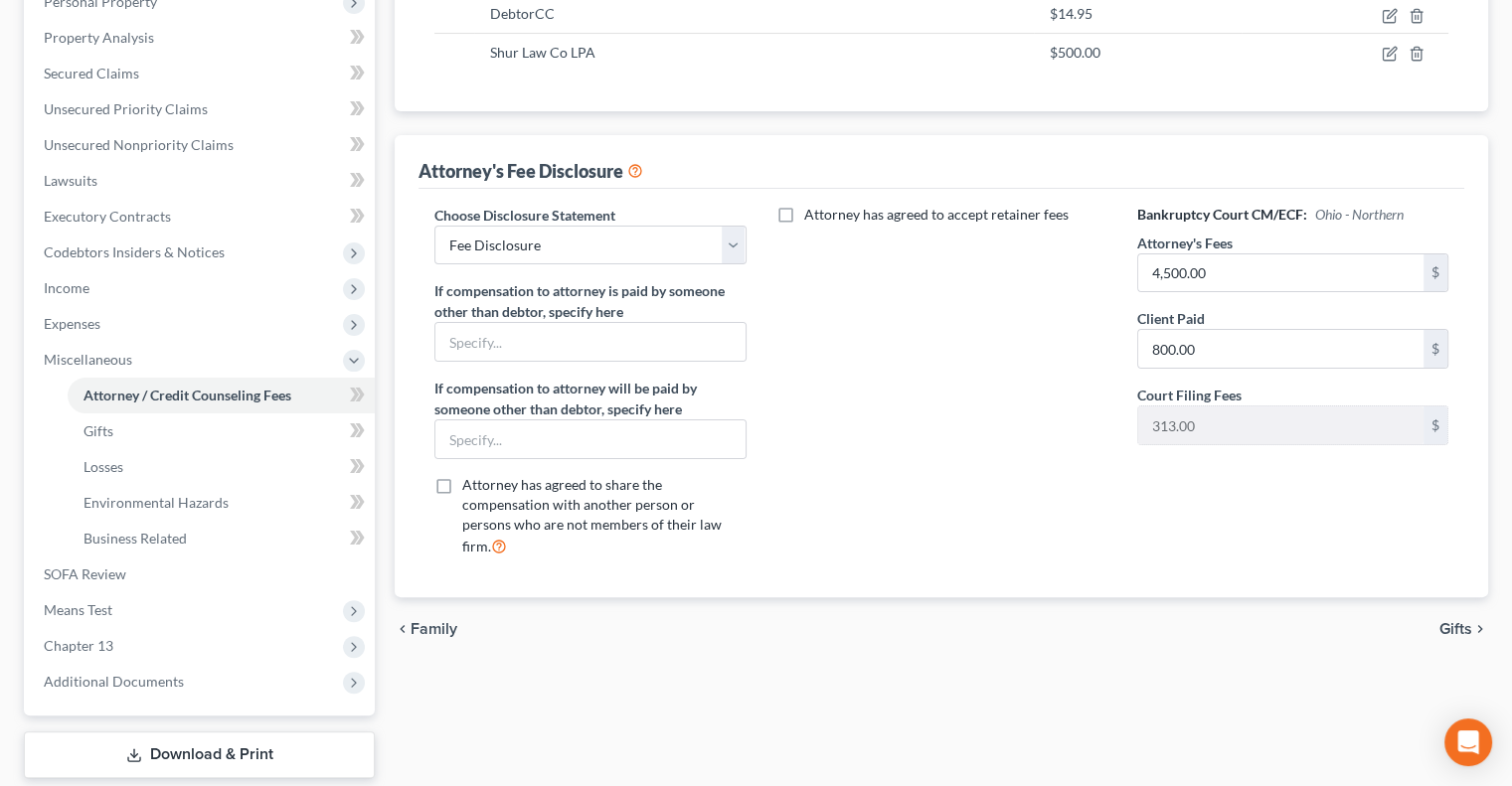 scroll, scrollTop: 369, scrollLeft: 0, axis: vertical 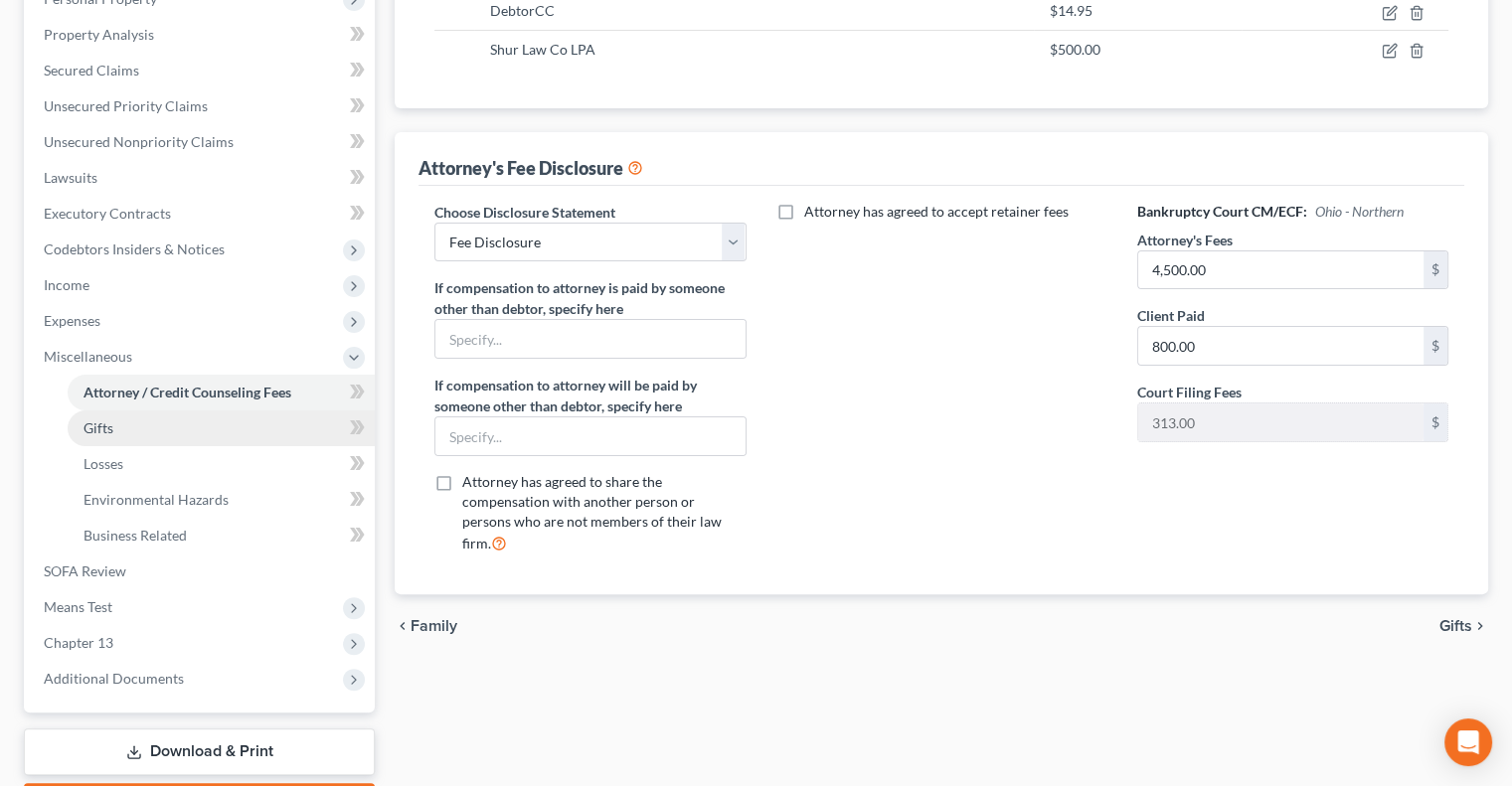 click on "Gifts" at bounding box center (221, 428) 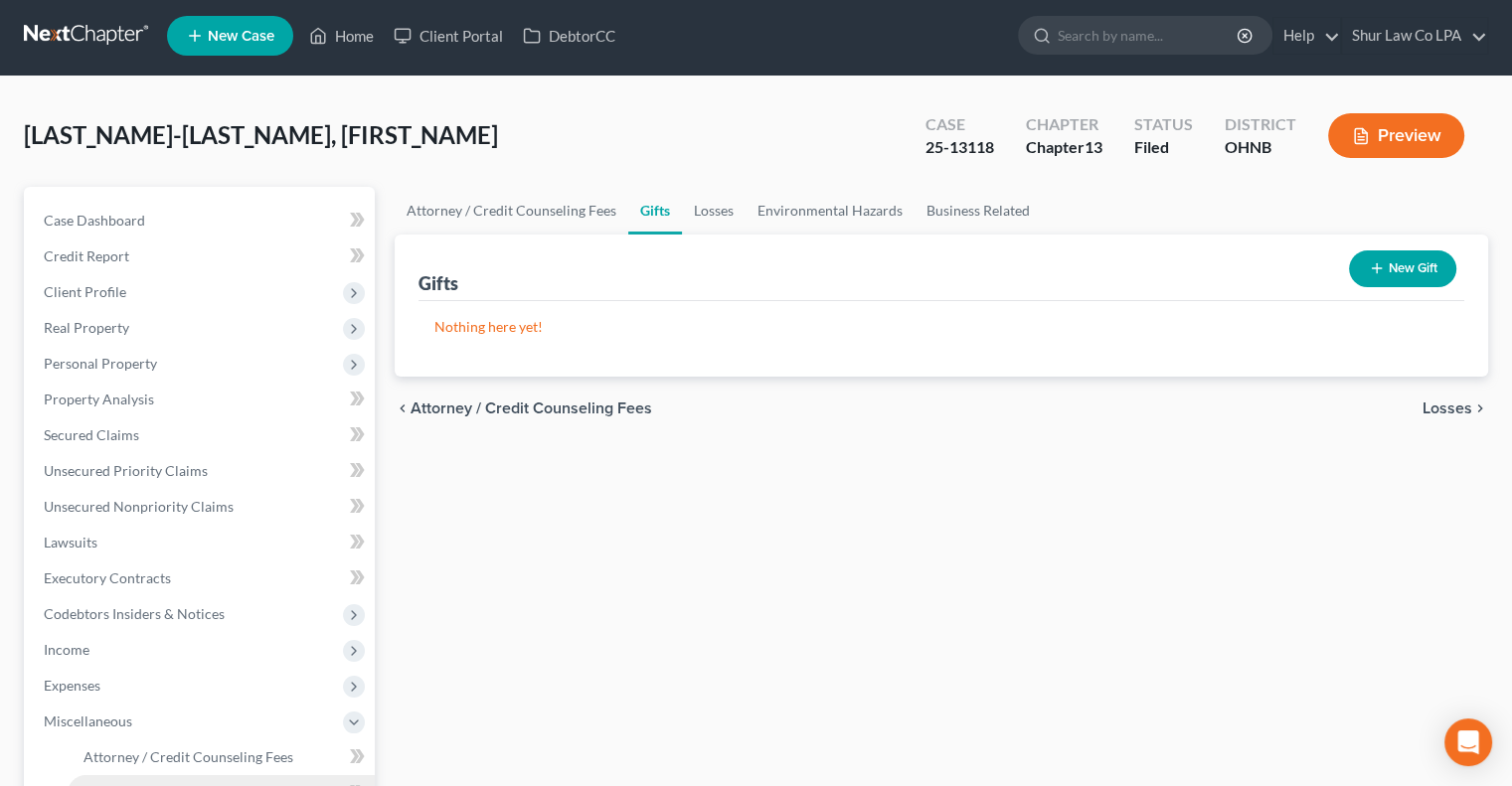 scroll, scrollTop: 0, scrollLeft: 0, axis: both 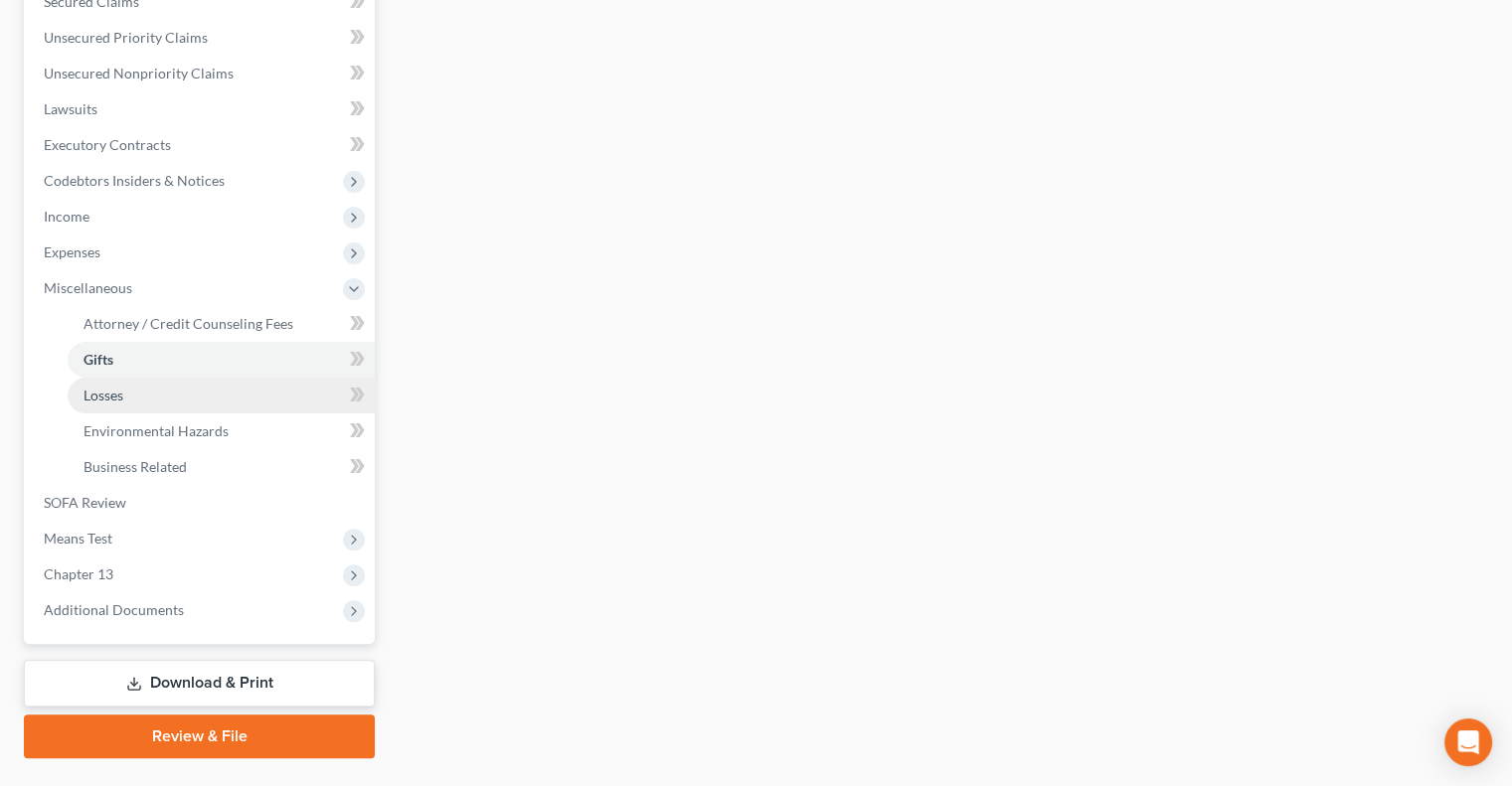 click on "Losses" at bounding box center (221, 395) 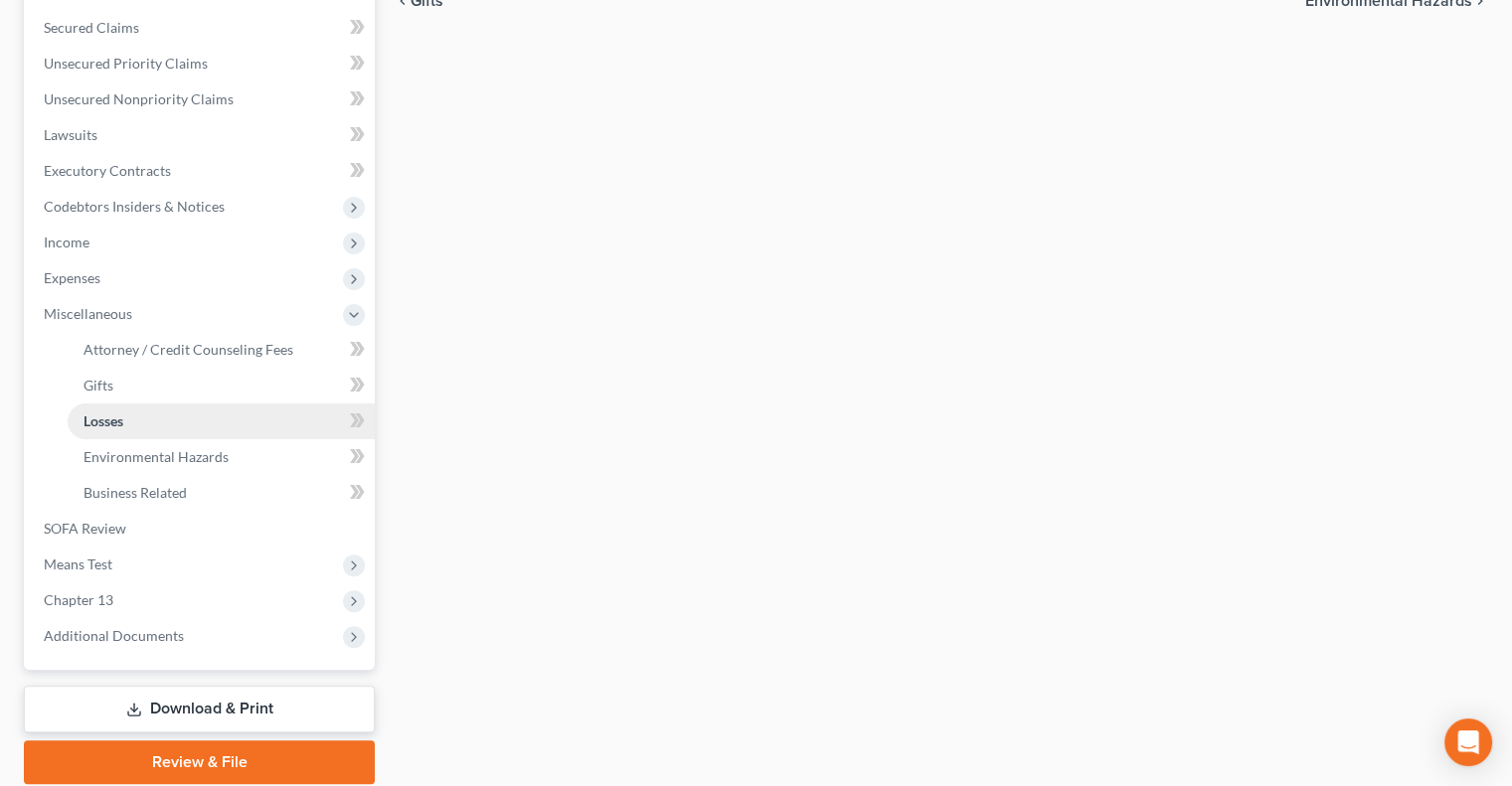 scroll, scrollTop: 483, scrollLeft: 0, axis: vertical 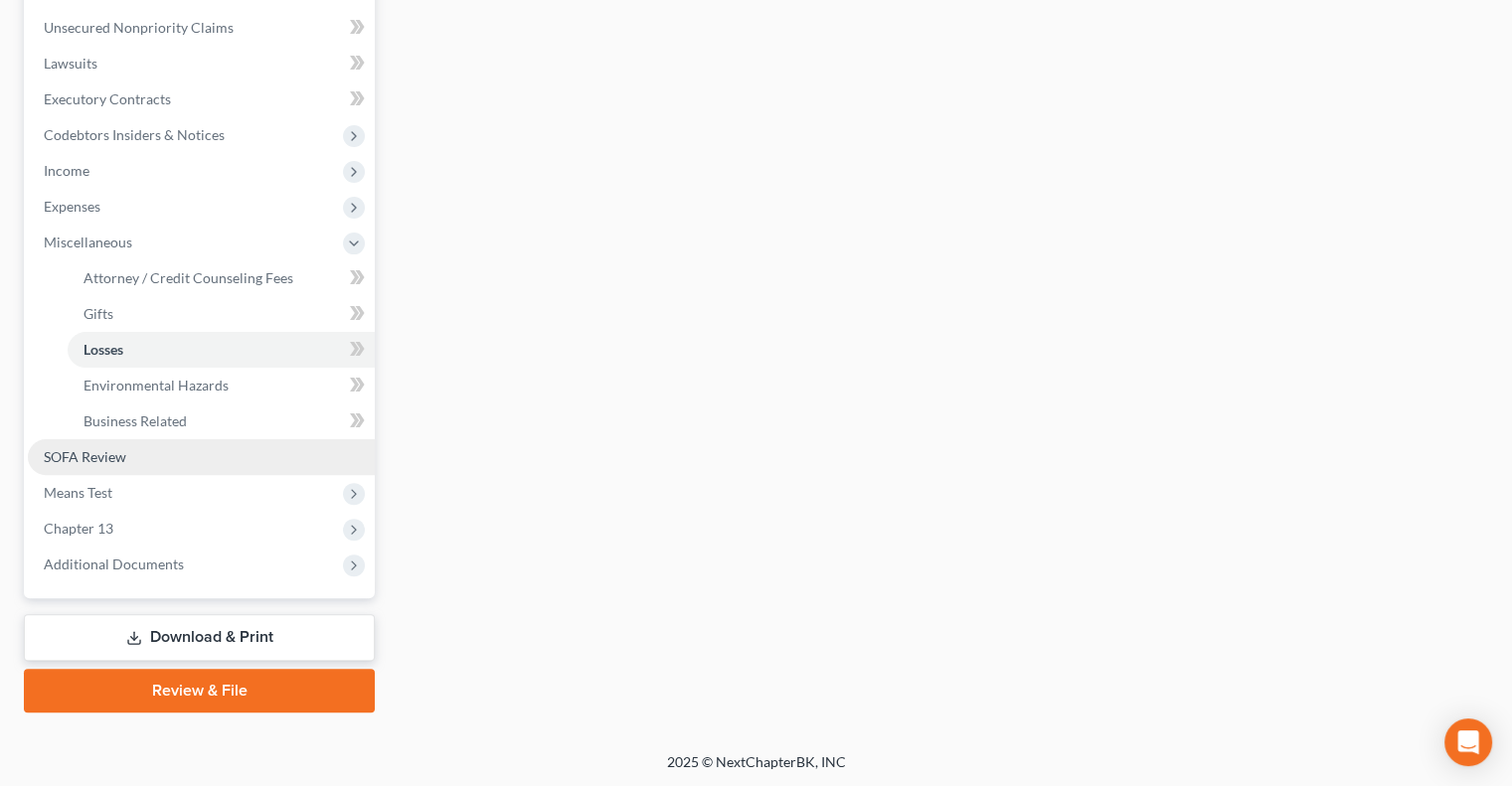 click on "SOFA Review" at bounding box center [201, 457] 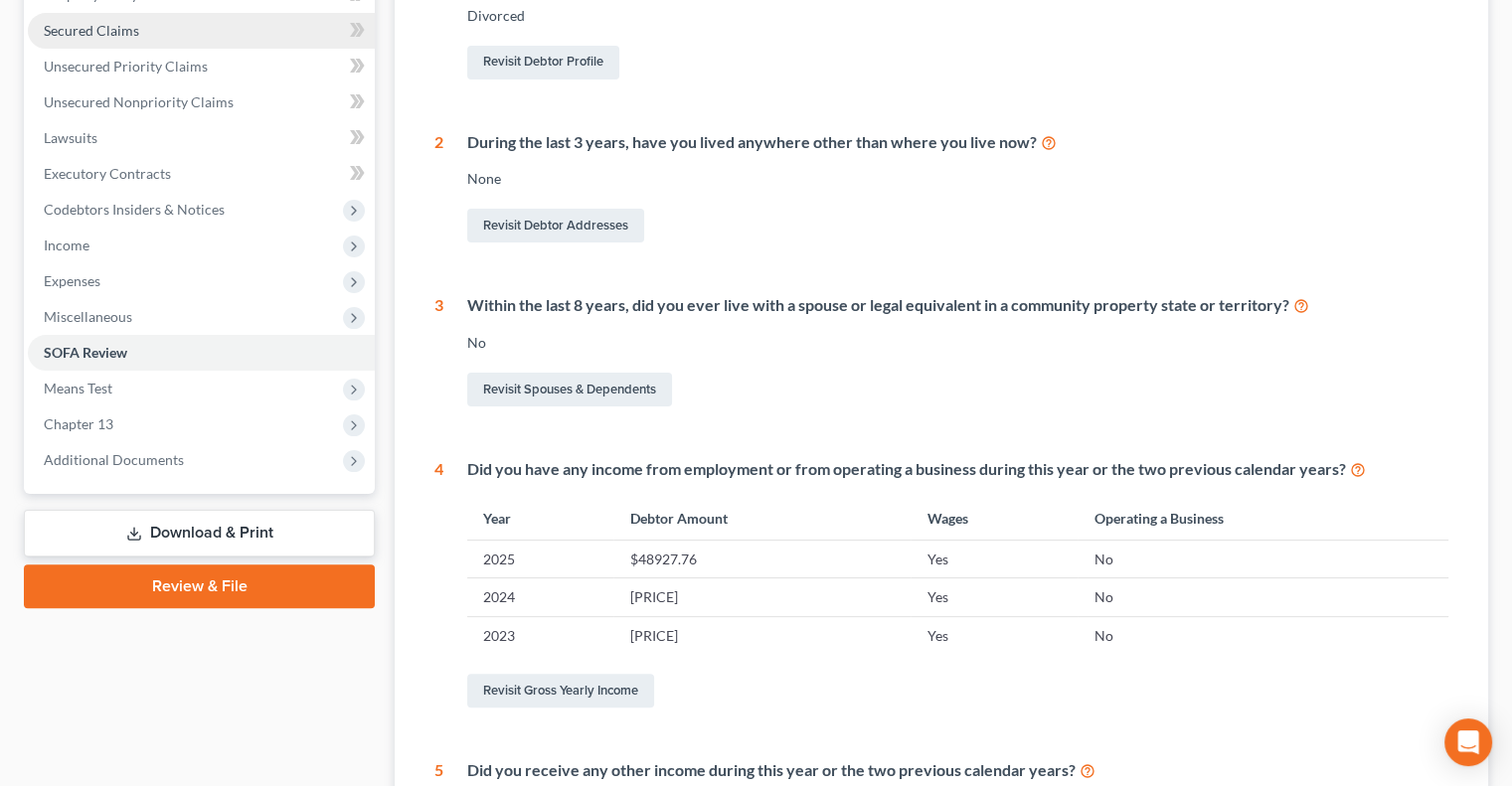 scroll, scrollTop: 407, scrollLeft: 0, axis: vertical 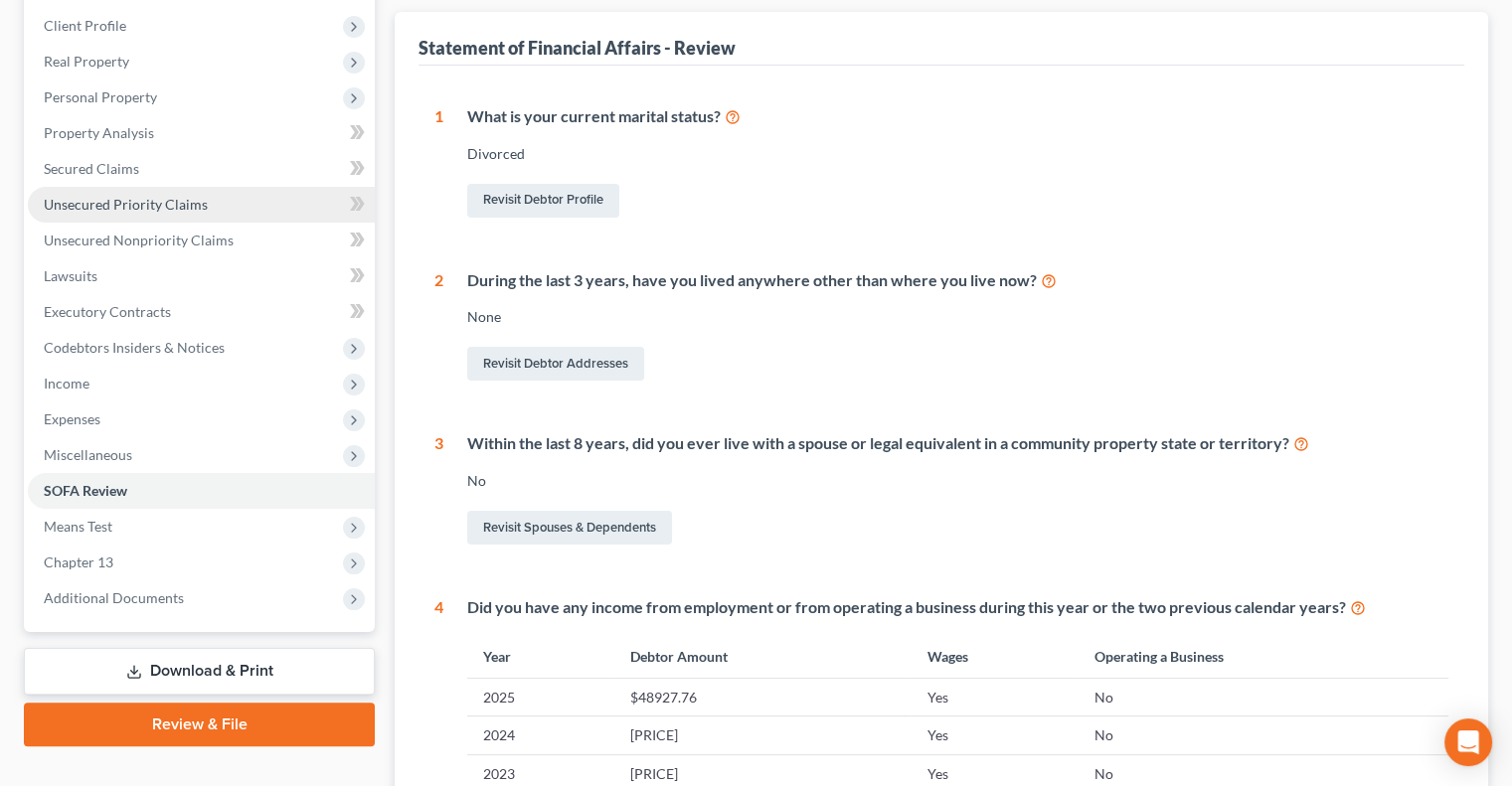 click on "Unsecured Priority Claims" at bounding box center [201, 205] 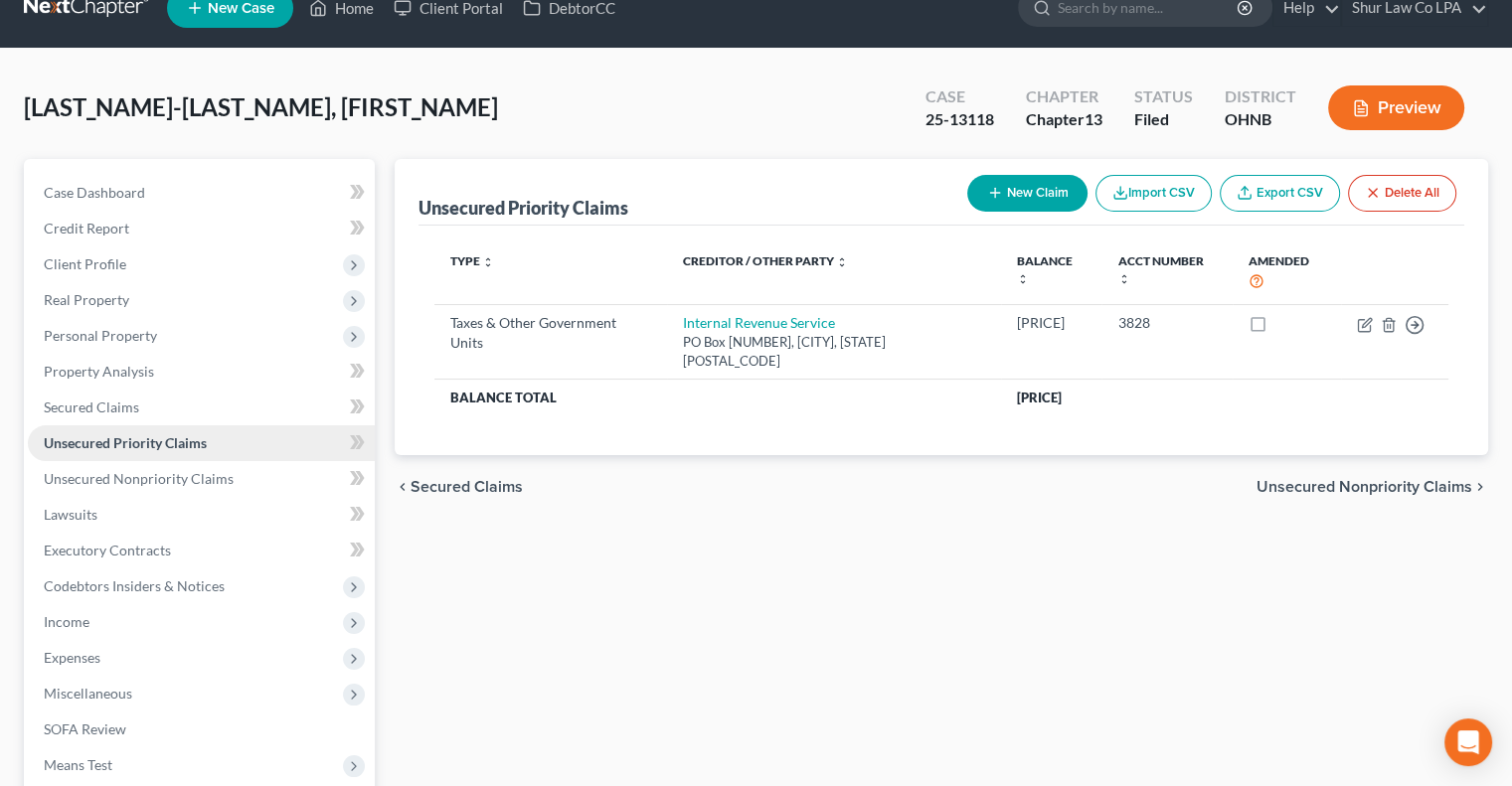 scroll, scrollTop: 0, scrollLeft: 0, axis: both 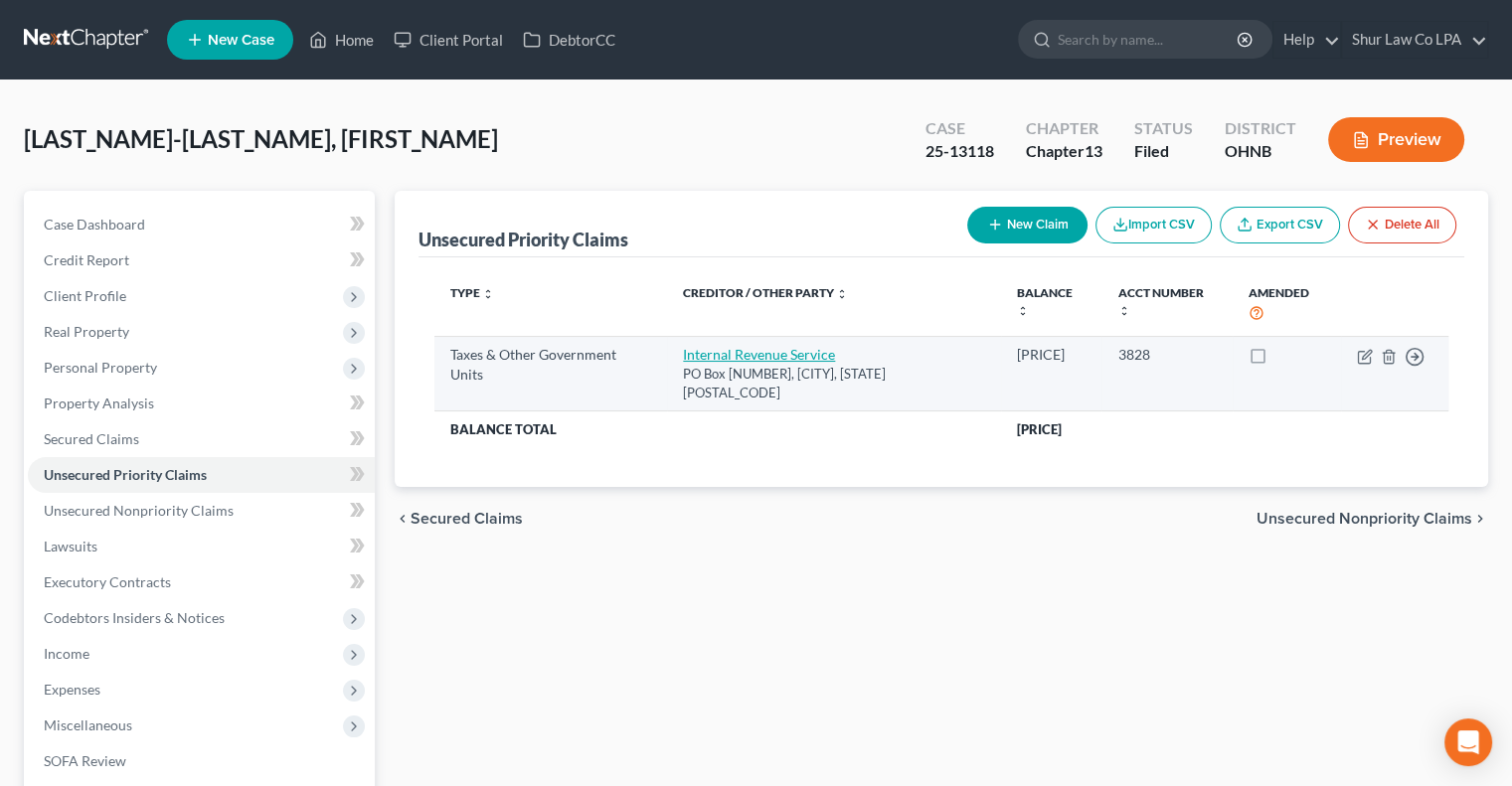 click on "Internal Revenue Service" at bounding box center (758, 354) 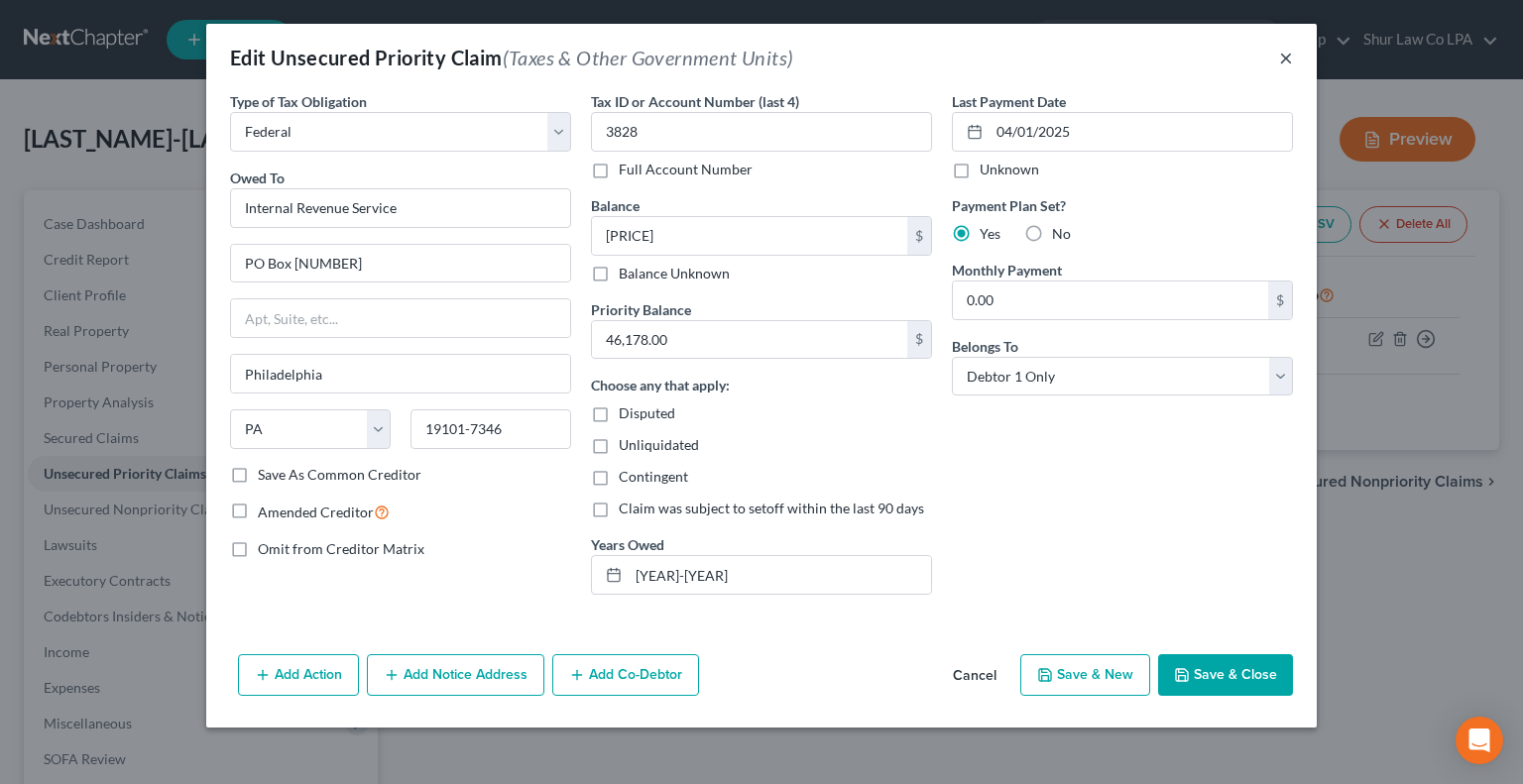 click on "×" at bounding box center (1286, 57) 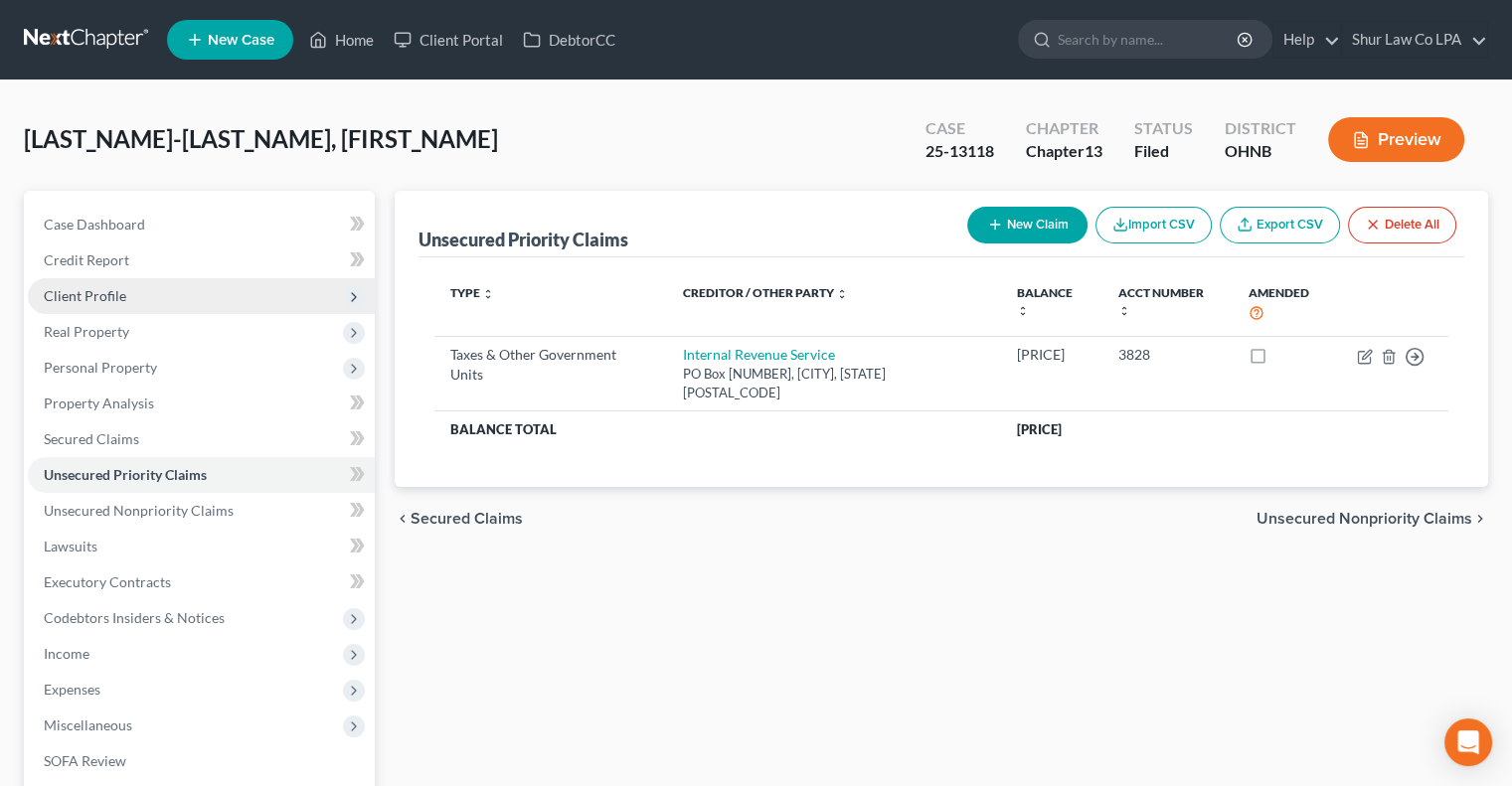 click on "Client Profile" at bounding box center (201, 296) 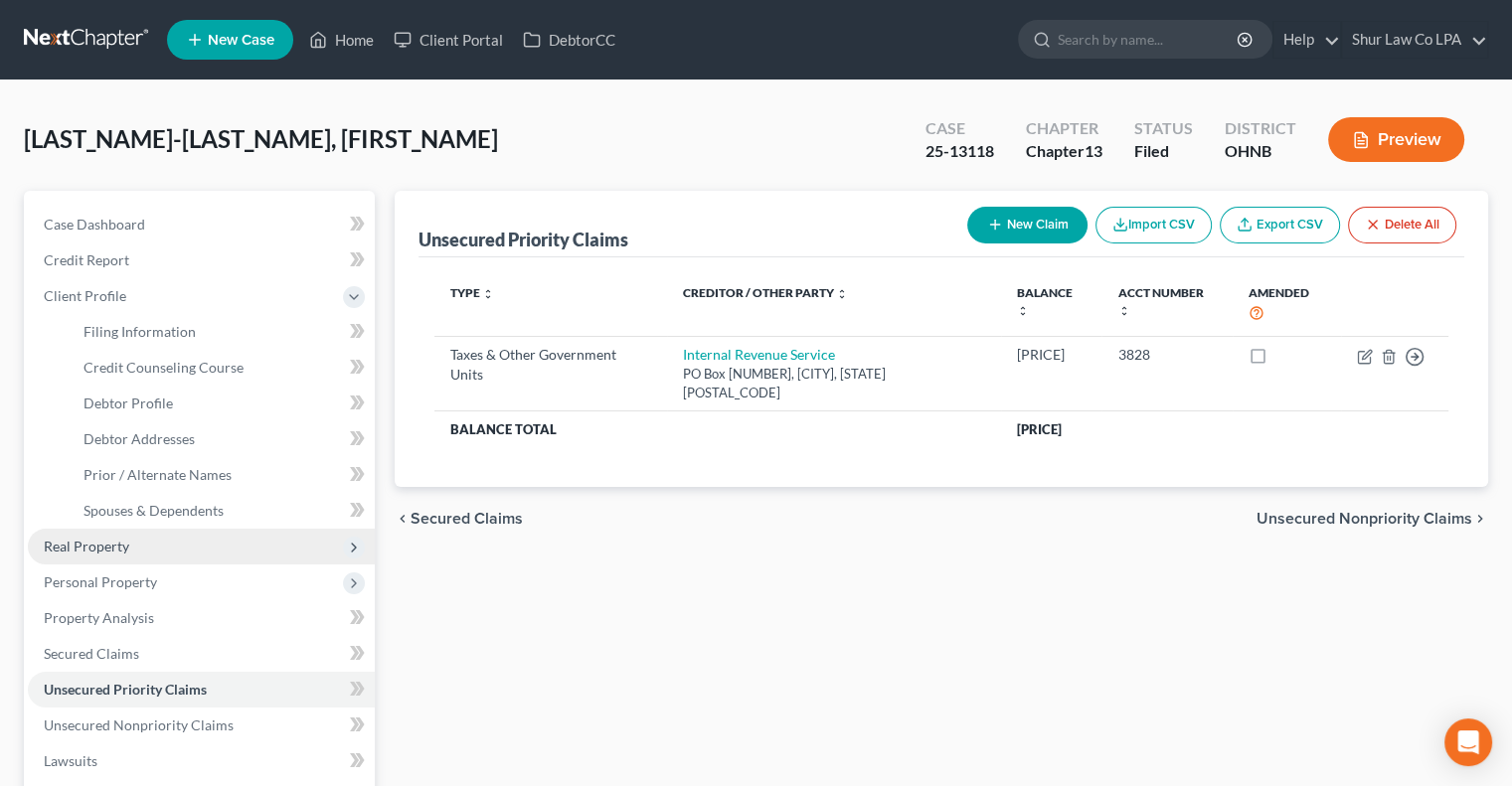 click on "Real Property" at bounding box center [201, 547] 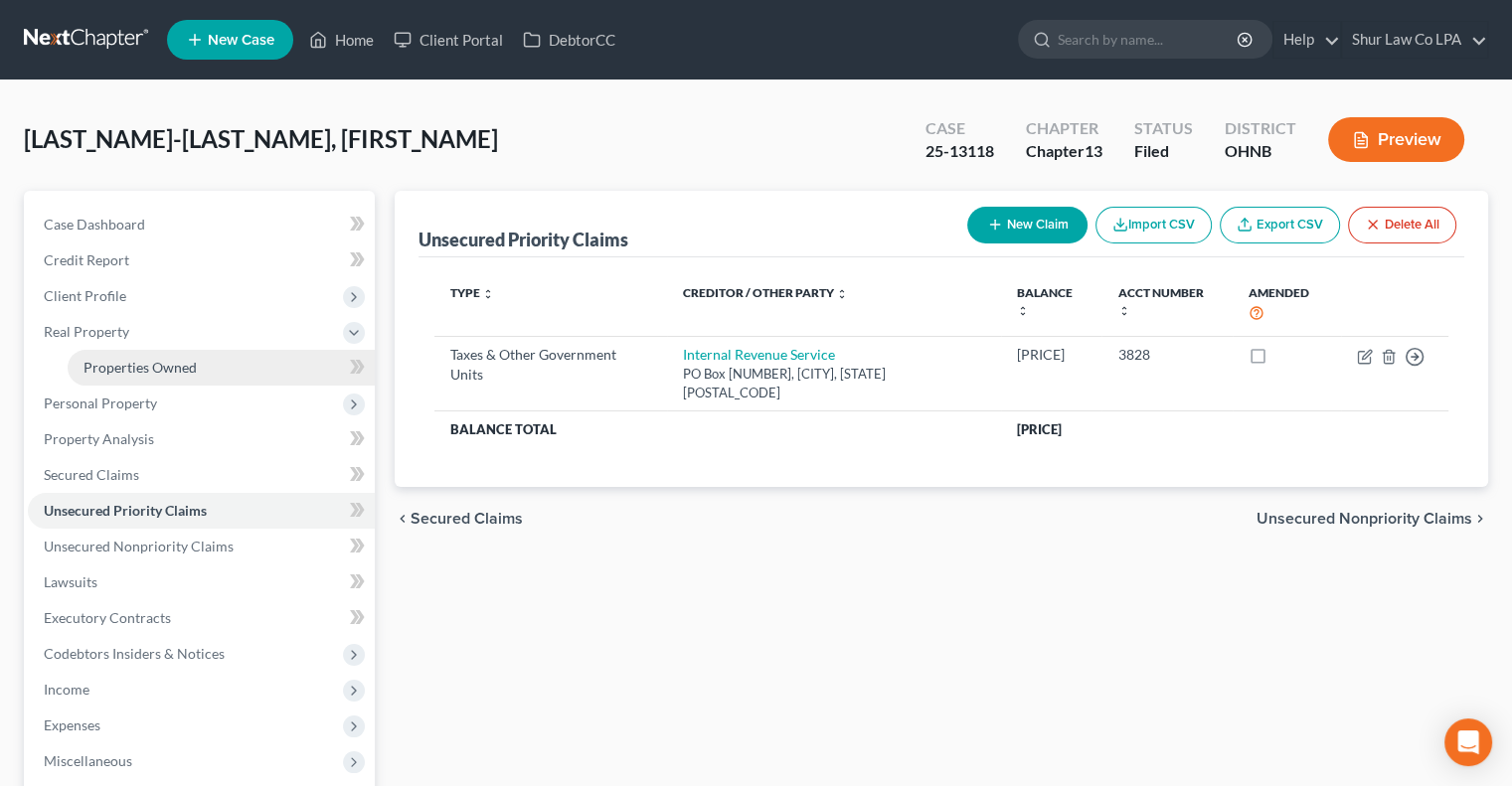 click on "Properties Owned" at bounding box center [140, 367] 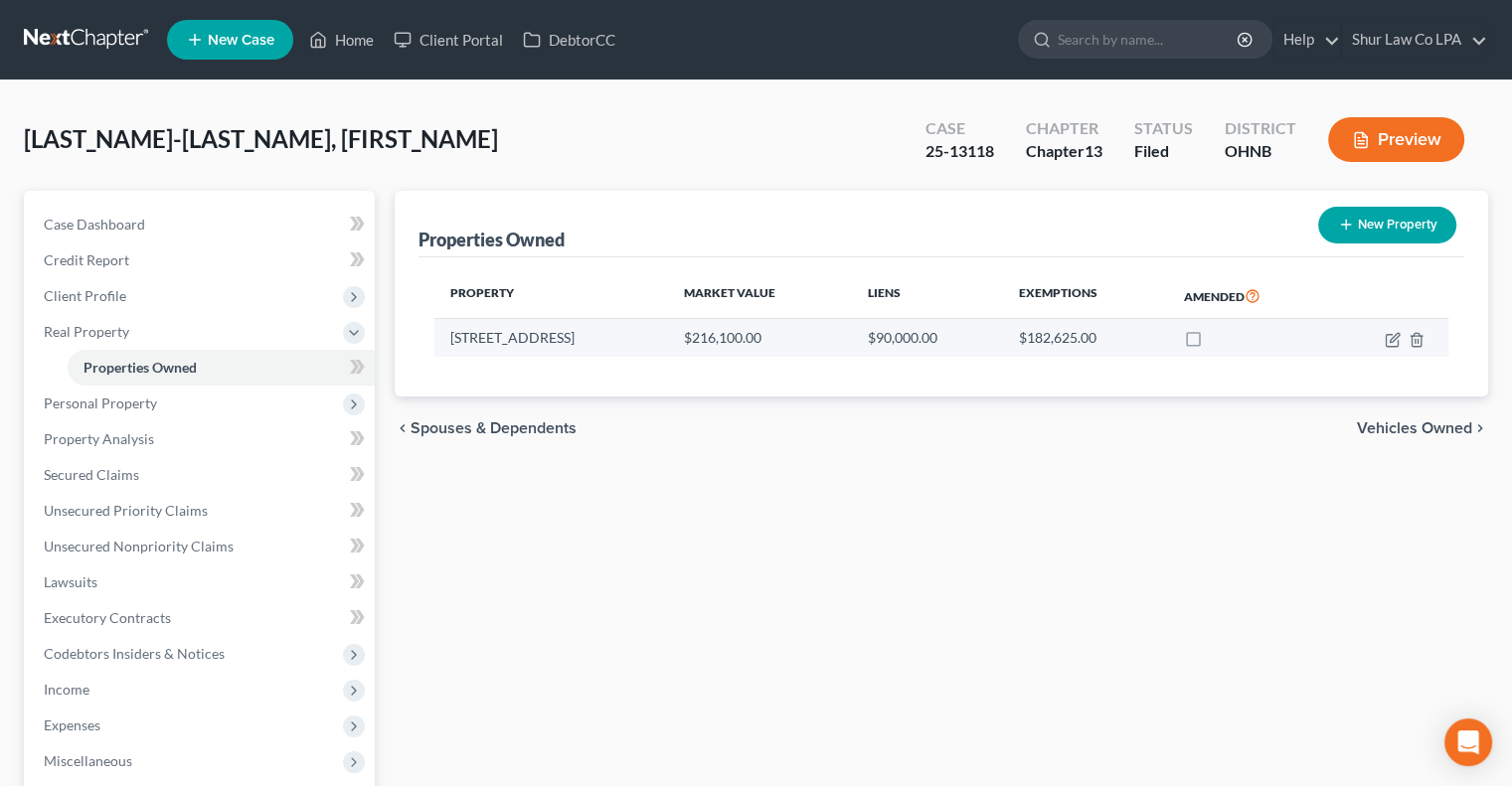 drag, startPoint x: 577, startPoint y: 335, endPoint x: 453, endPoint y: 340, distance: 124.10077 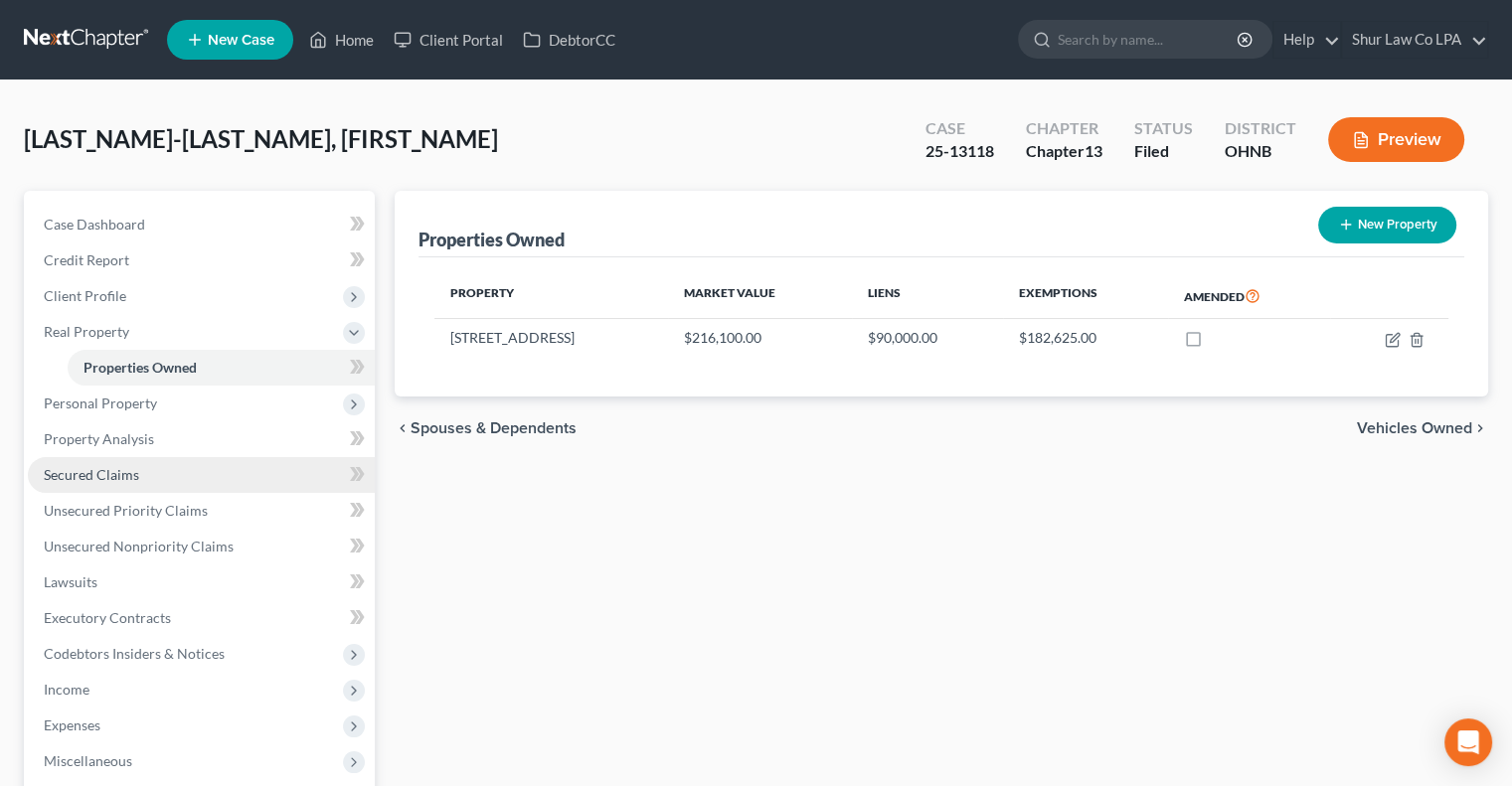 click on "Secured Claims" at bounding box center [201, 475] 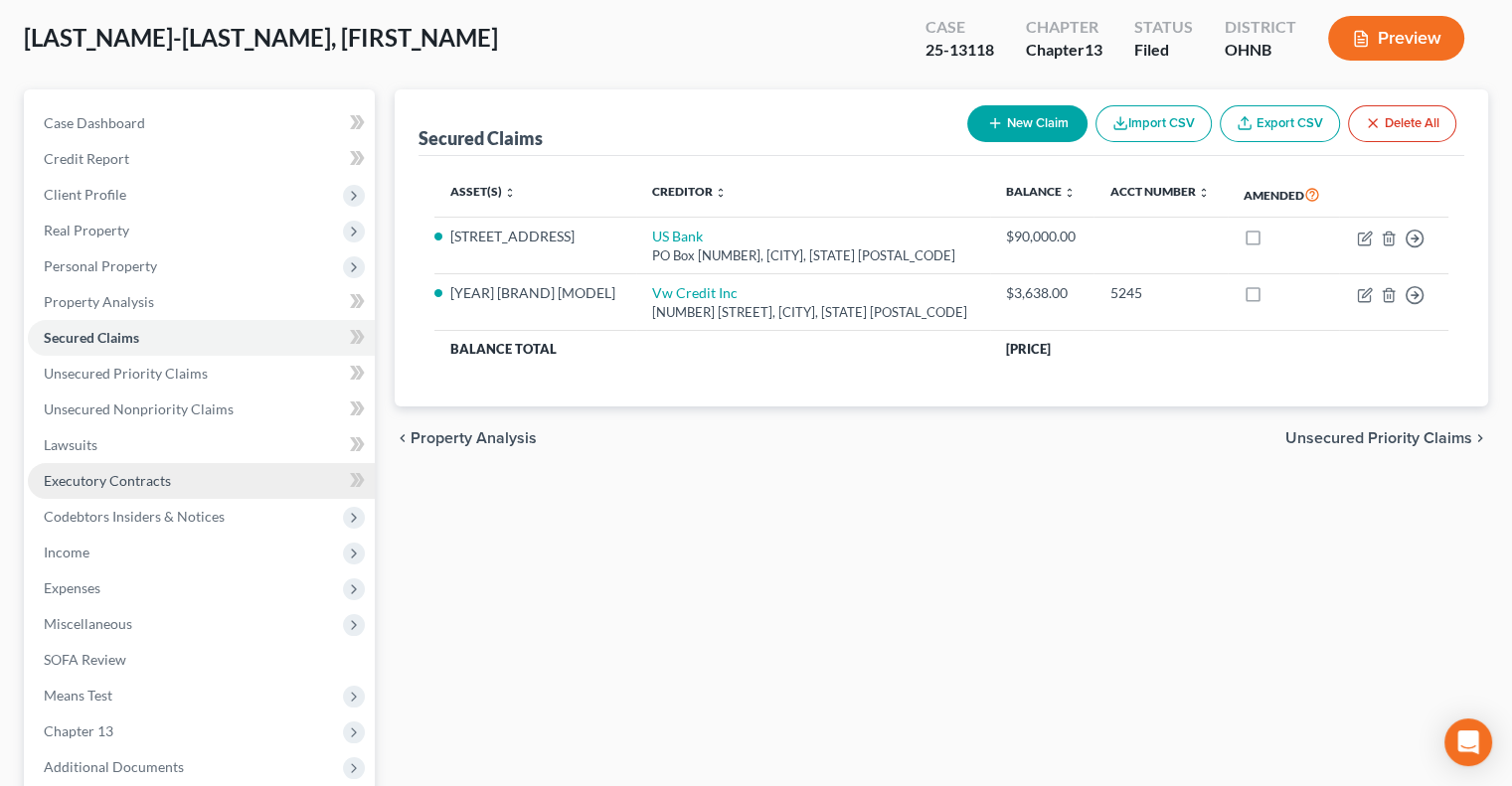 click on "Executory Contracts" at bounding box center [107, 480] 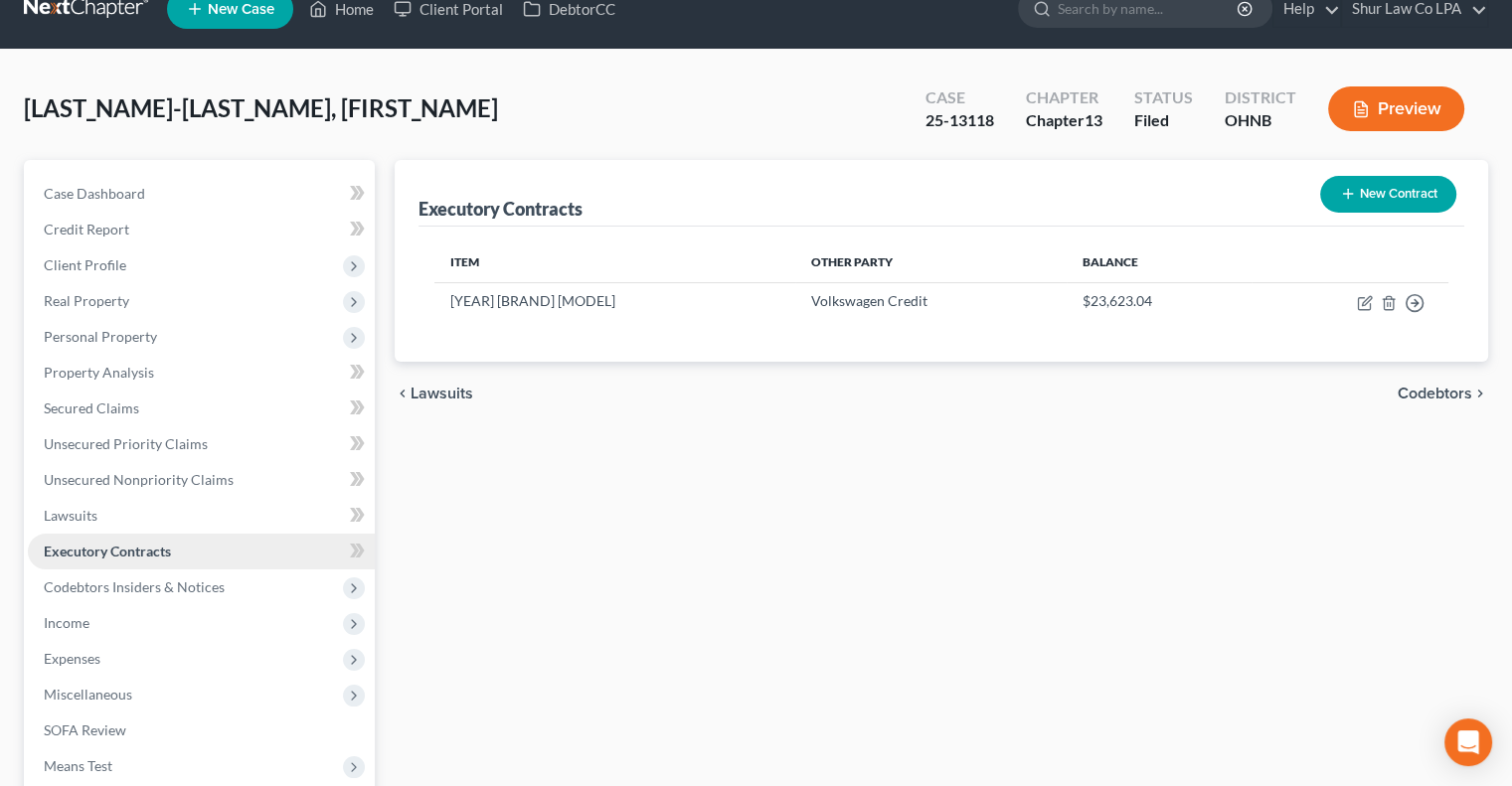 scroll, scrollTop: 0, scrollLeft: 0, axis: both 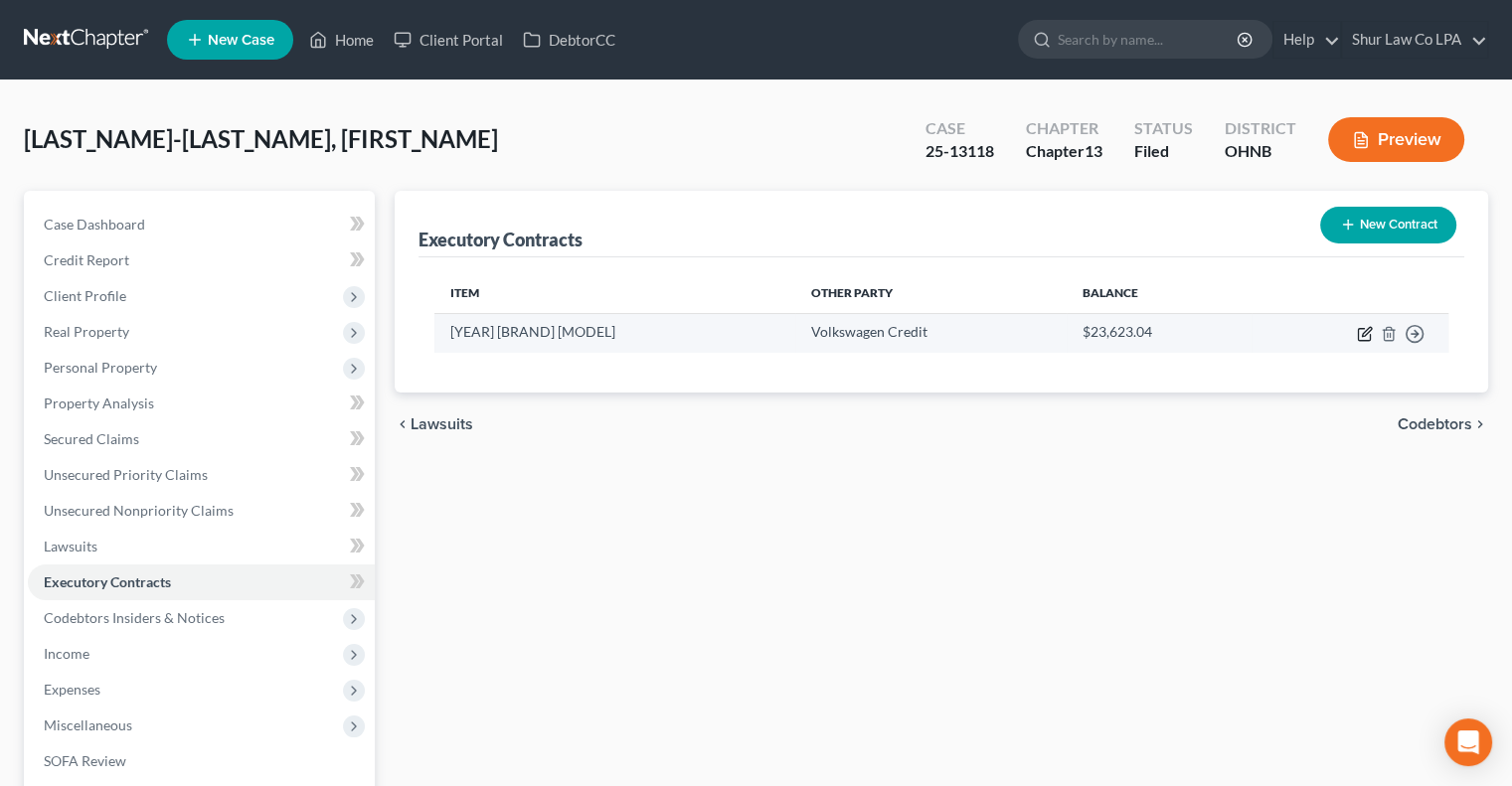 click 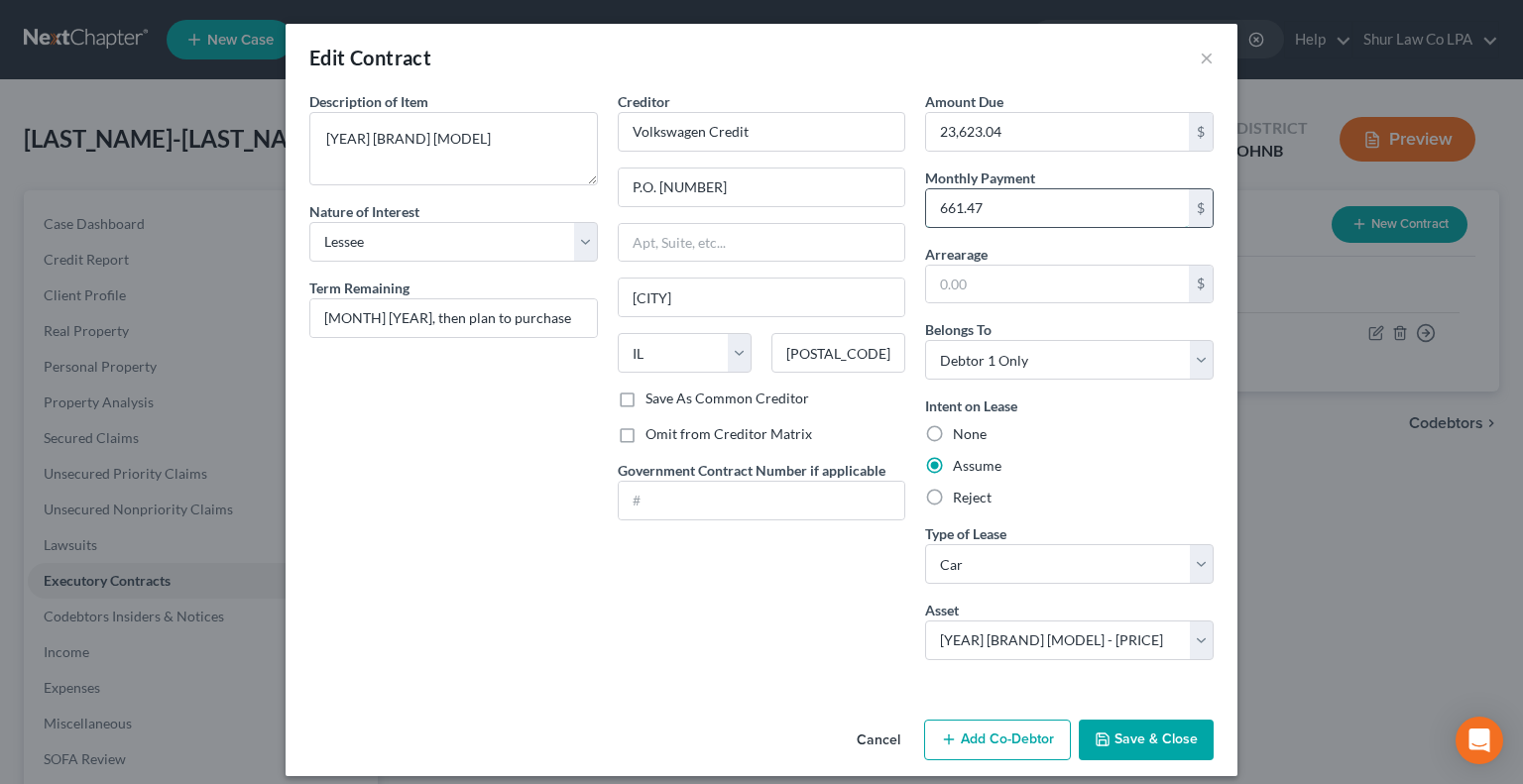 click on "661.47" at bounding box center (1057, 208) 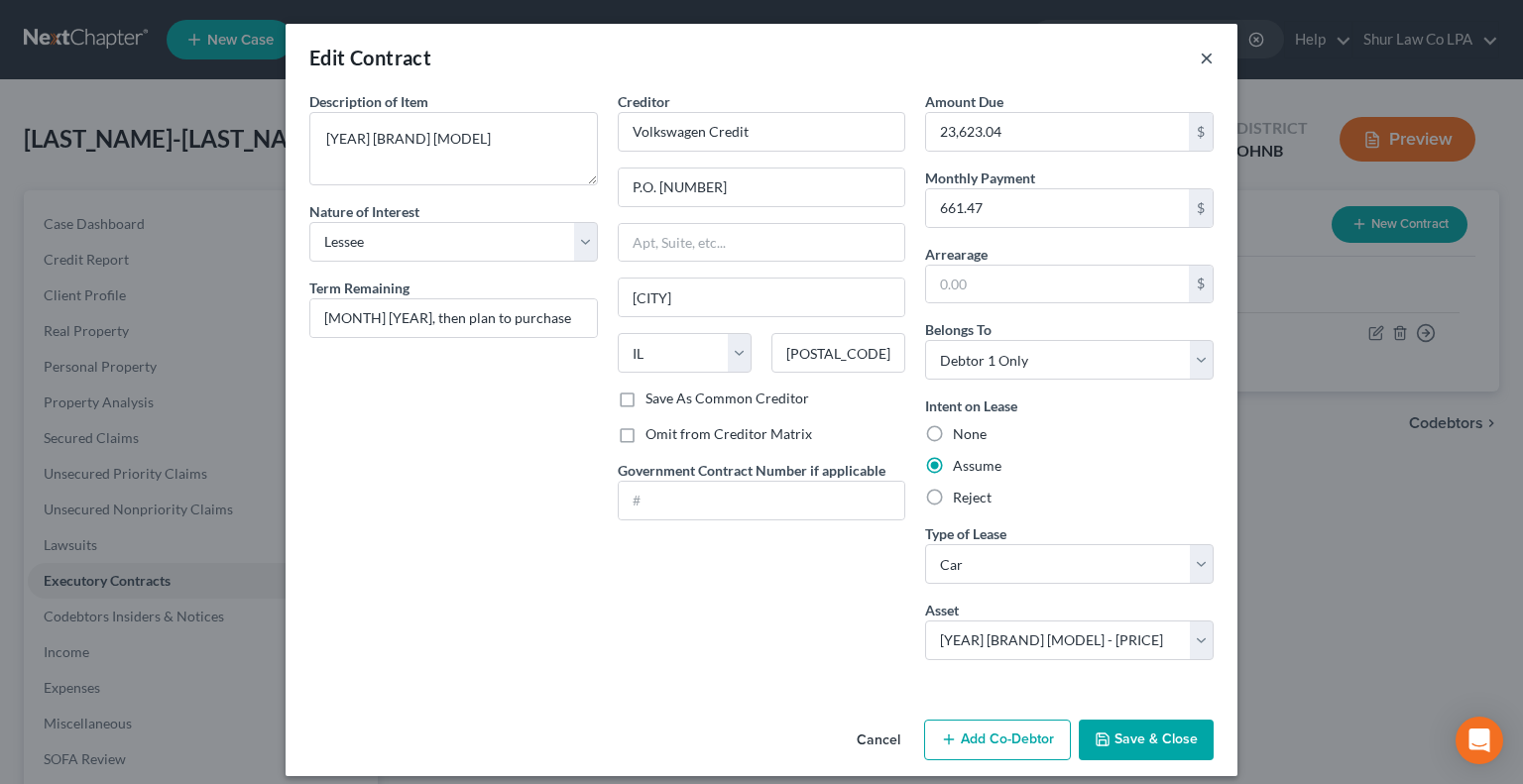 click on "×" at bounding box center [1207, 57] 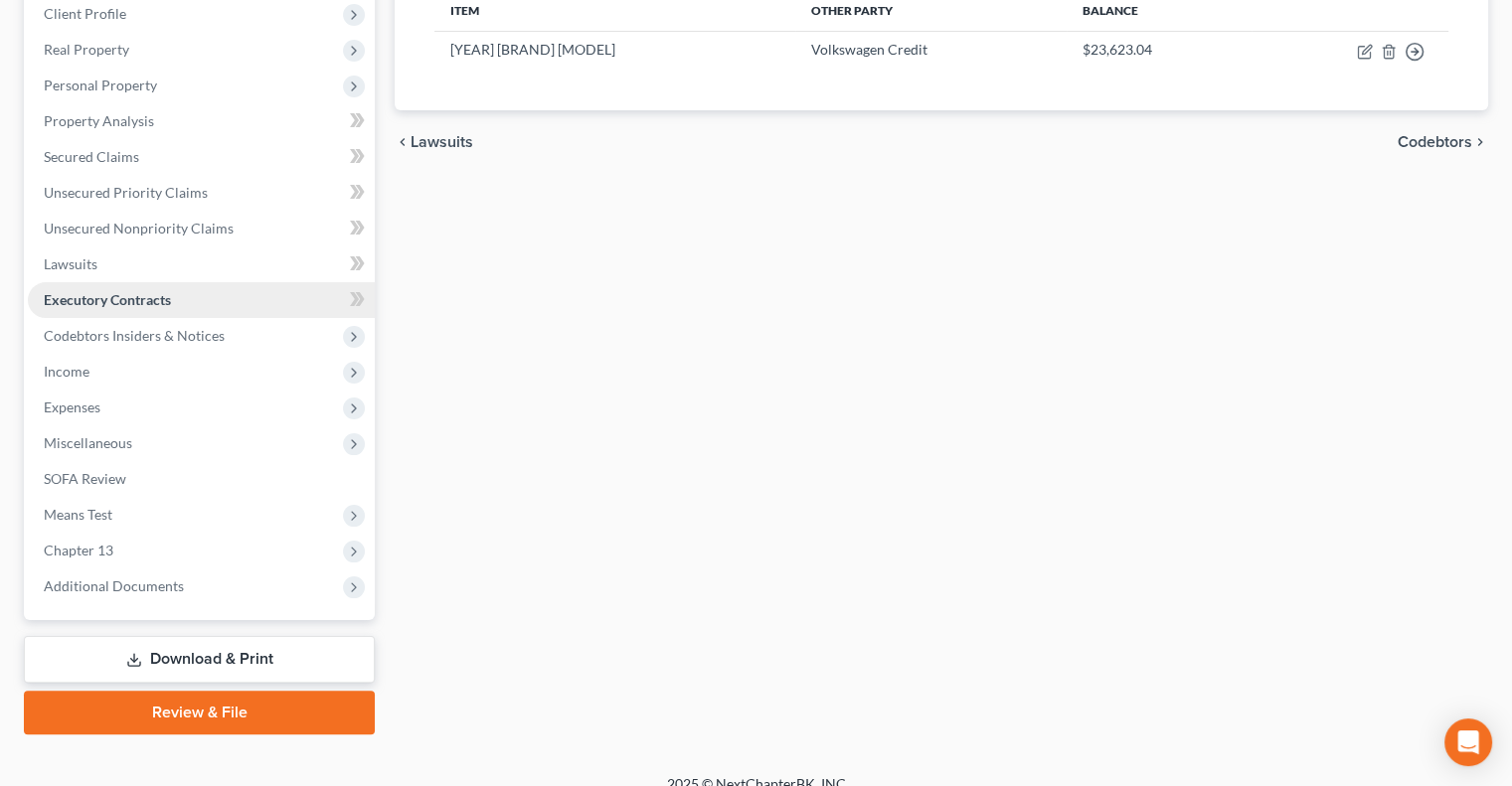 scroll, scrollTop: 288, scrollLeft: 0, axis: vertical 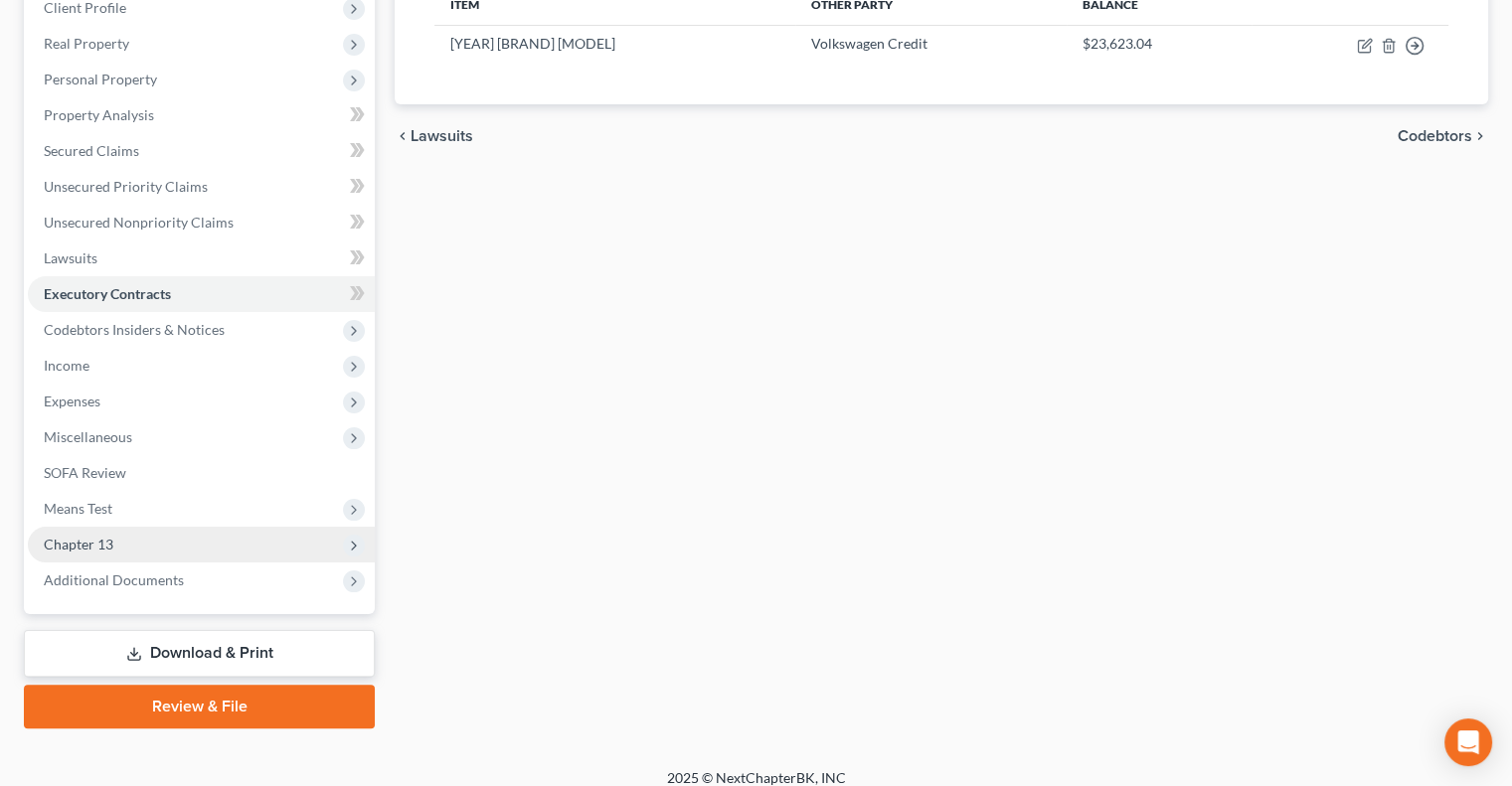 click on "Chapter 13" at bounding box center [201, 545] 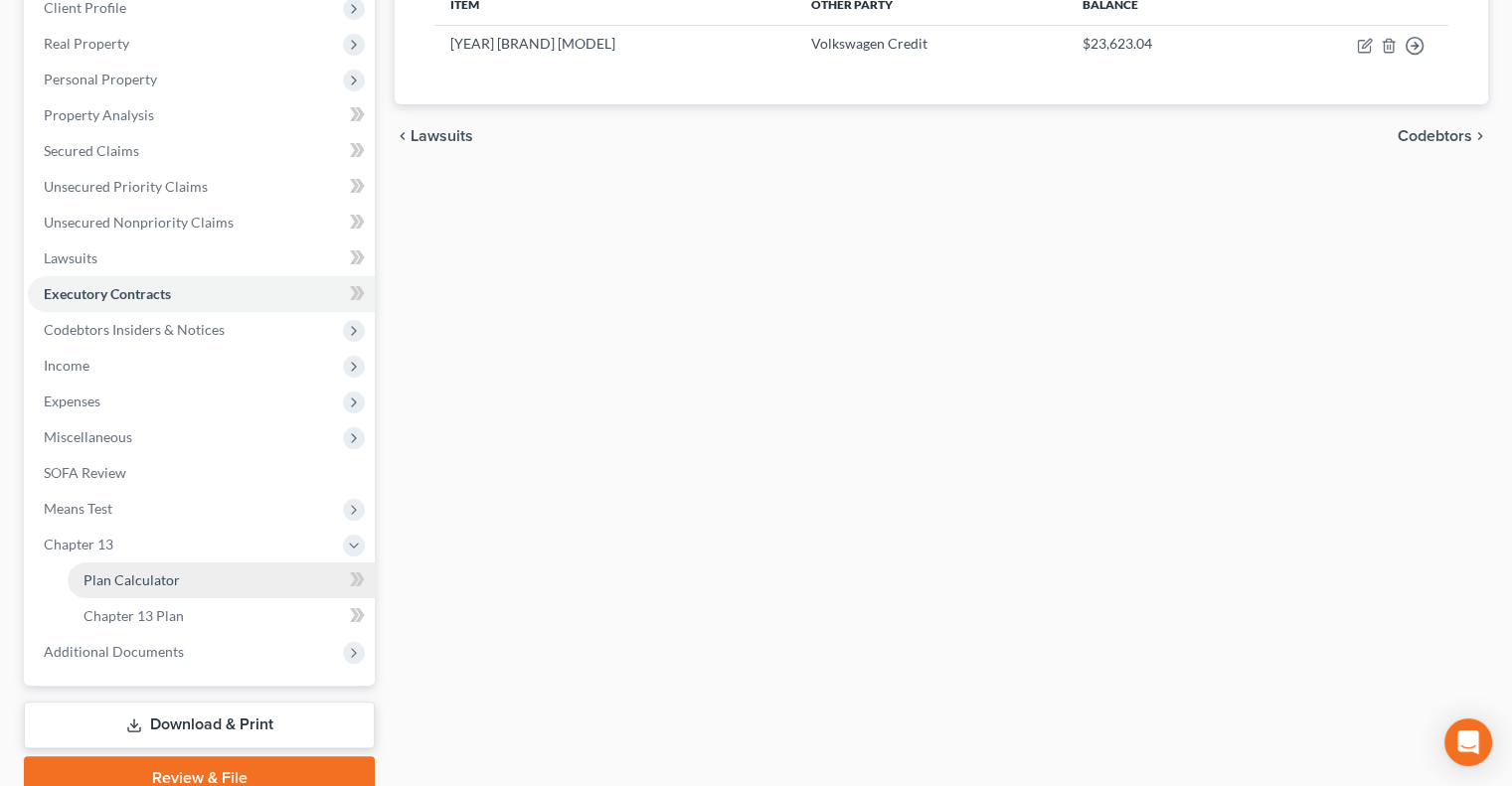 click on "Plan Calculator" at bounding box center [221, 580] 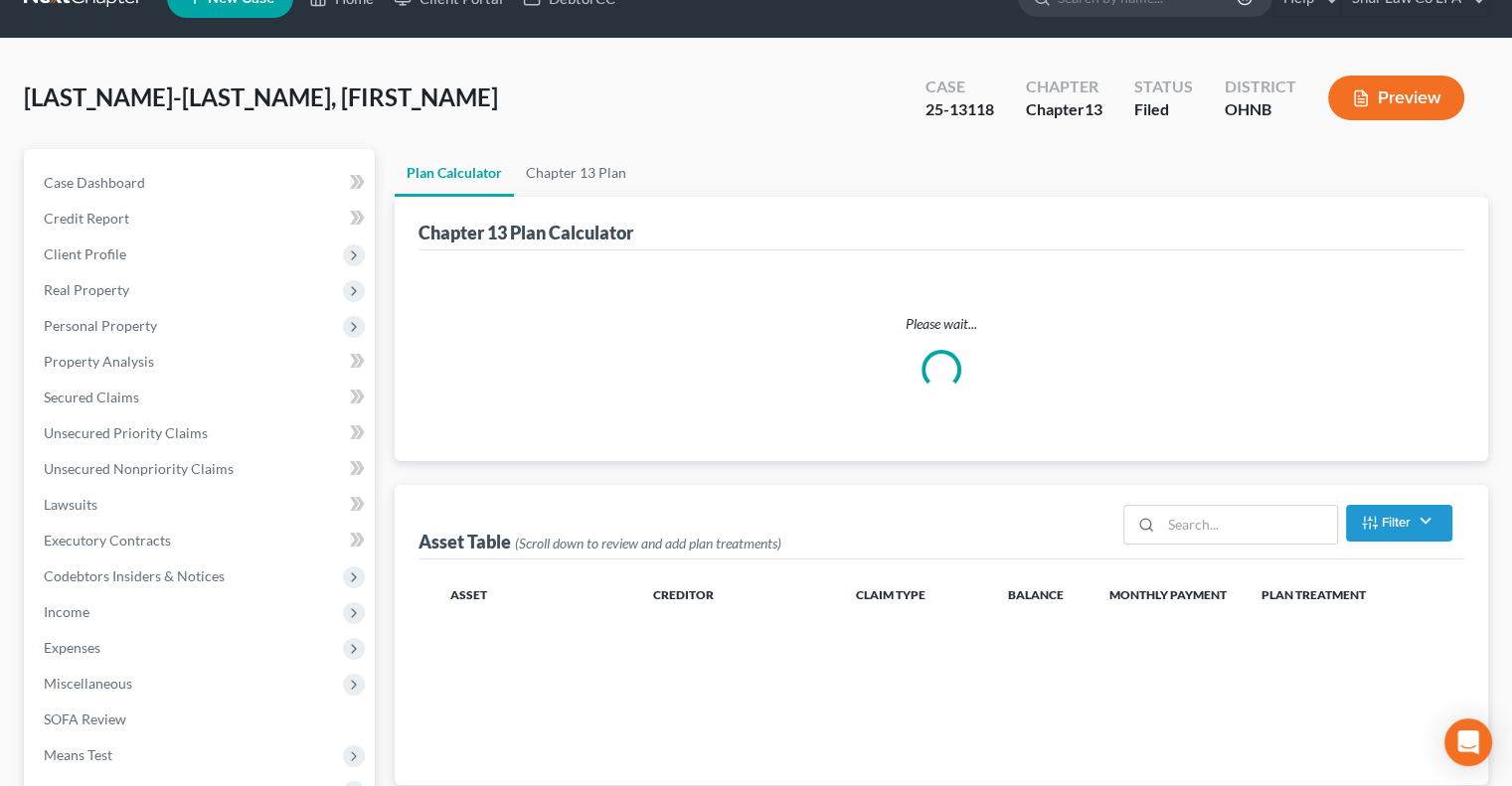 scroll, scrollTop: 0, scrollLeft: 0, axis: both 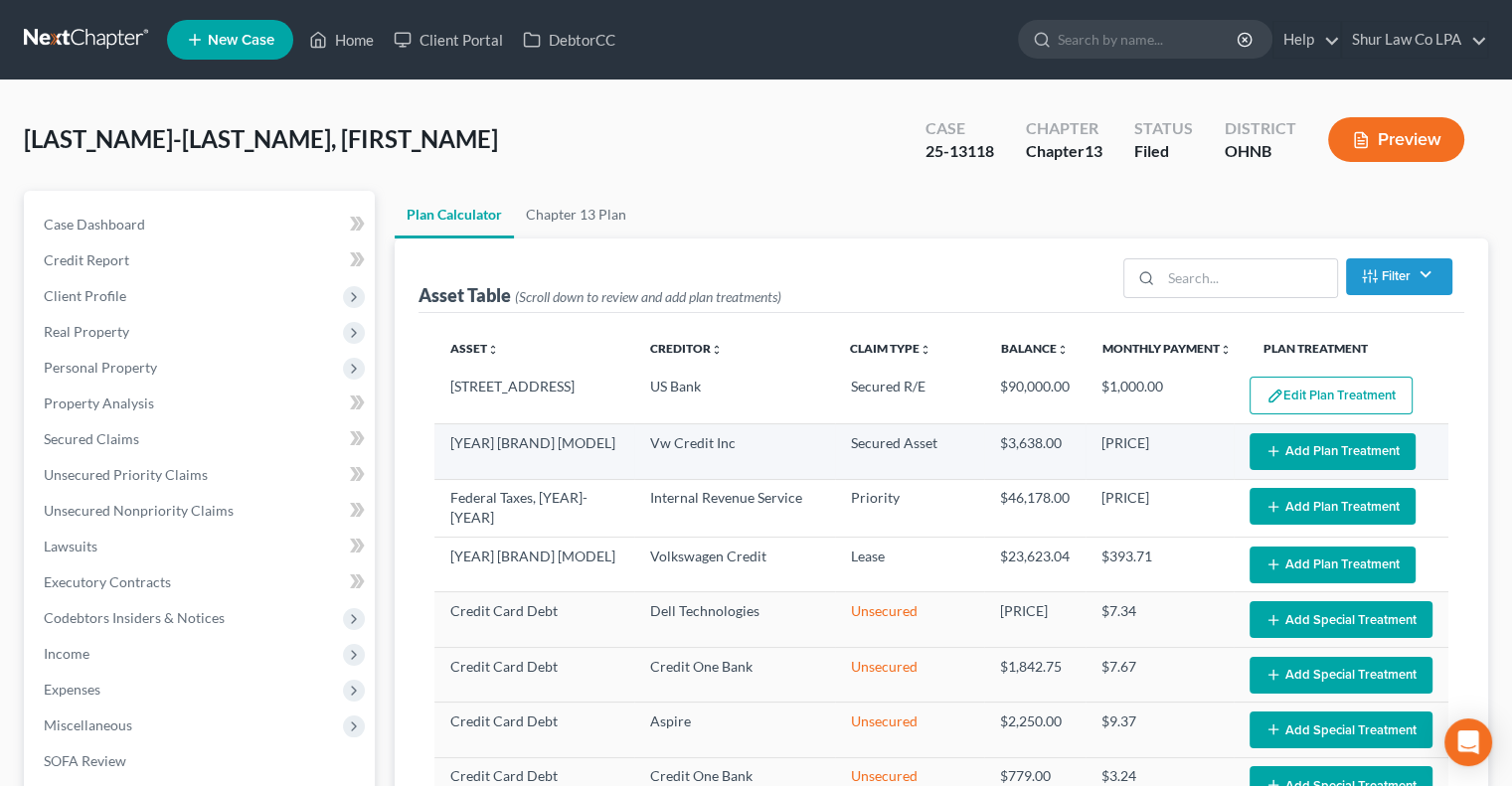 select on "59" 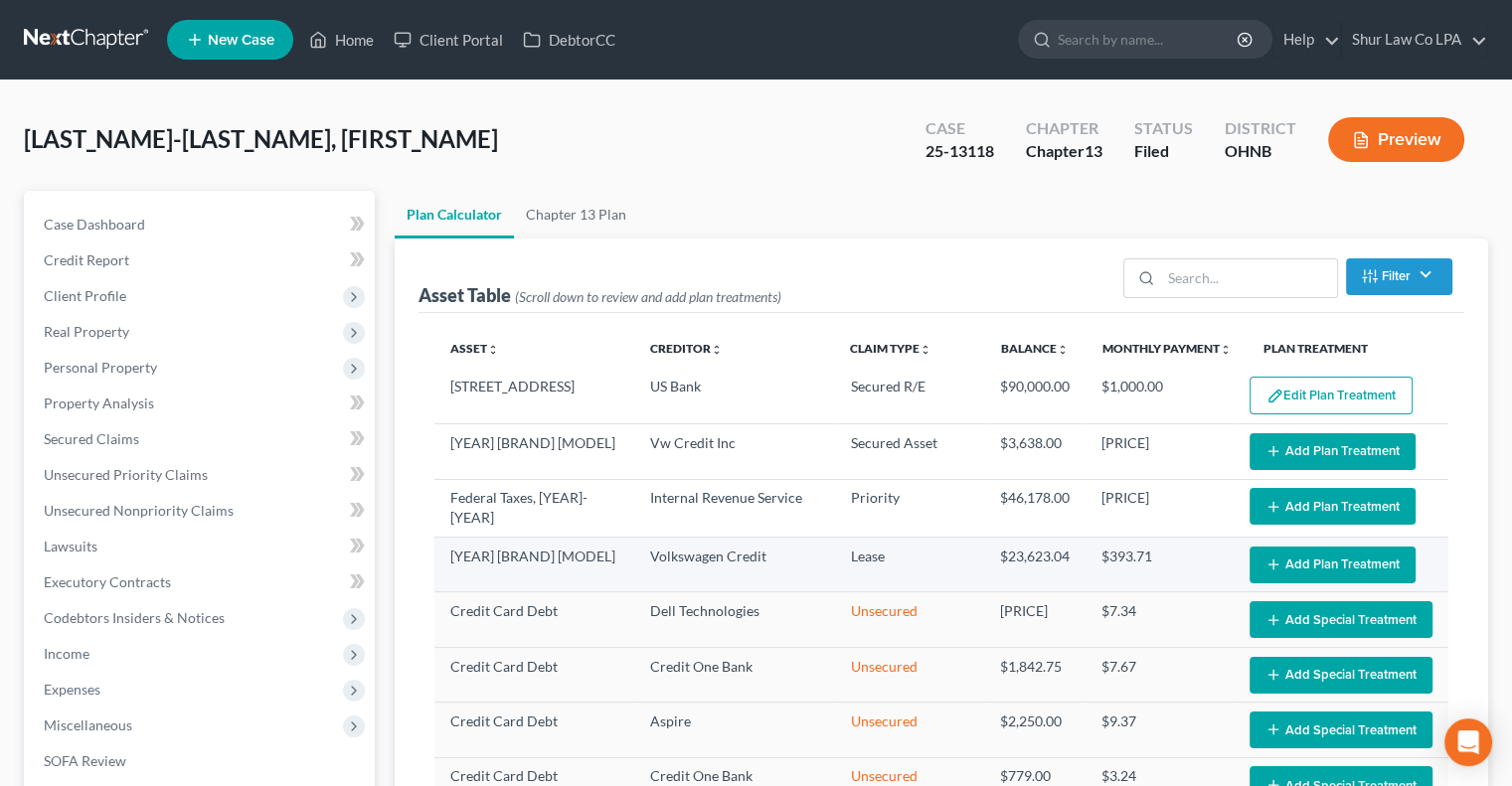 click on "Add Plan Treatment" at bounding box center (1332, 564) 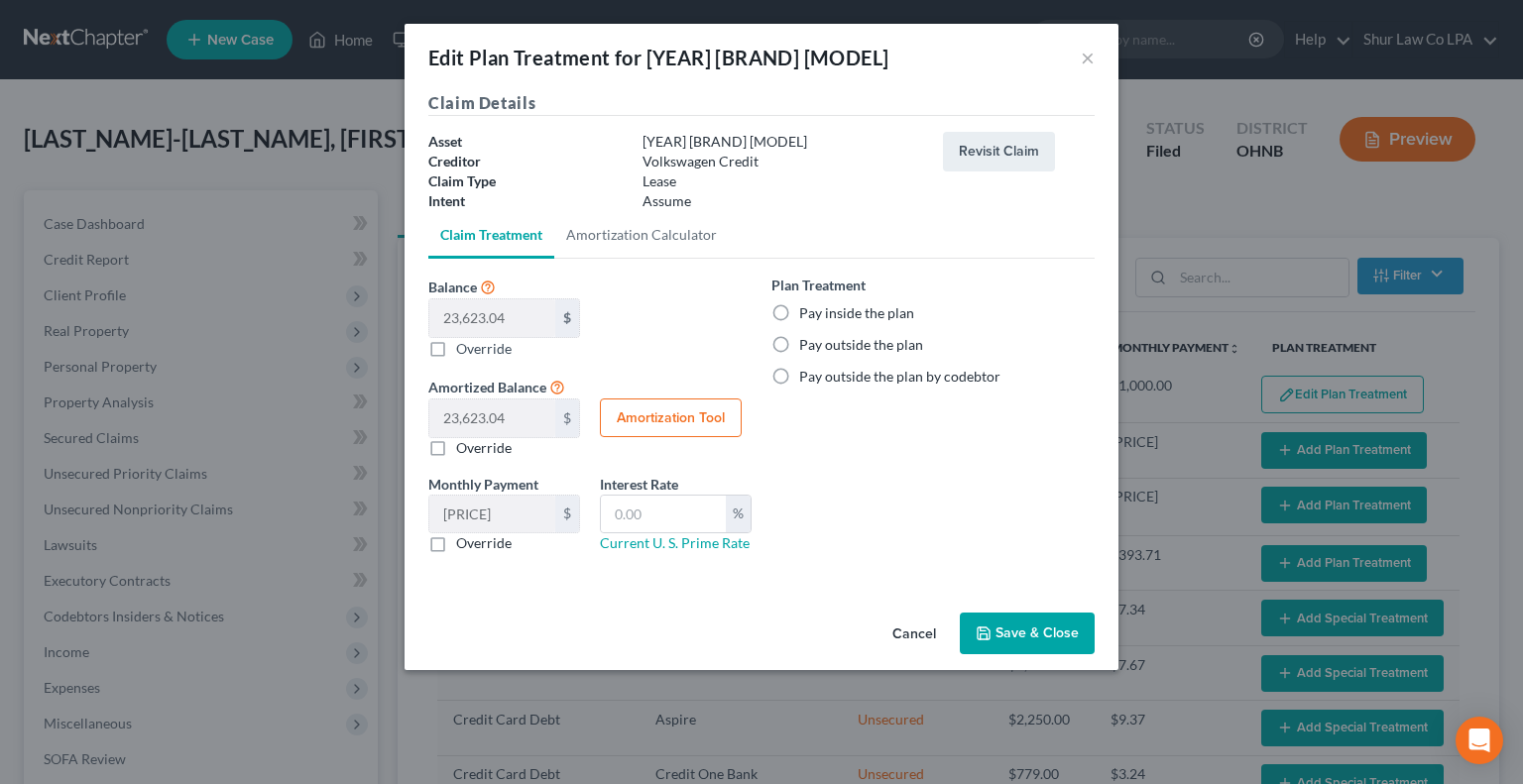 click on "Pay outside the plan" at bounding box center (861, 345) 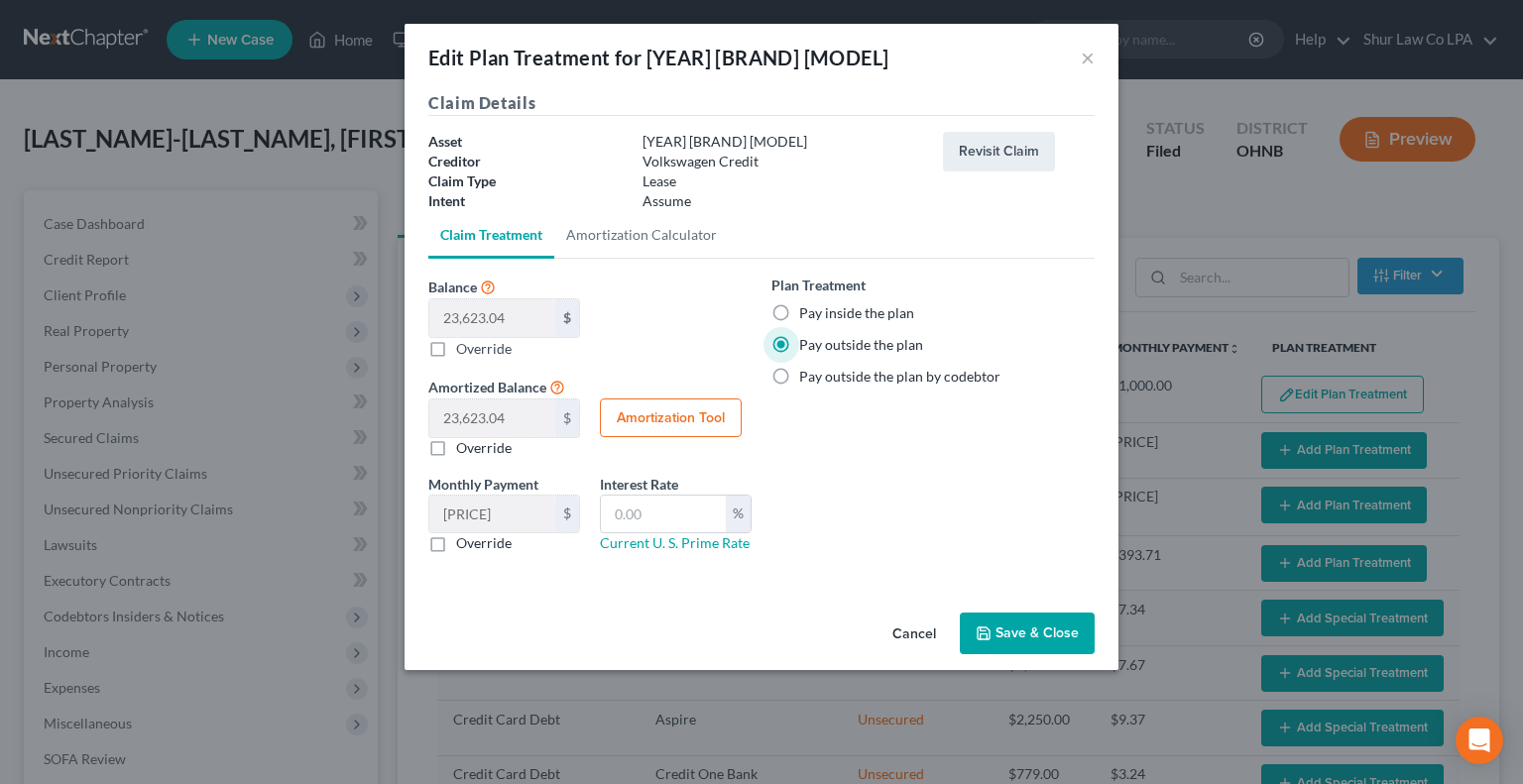 click on "Save & Close" at bounding box center [1027, 633] 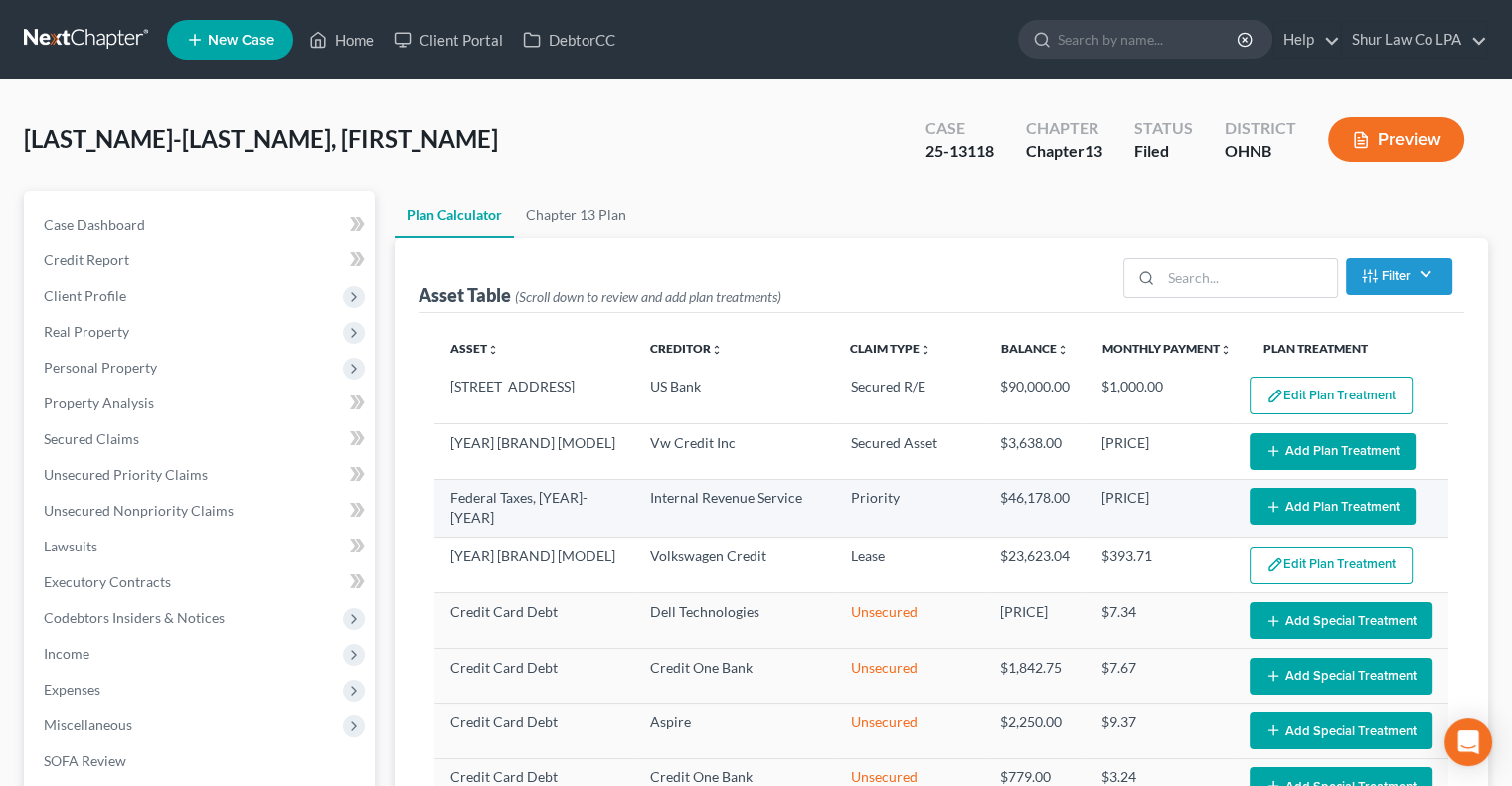 select on "59" 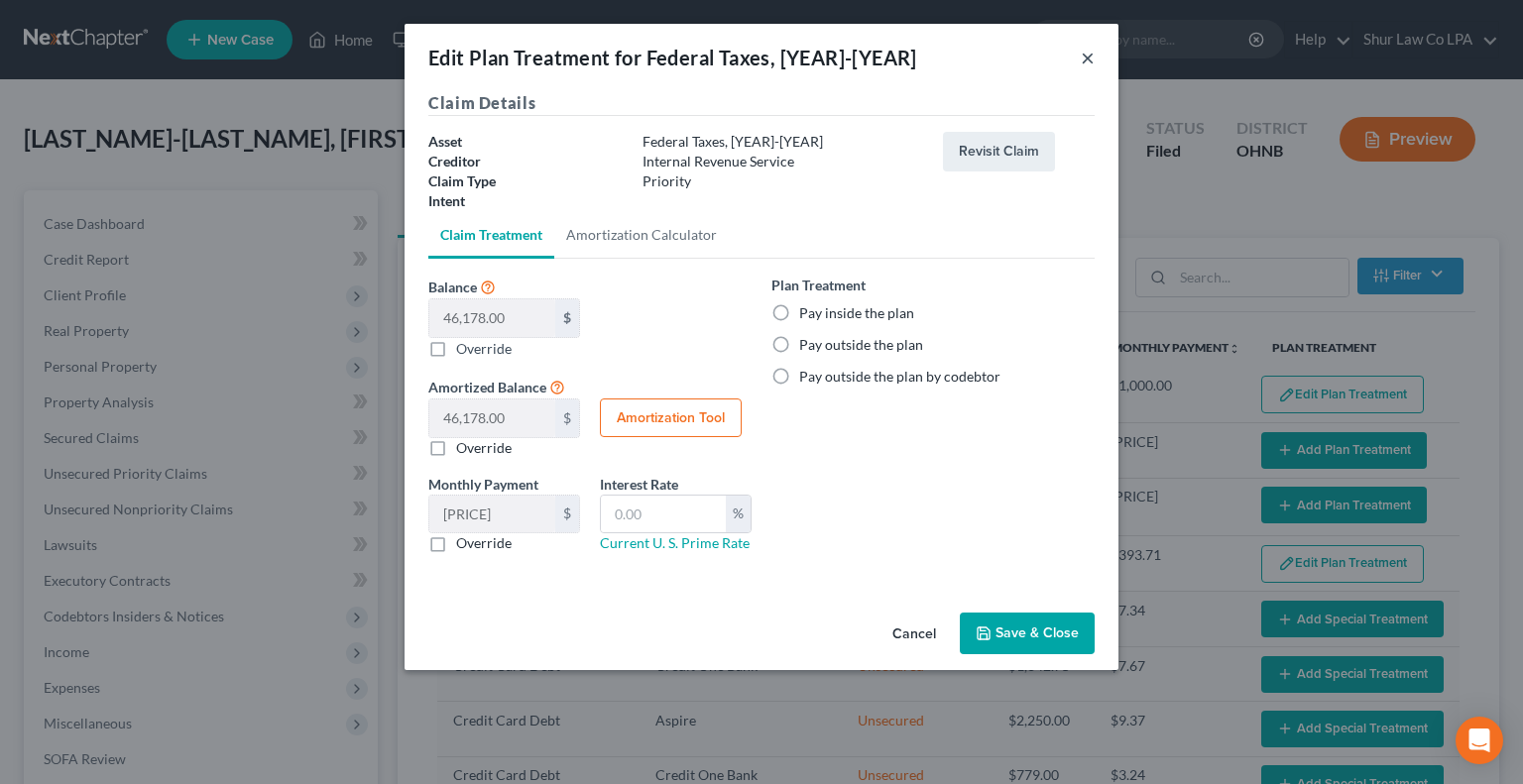 click on "×" at bounding box center (1088, 57) 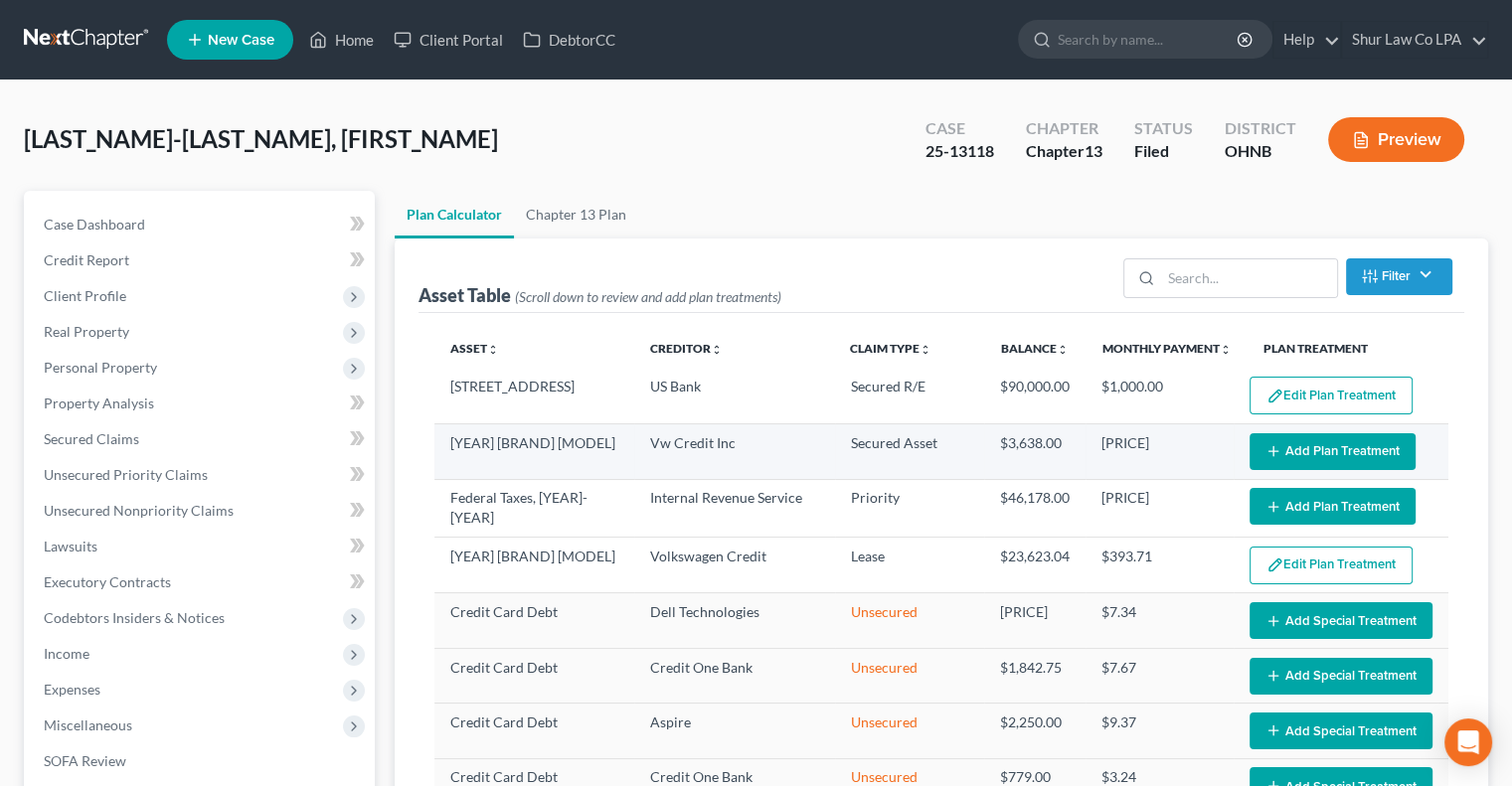 click on "Add Plan Treatment" at bounding box center [1332, 451] 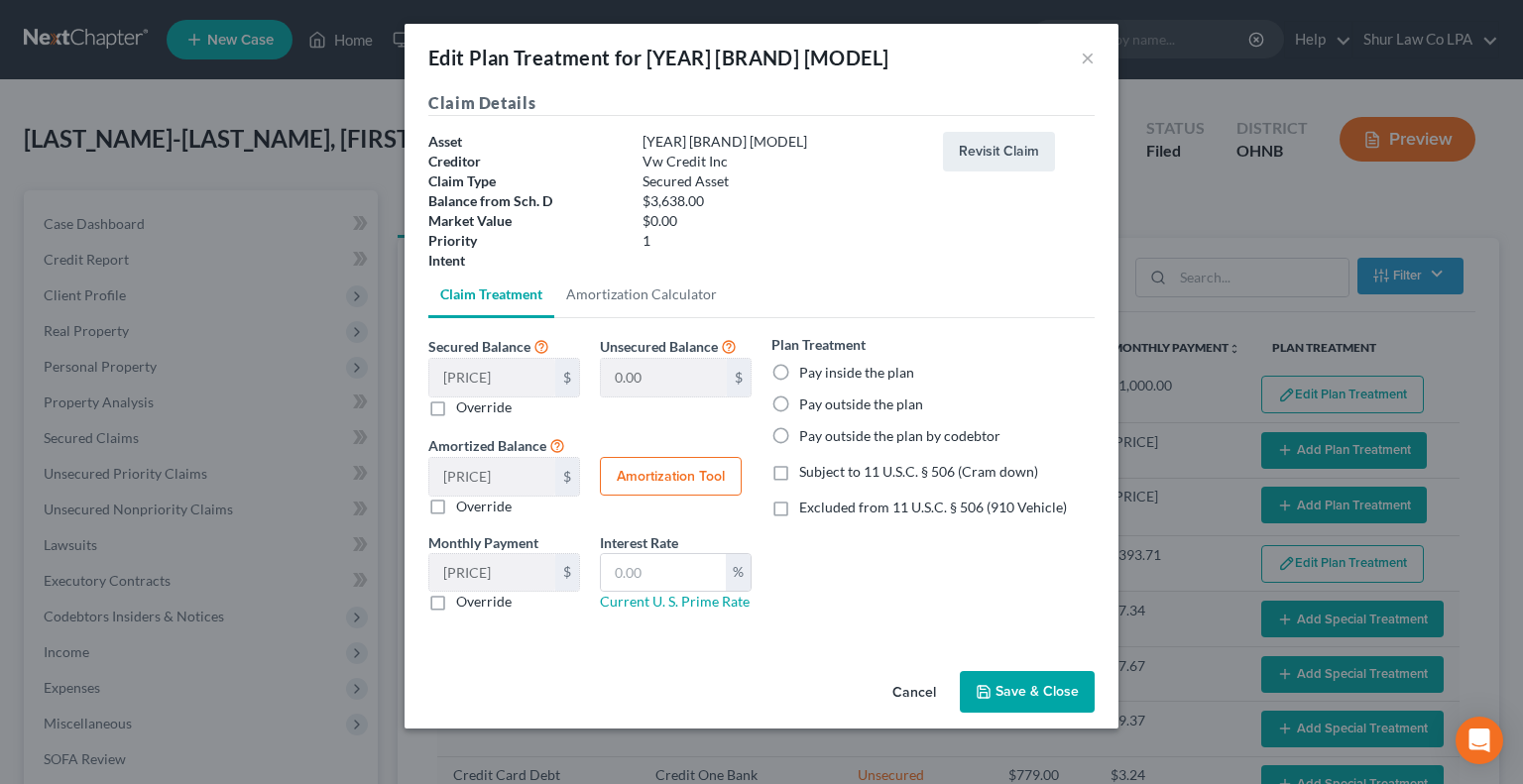 click on "Pay outside the plan" at bounding box center [861, 404] 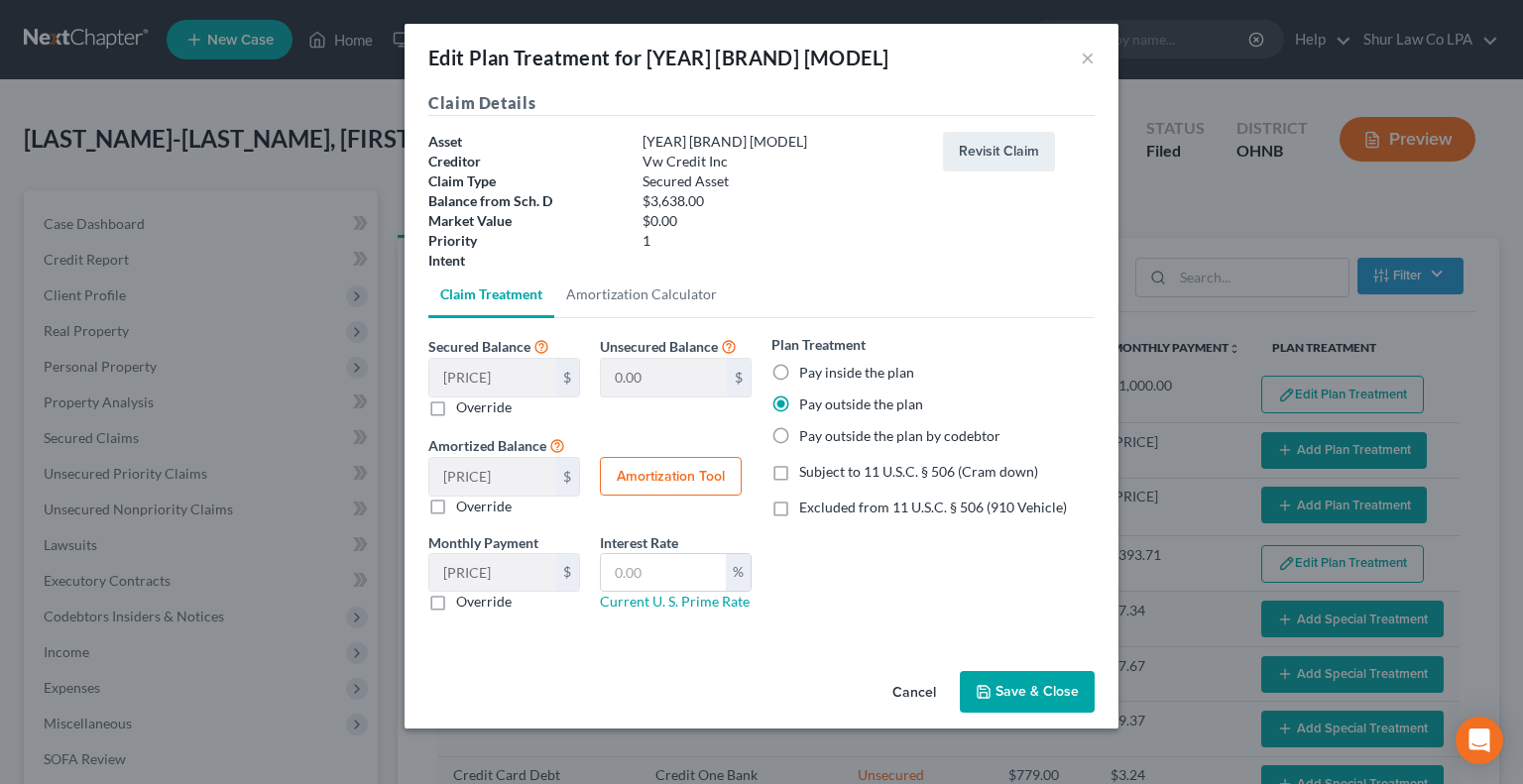 click on "Save & Close" at bounding box center [1027, 692] 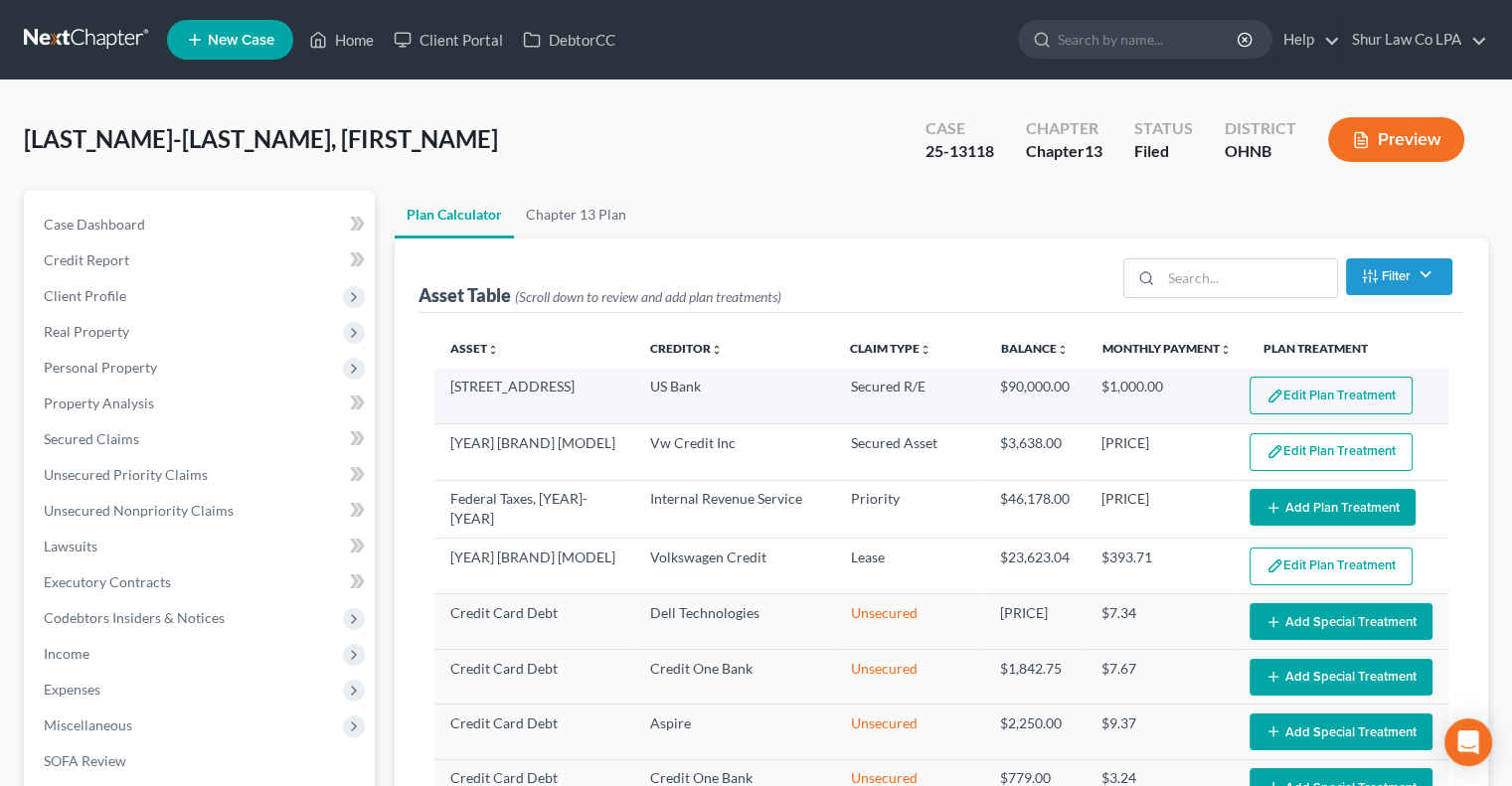 select on "59" 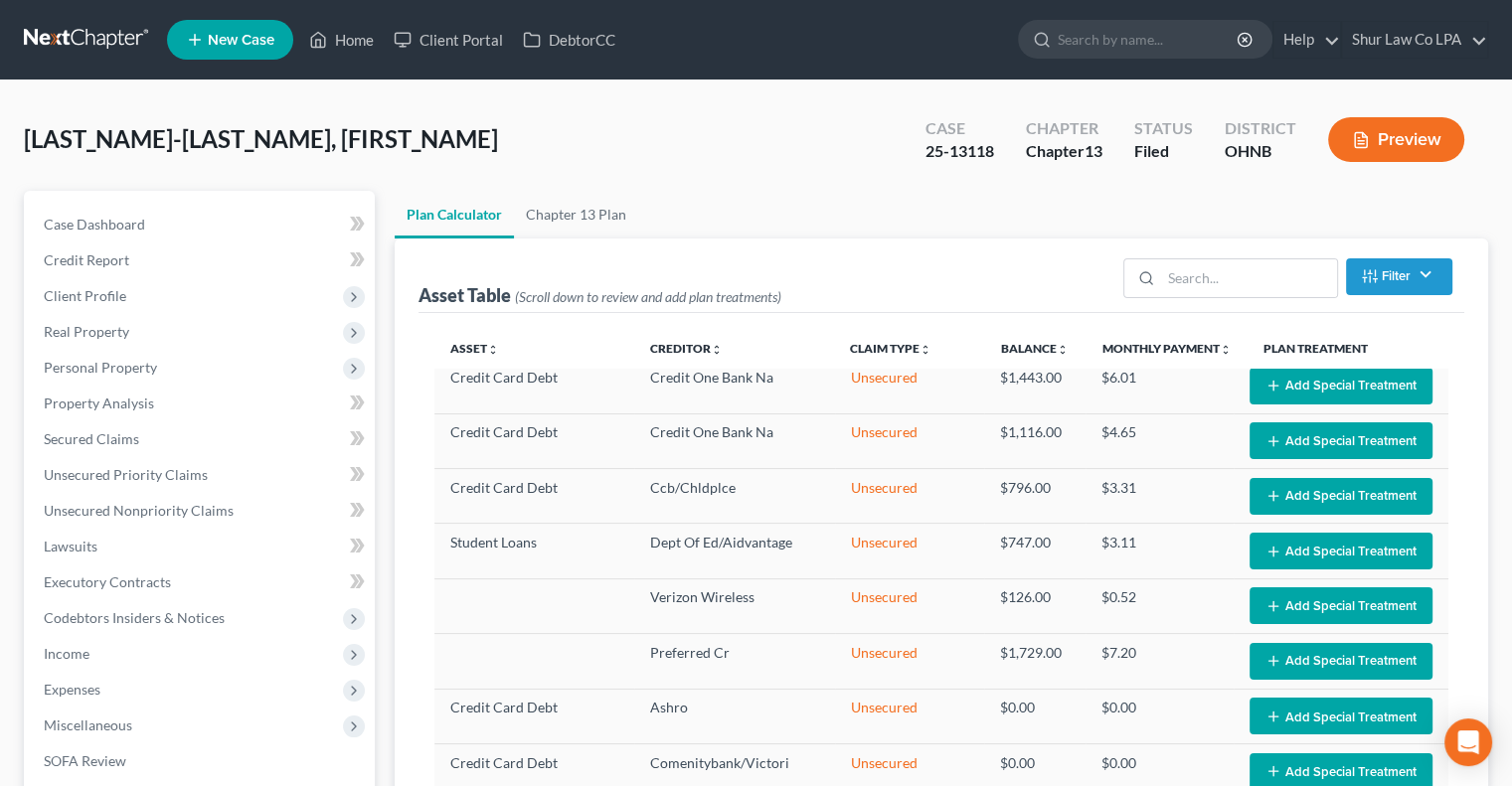 scroll, scrollTop: 1134, scrollLeft: 0, axis: vertical 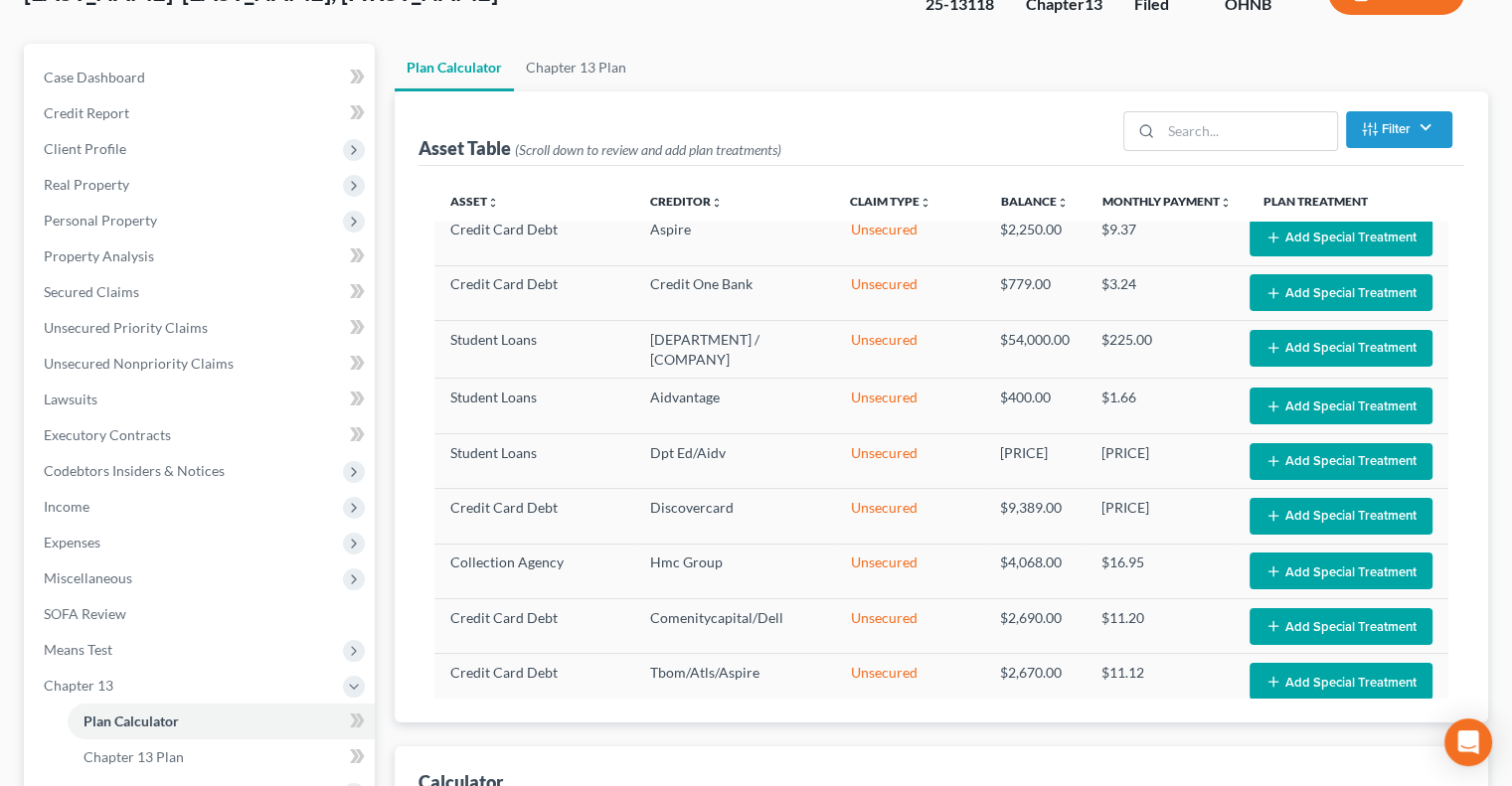 click on "Asset Table (Scroll down to review and add plan treatments)         Filter Claim Type Filter... Lease Priority Secured Asset Secured R/E Secured R/E Arrears Secured Vehicle Secured Vehicle Arrears Unsecured Clear" at bounding box center [941, 128] 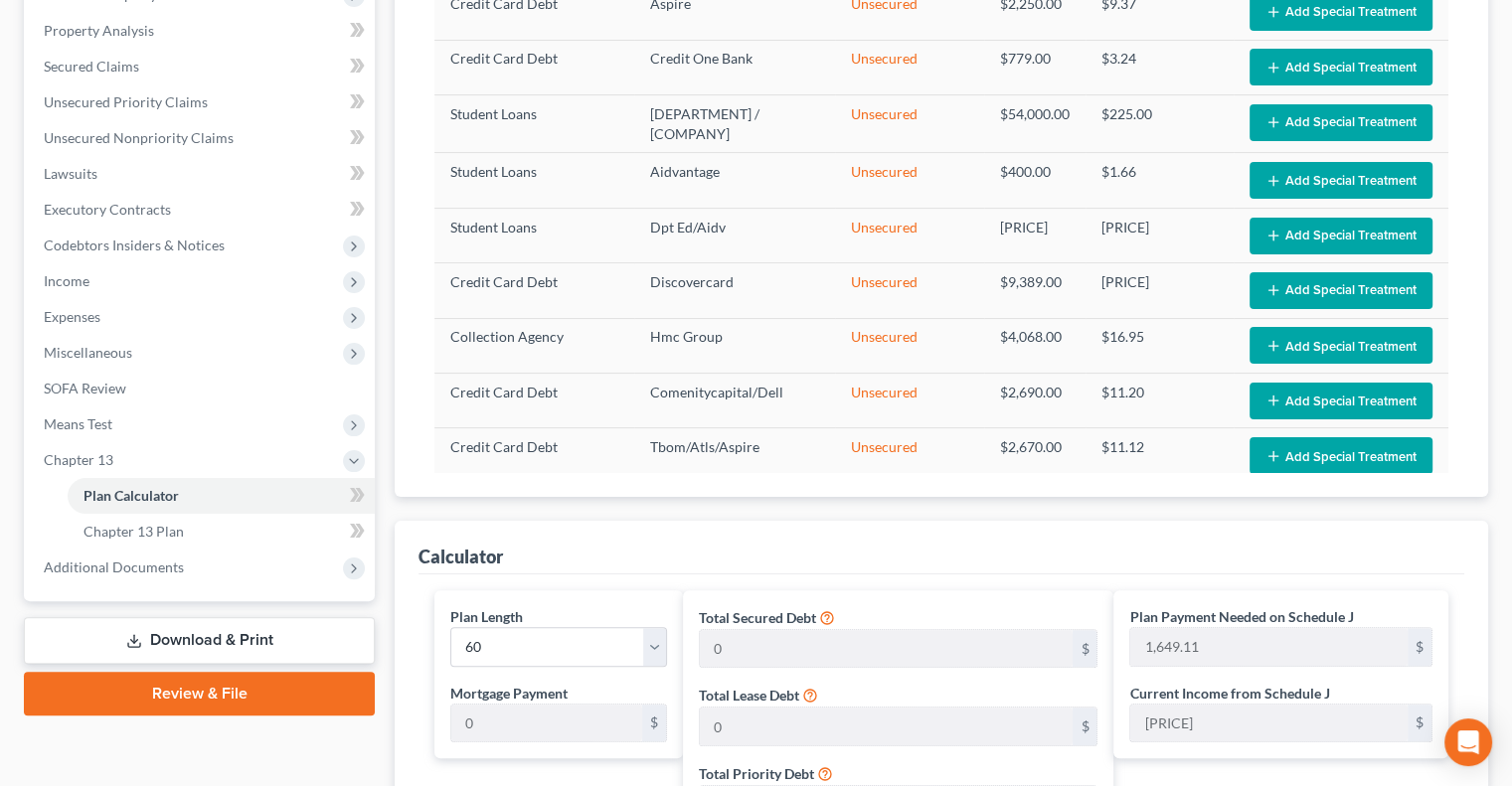 scroll, scrollTop: 374, scrollLeft: 0, axis: vertical 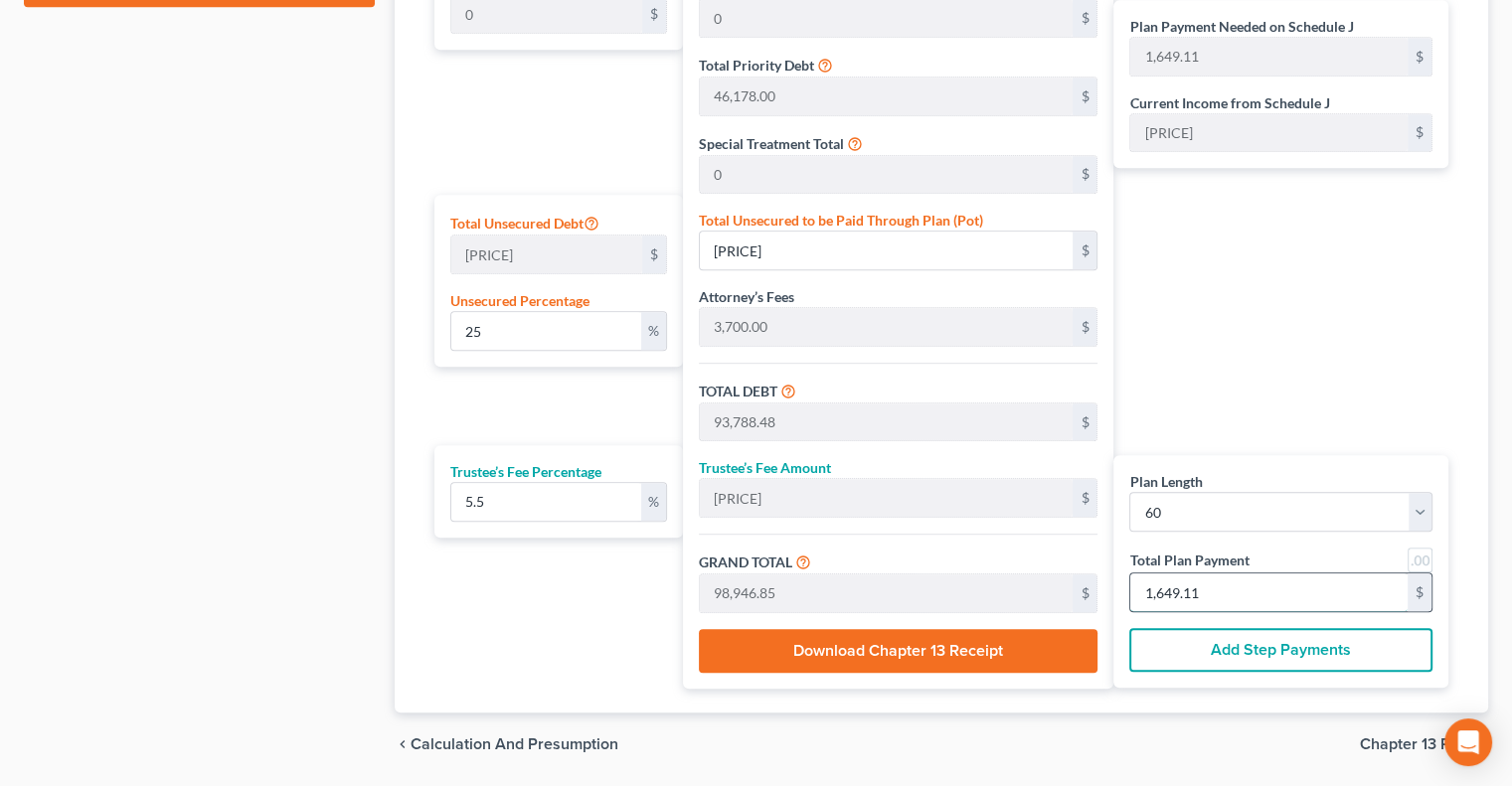 click on "1,649.11" at bounding box center (1268, 592) 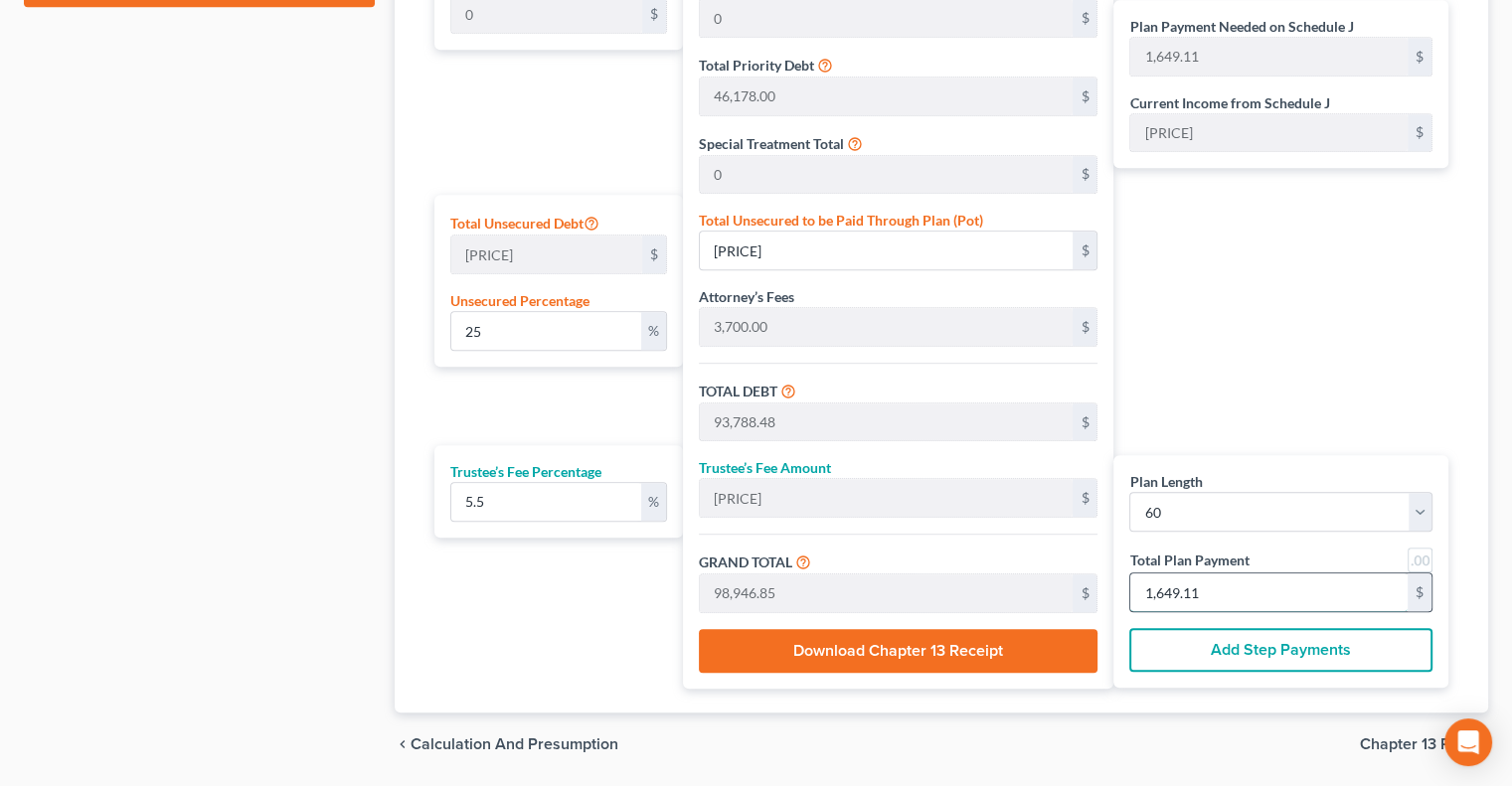 type on "0" 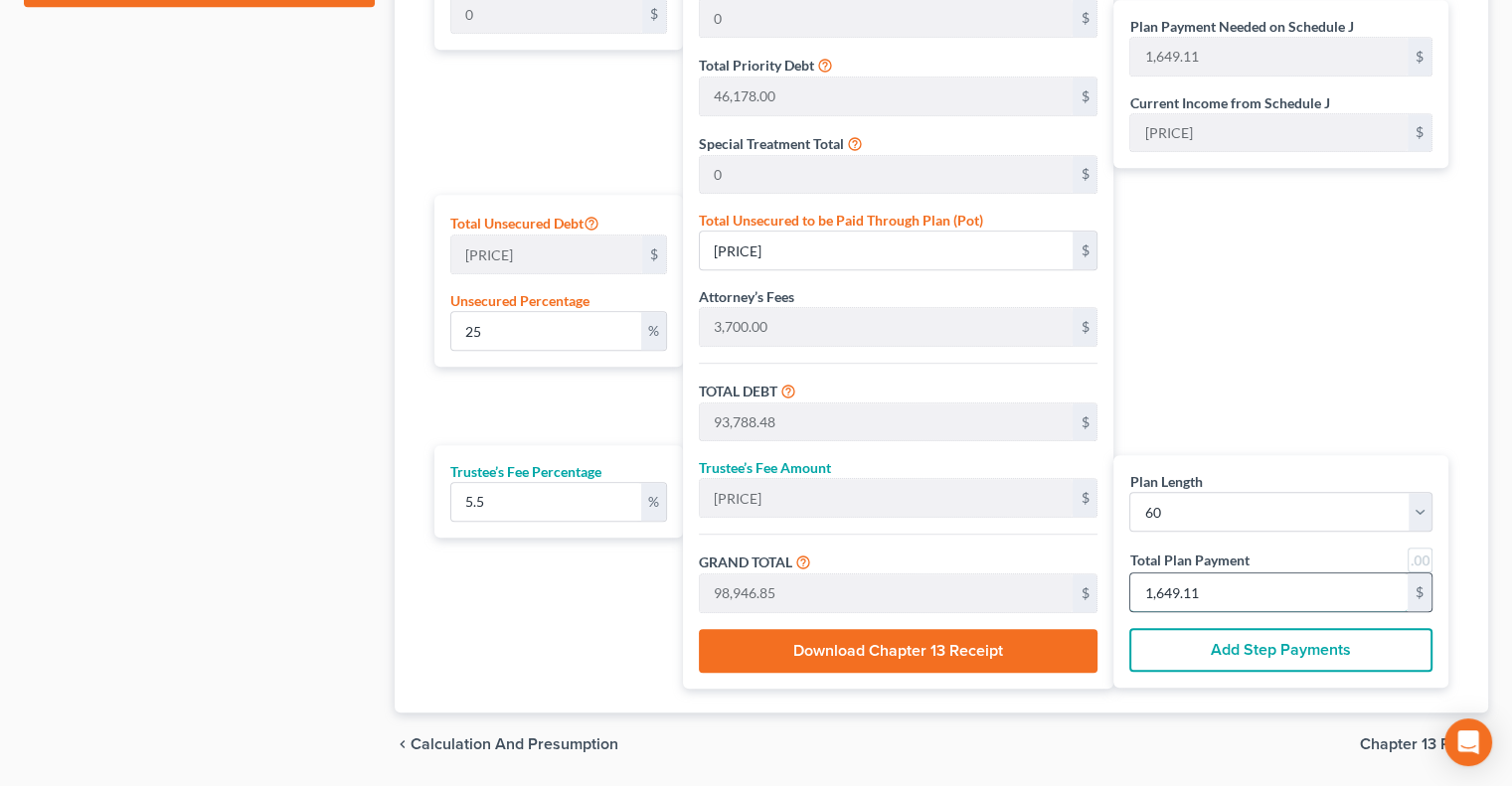 type on "0" 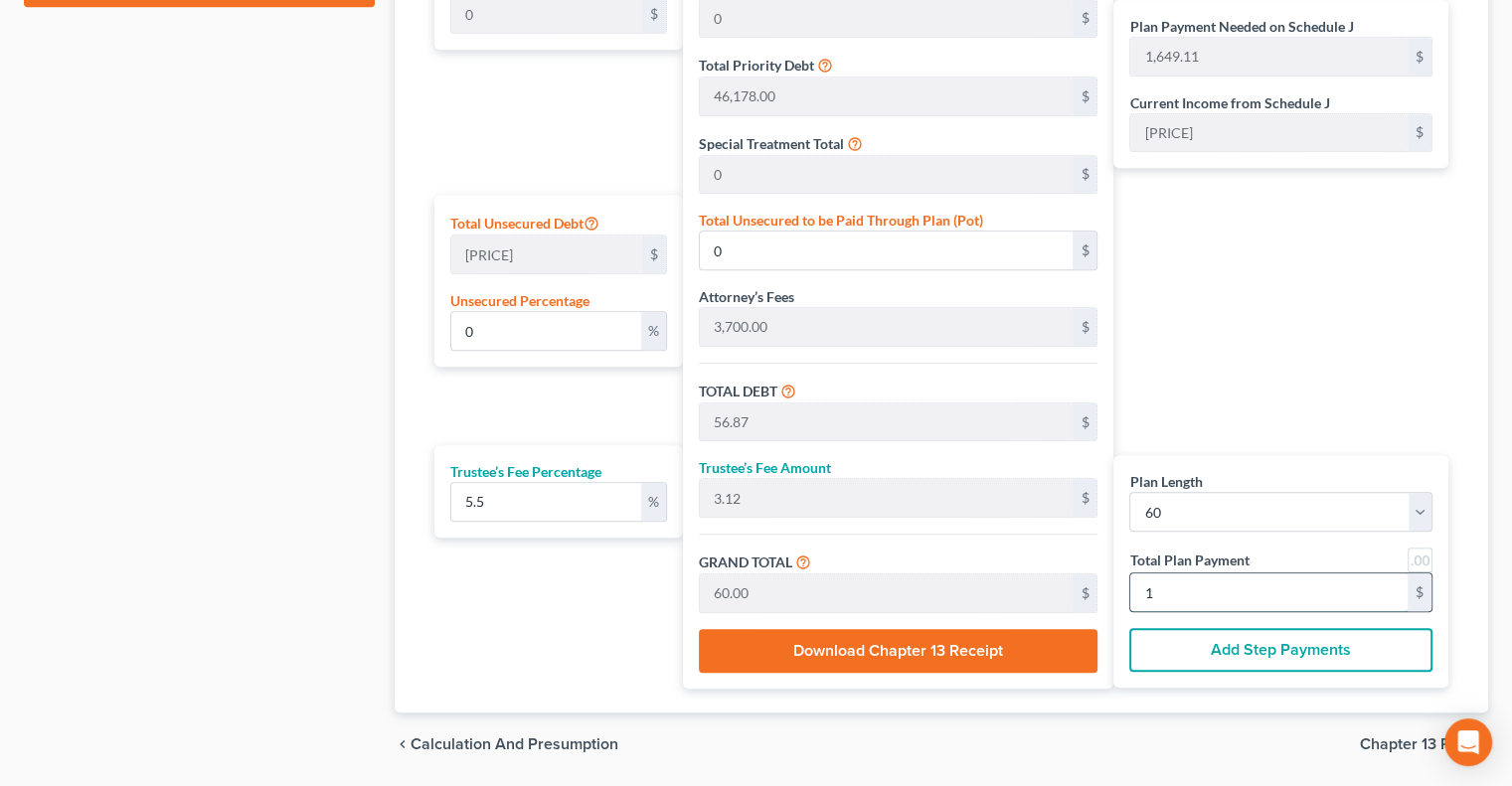 type on "739.33" 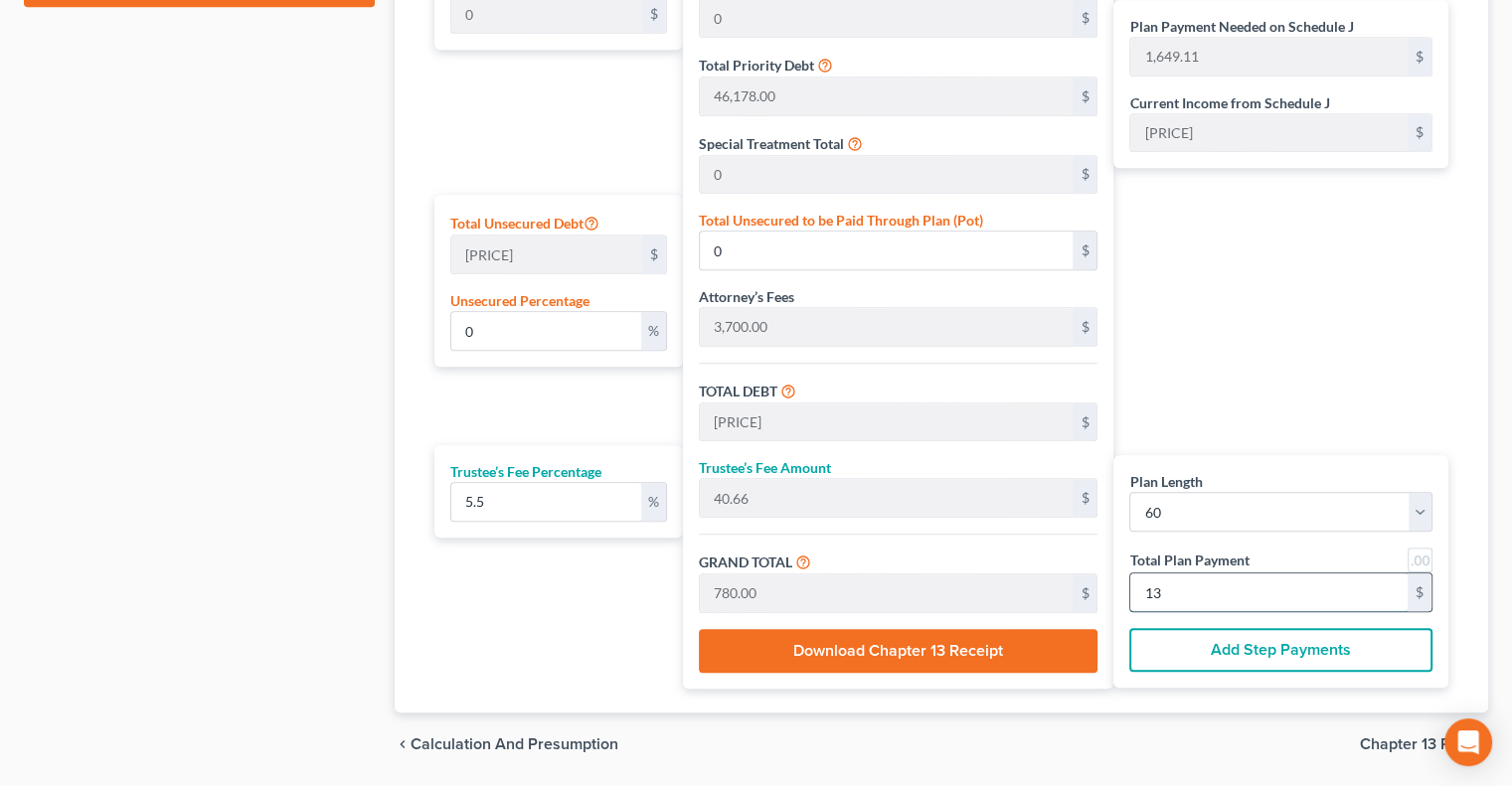 type on "7,677.72" 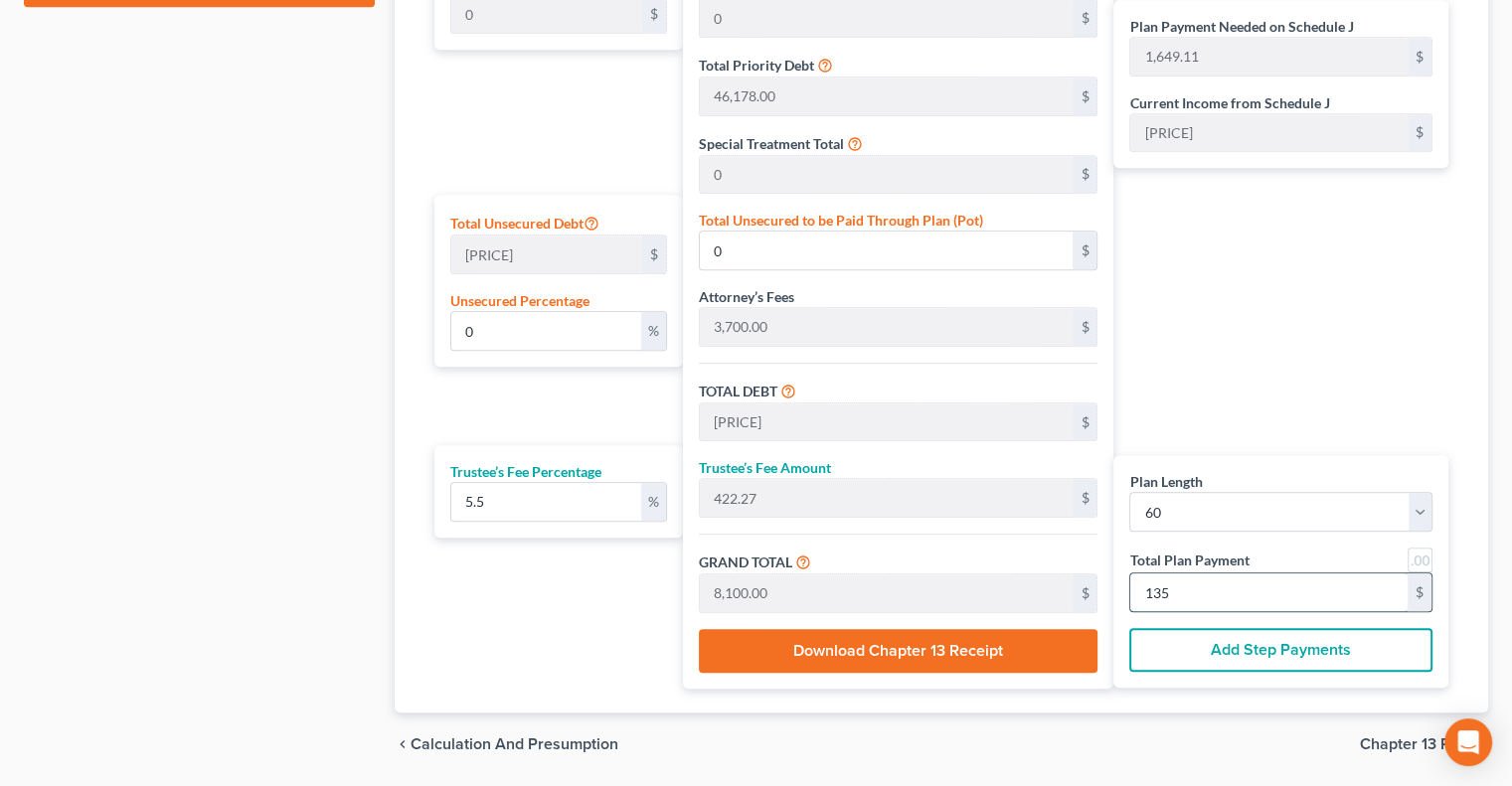 type on "15.48" 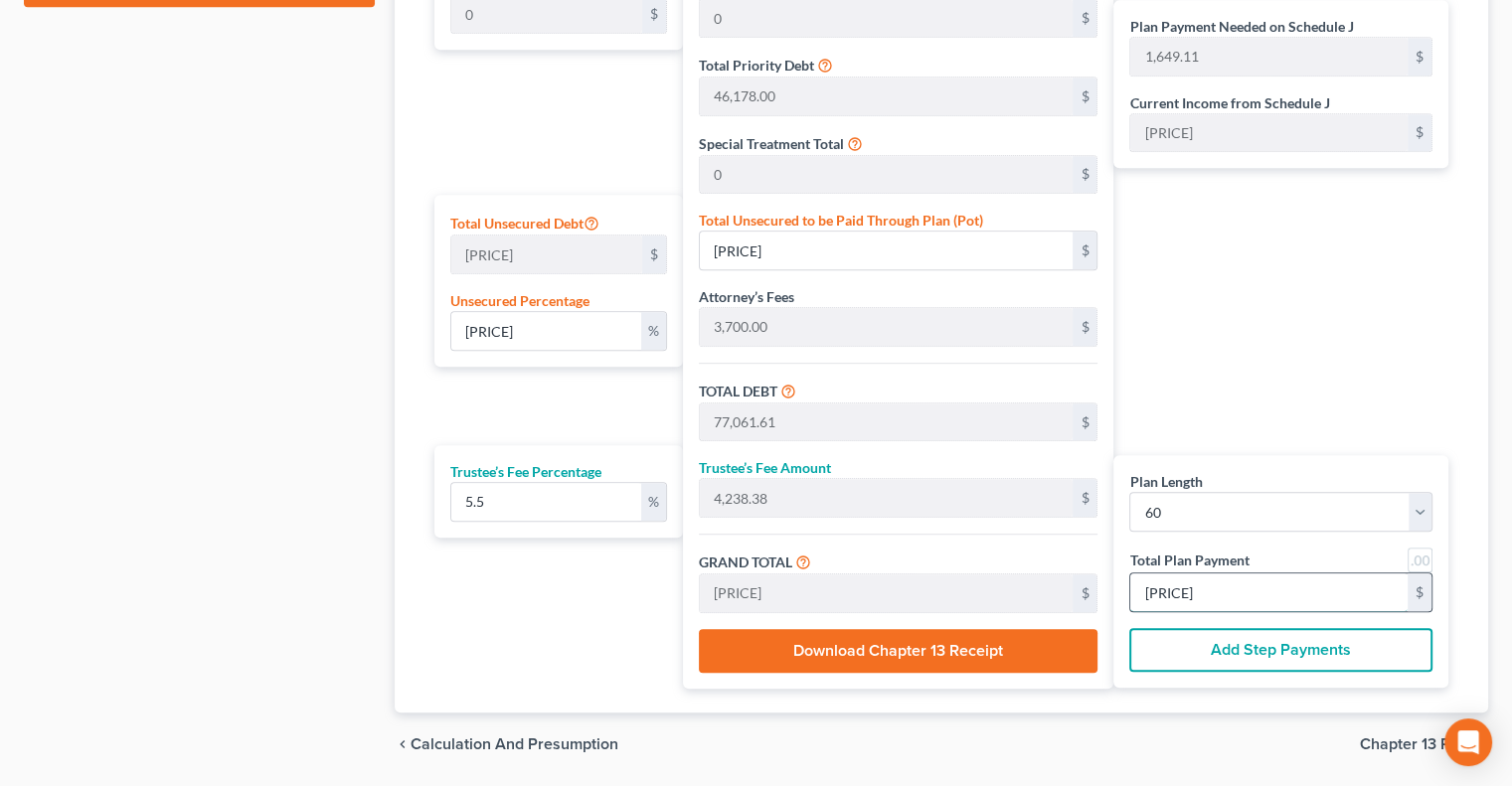 type on "1,355." 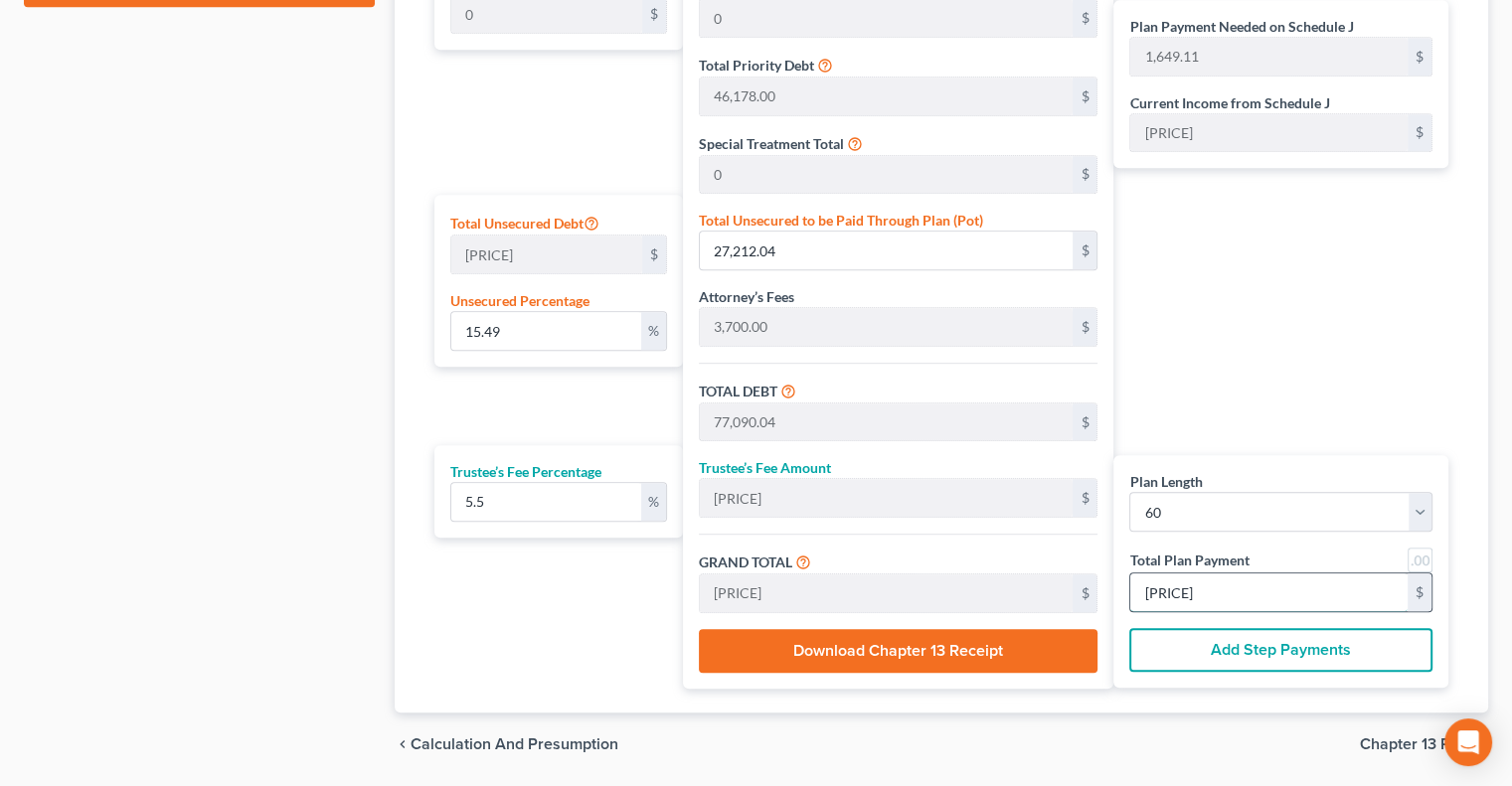 type on "27,215.45" 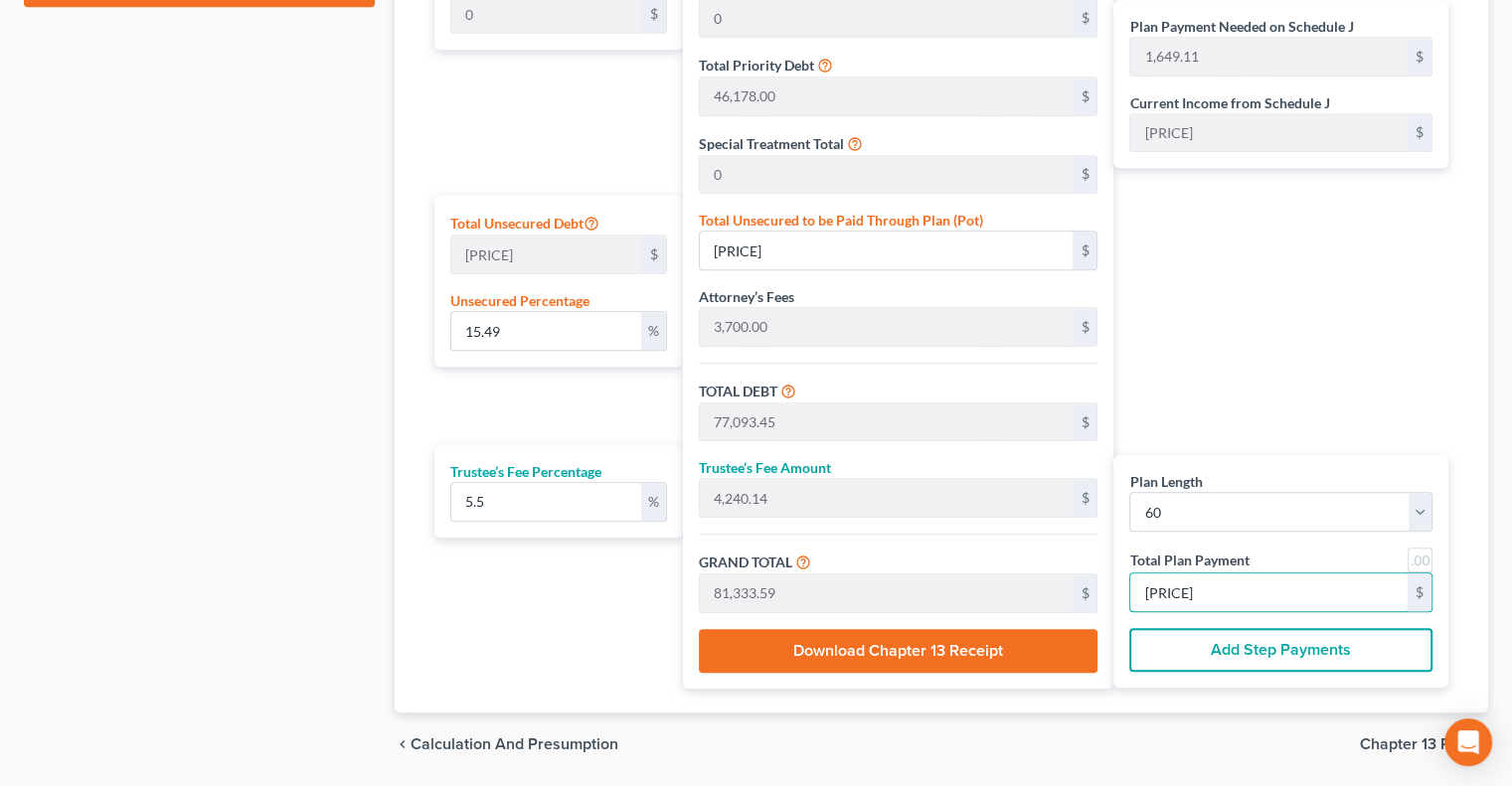 type on "1,355.56" 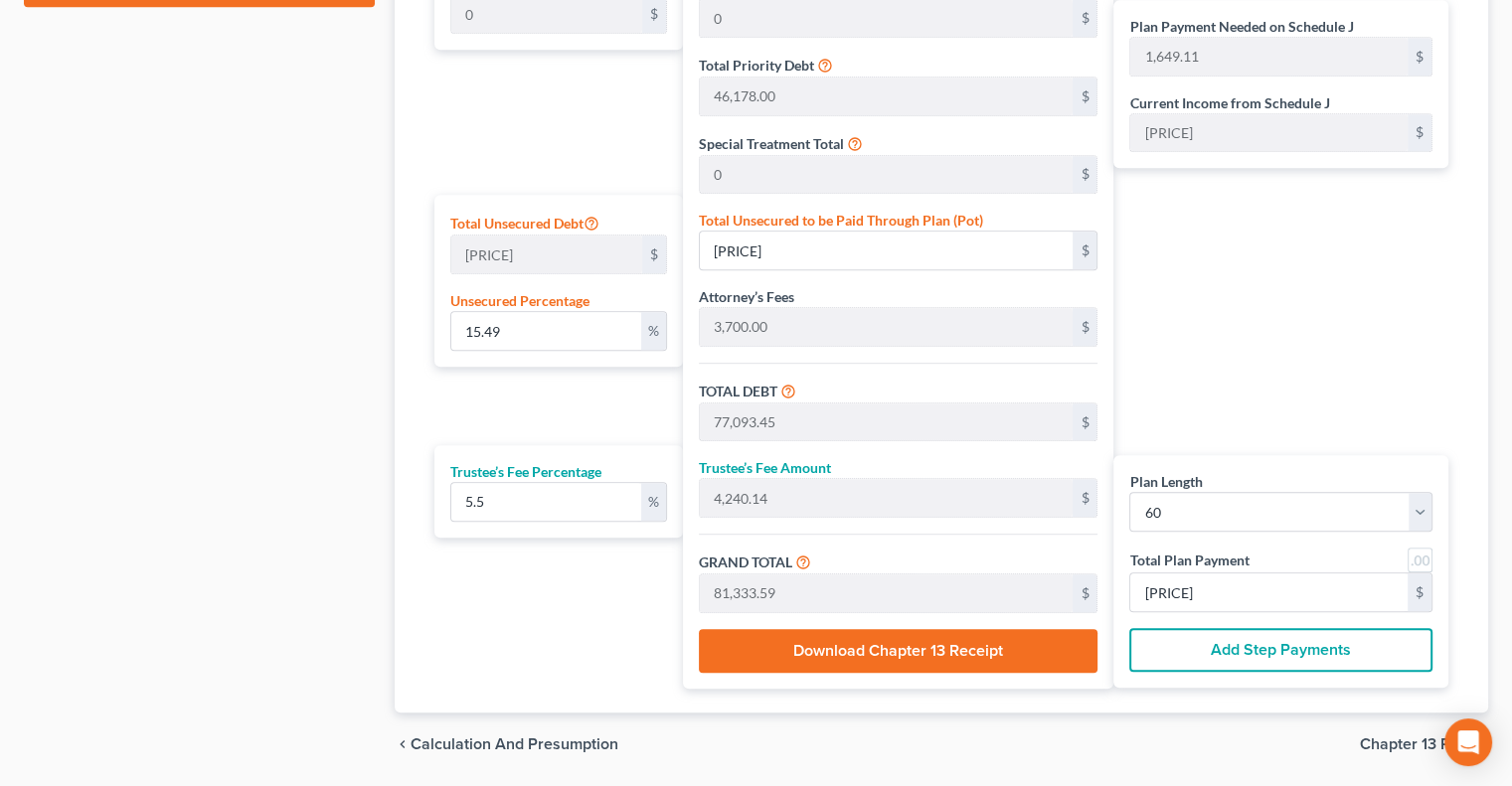 click on "Plan Payment Needed on Schedule J 1,649.11 $ Current Income from Schedule J 1,355.56 $ Plan Length  1 2 3 4 5 6 7 8 9 10 11 12 13 14 15 16 17 18 19 20 21 22 23 24 25 26 27 28 29 30 31 32 33 34 35 36 37 38 39 40 41 42 43 44 45 46 47 48 49 50 51 52 53 54 55 56 57 58 59 60 61 62 63 64 65 66 67 68 69 70 71 72 73 74 75 76 77 78 79 80 81 82 83 84 Total Plan Payment 1,355.56 $ Add Step Payments" at bounding box center [1285, 285] 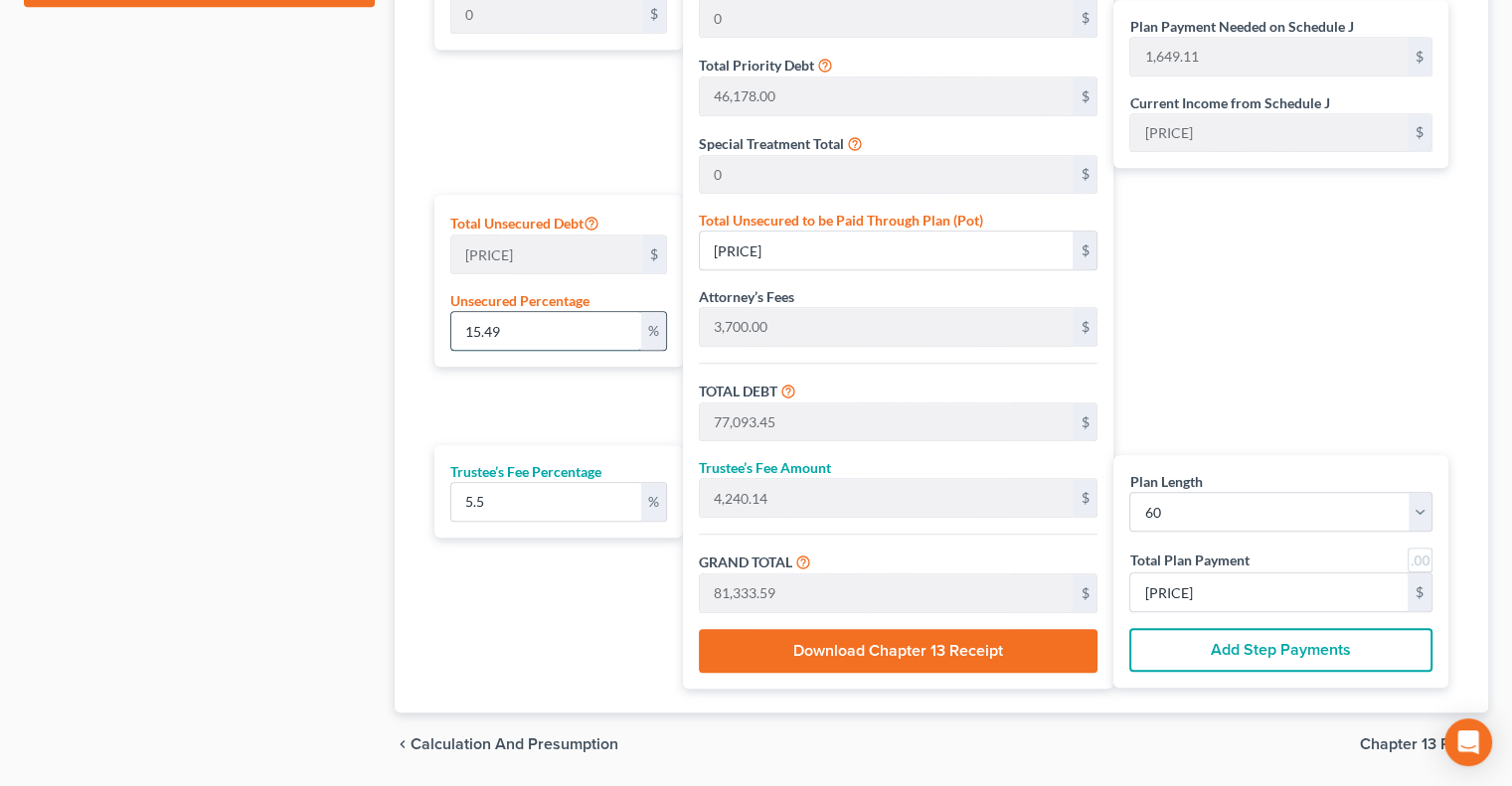 click on "15.49" at bounding box center (546, 331) 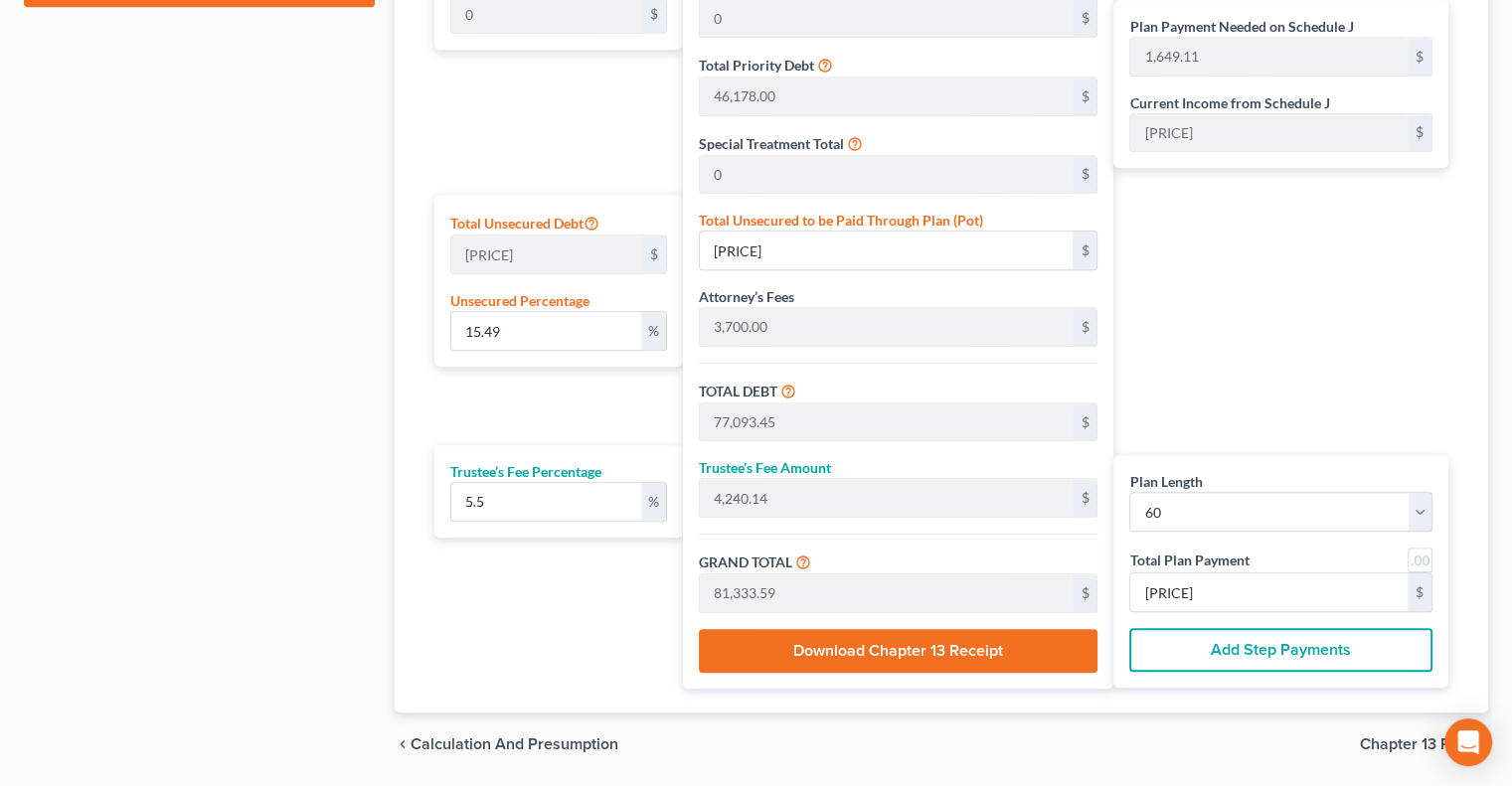 click on "Total Secured Debt   0 $ Total Lease Debt   0 $ Total Priority Debt   46,178.00 $ Special Treatment Total   0 $ Total Unsecured to be Paid Through Plan (Pot) 27,215.45 $ Attorney’s Fees 3,700.00 $ TOTAL DEBT   77,093.45 $ Trustee’s Fee Amount 4,240.14 $ GRAND TOTAL   81,333.59 $ Download Chapter 13 Receipt" at bounding box center [898, 285] 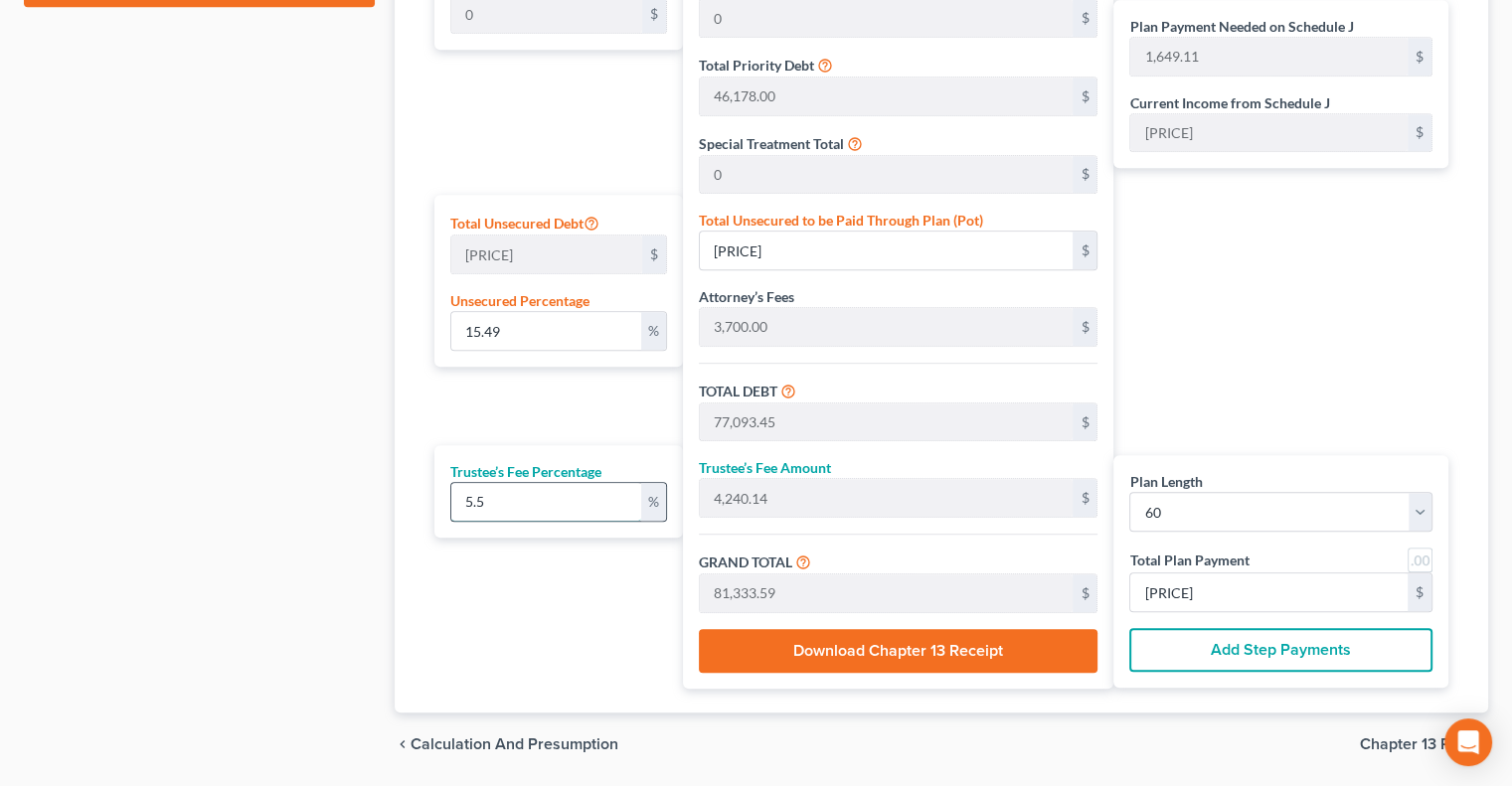 click on "5.5" at bounding box center [546, 502] 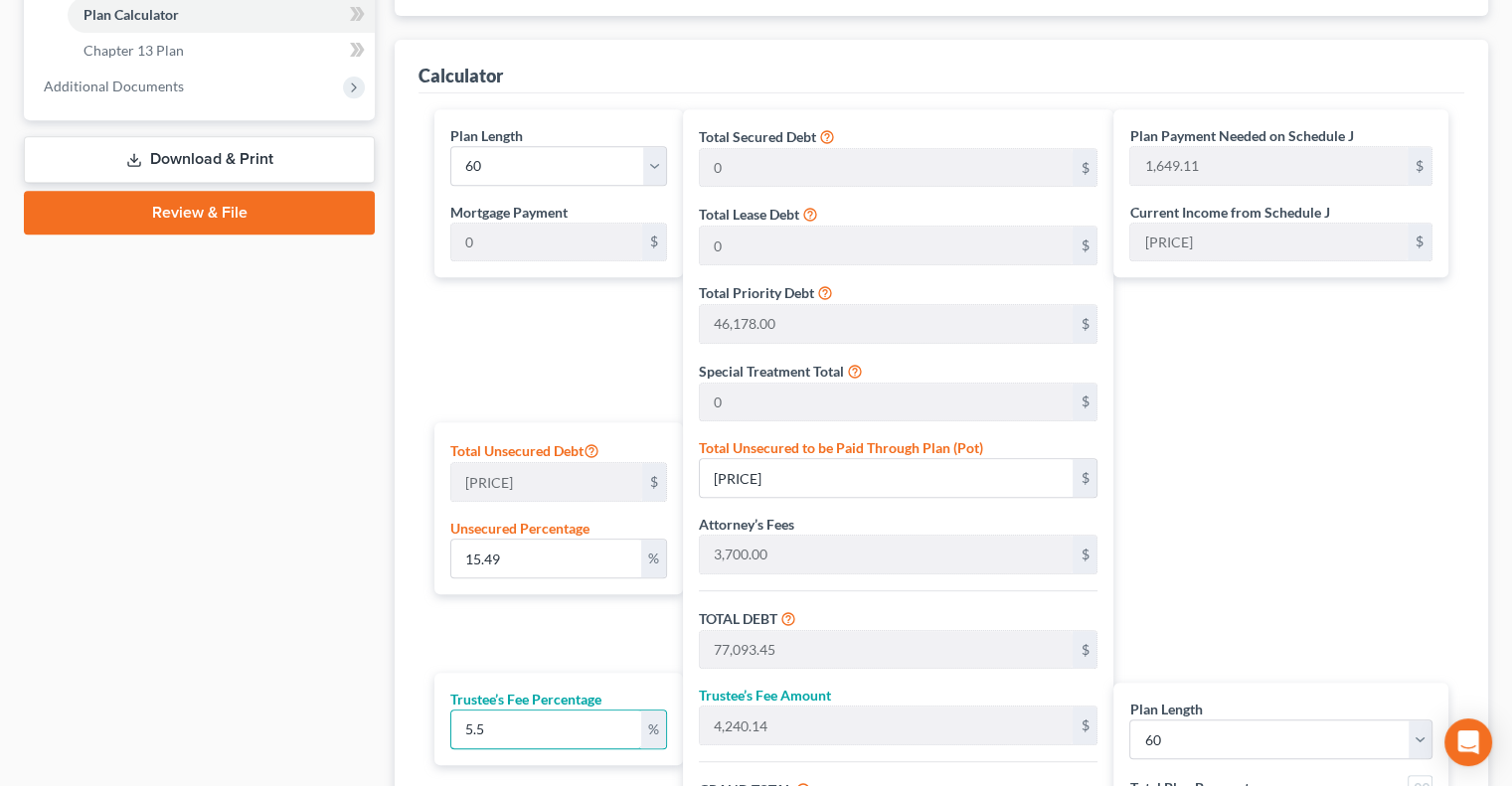 scroll, scrollTop: 847, scrollLeft: 0, axis: vertical 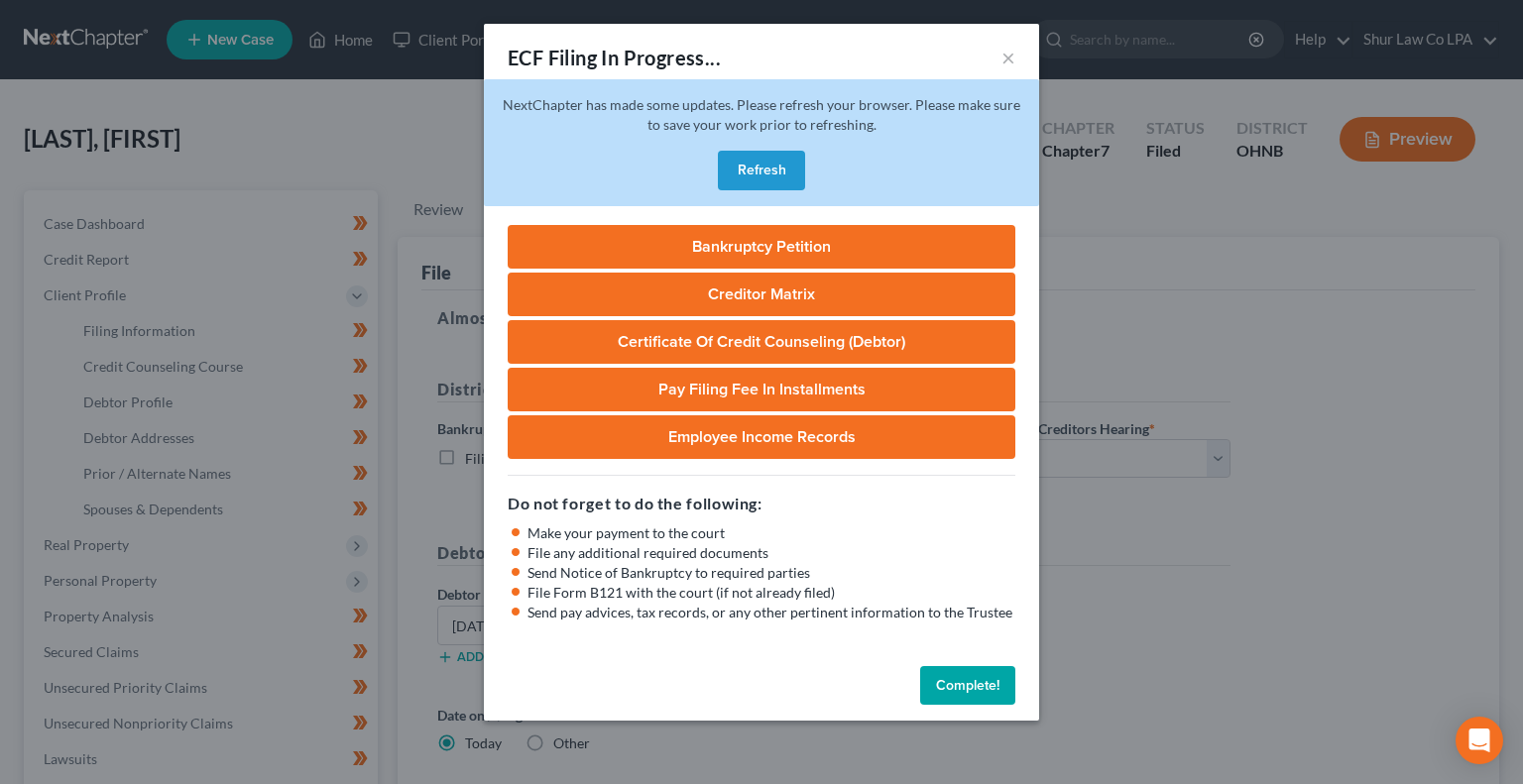 select on "2" 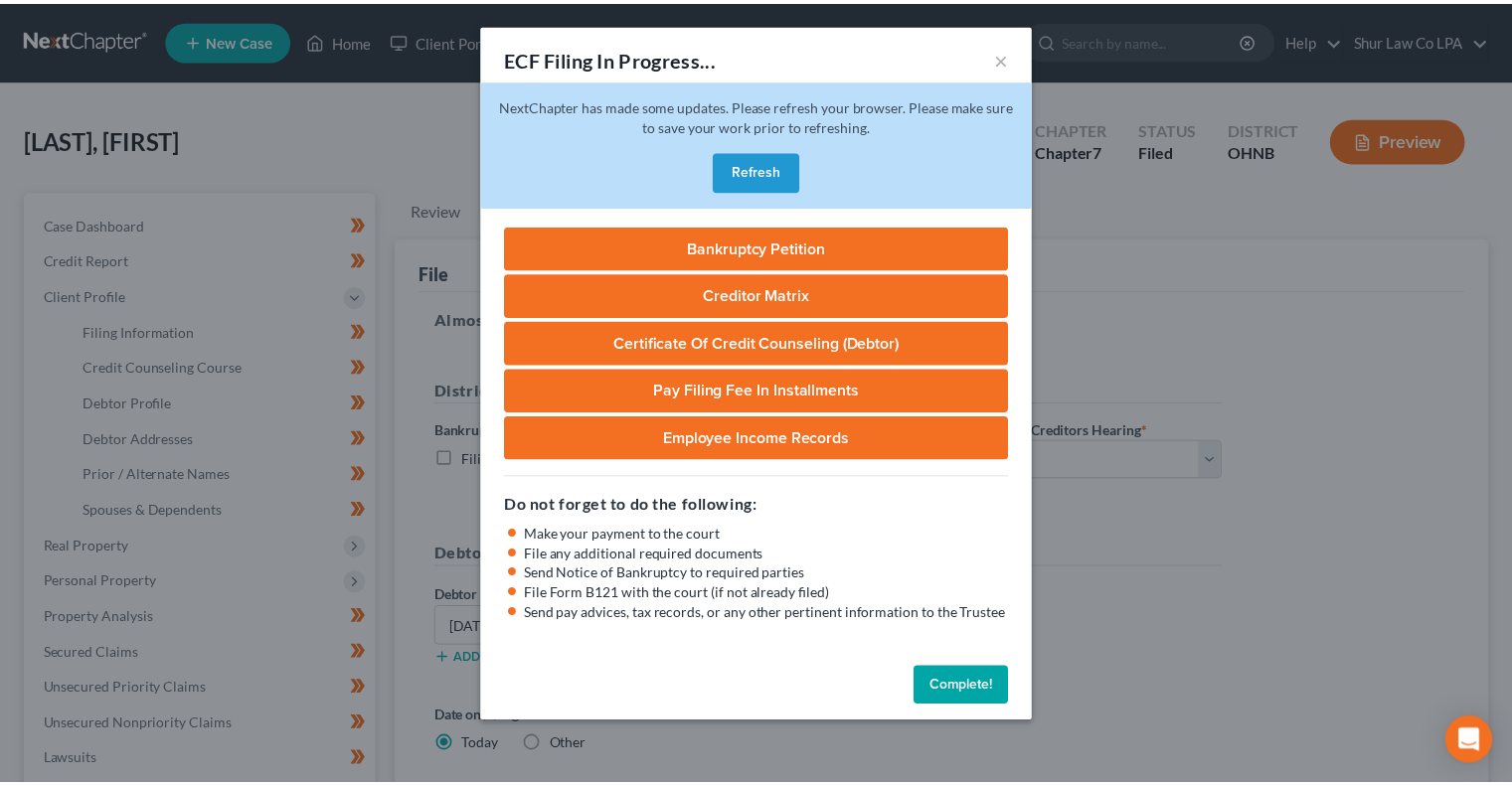 scroll, scrollTop: 300, scrollLeft: 0, axis: vertical 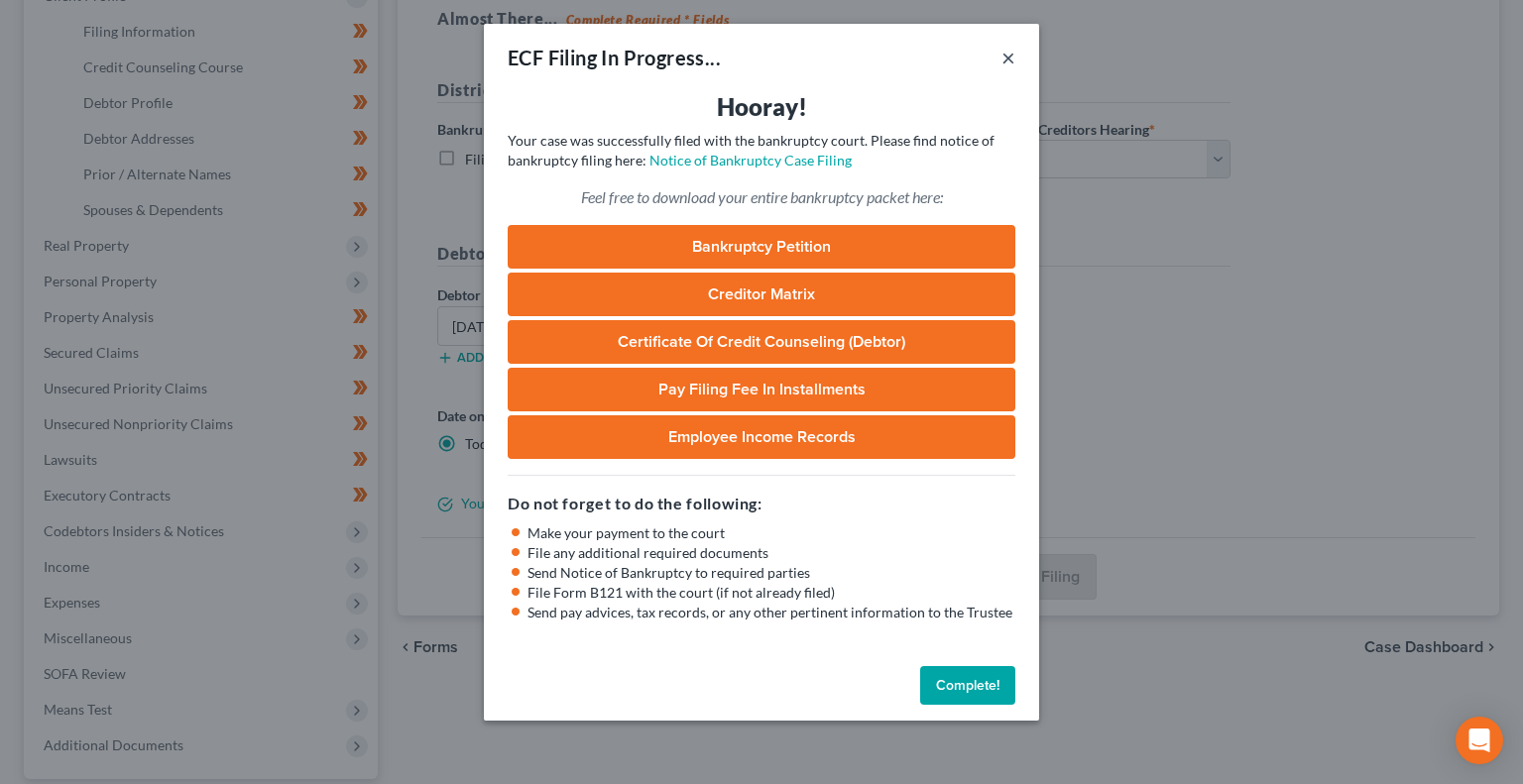 click on "×" at bounding box center (1008, 57) 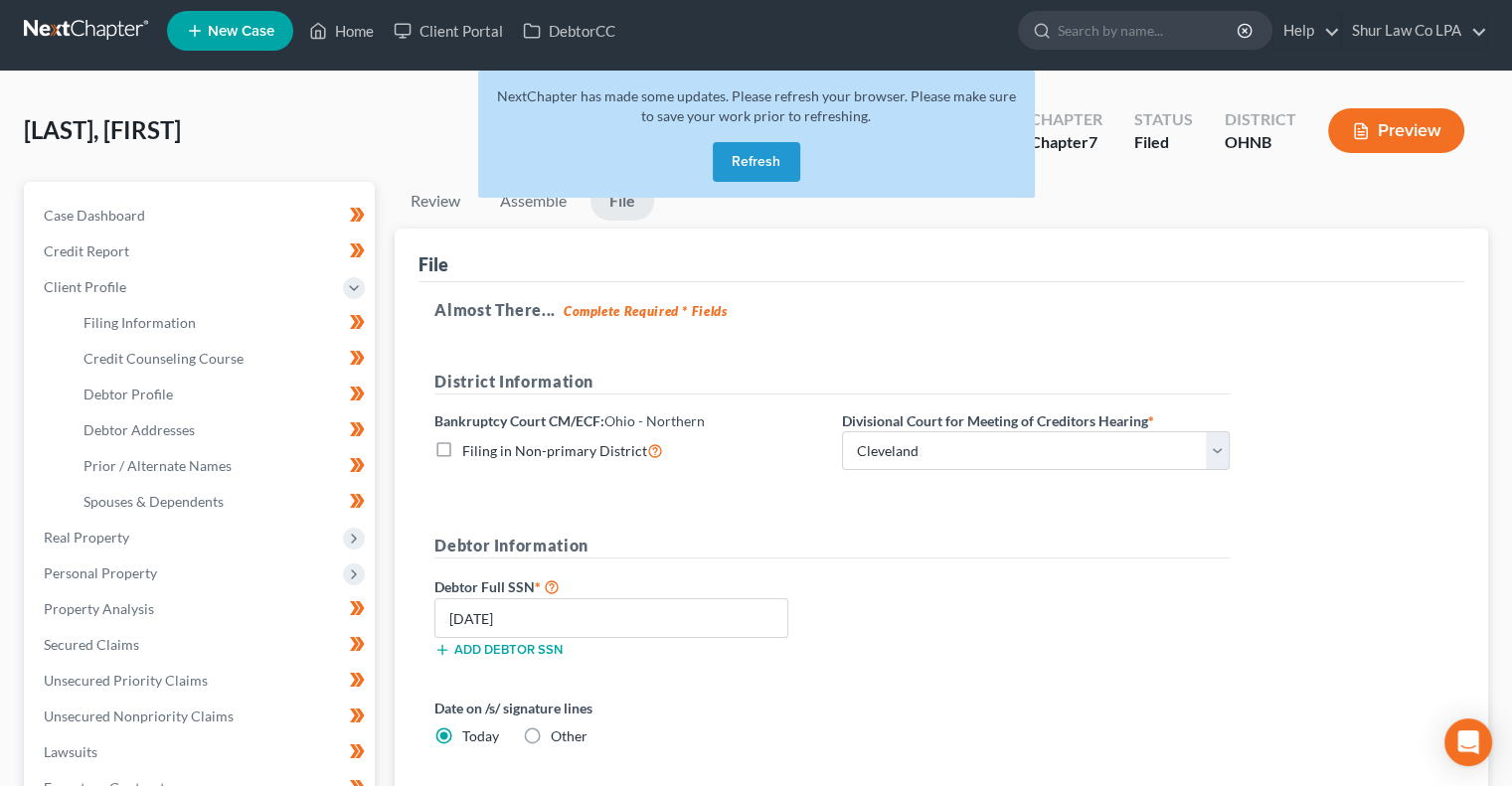 scroll, scrollTop: 2, scrollLeft: 0, axis: vertical 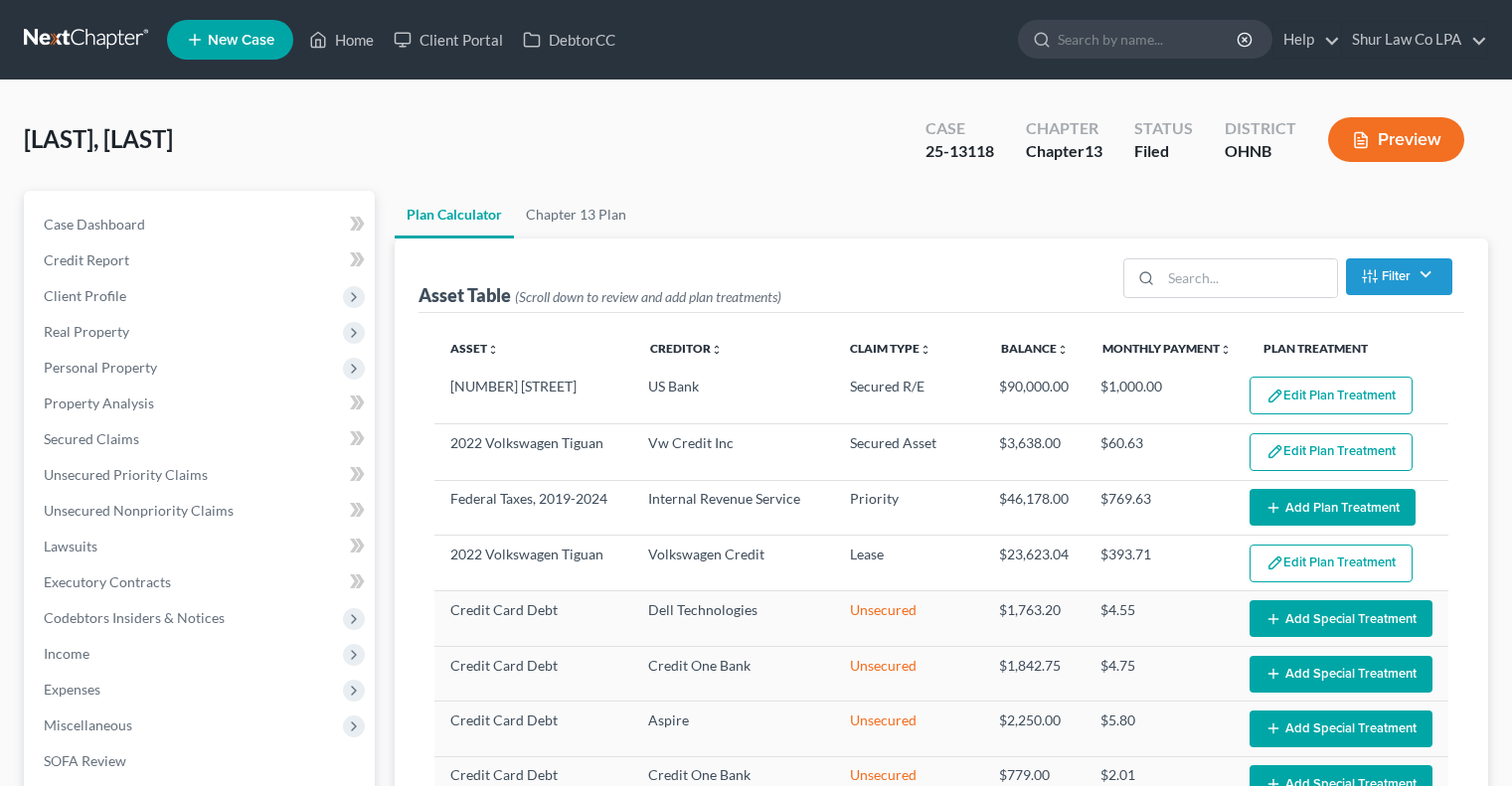 select on "59" 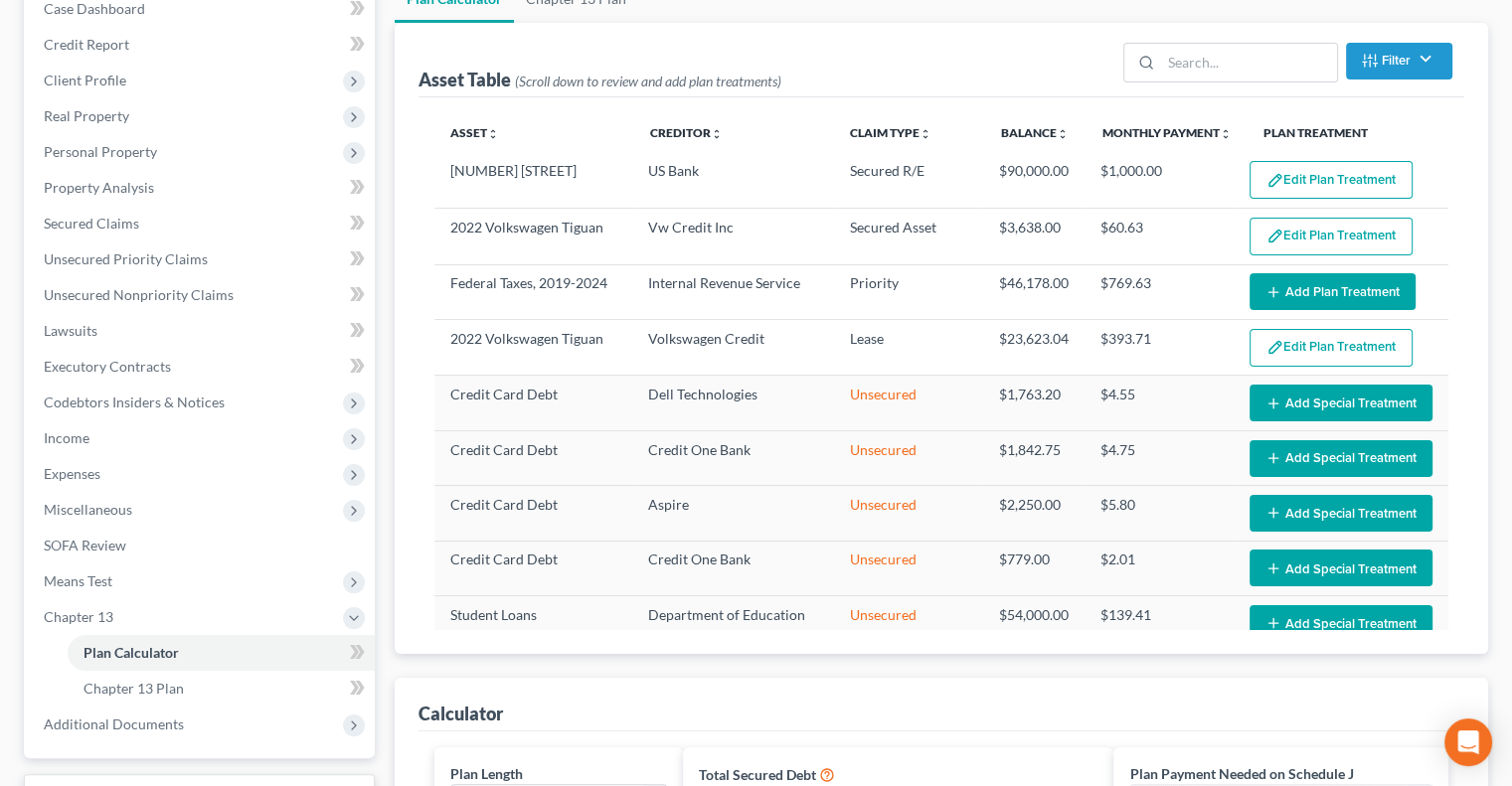 scroll, scrollTop: 211, scrollLeft: 0, axis: vertical 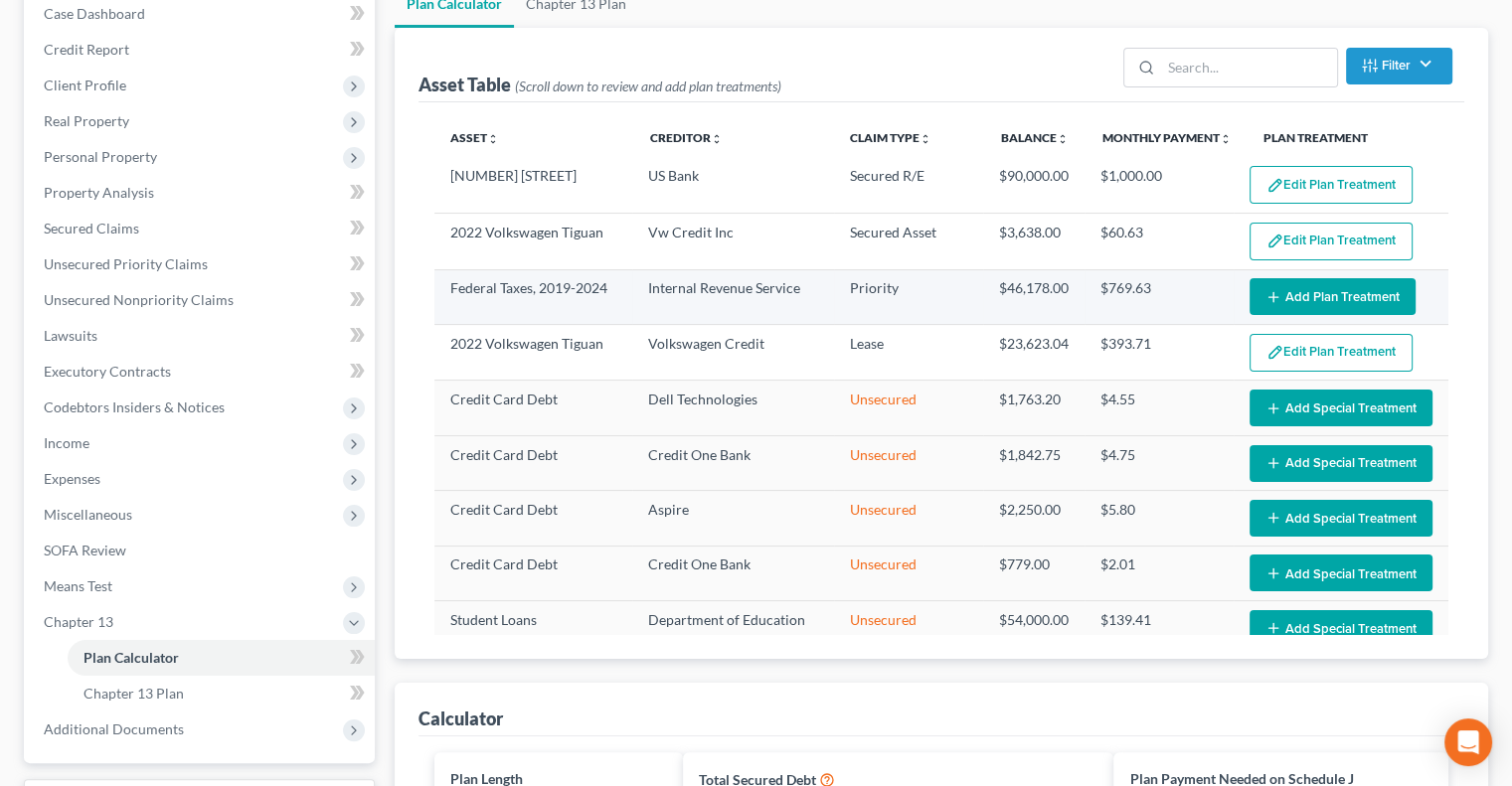 click on "Add Plan Treatment" at bounding box center [1332, 296] 